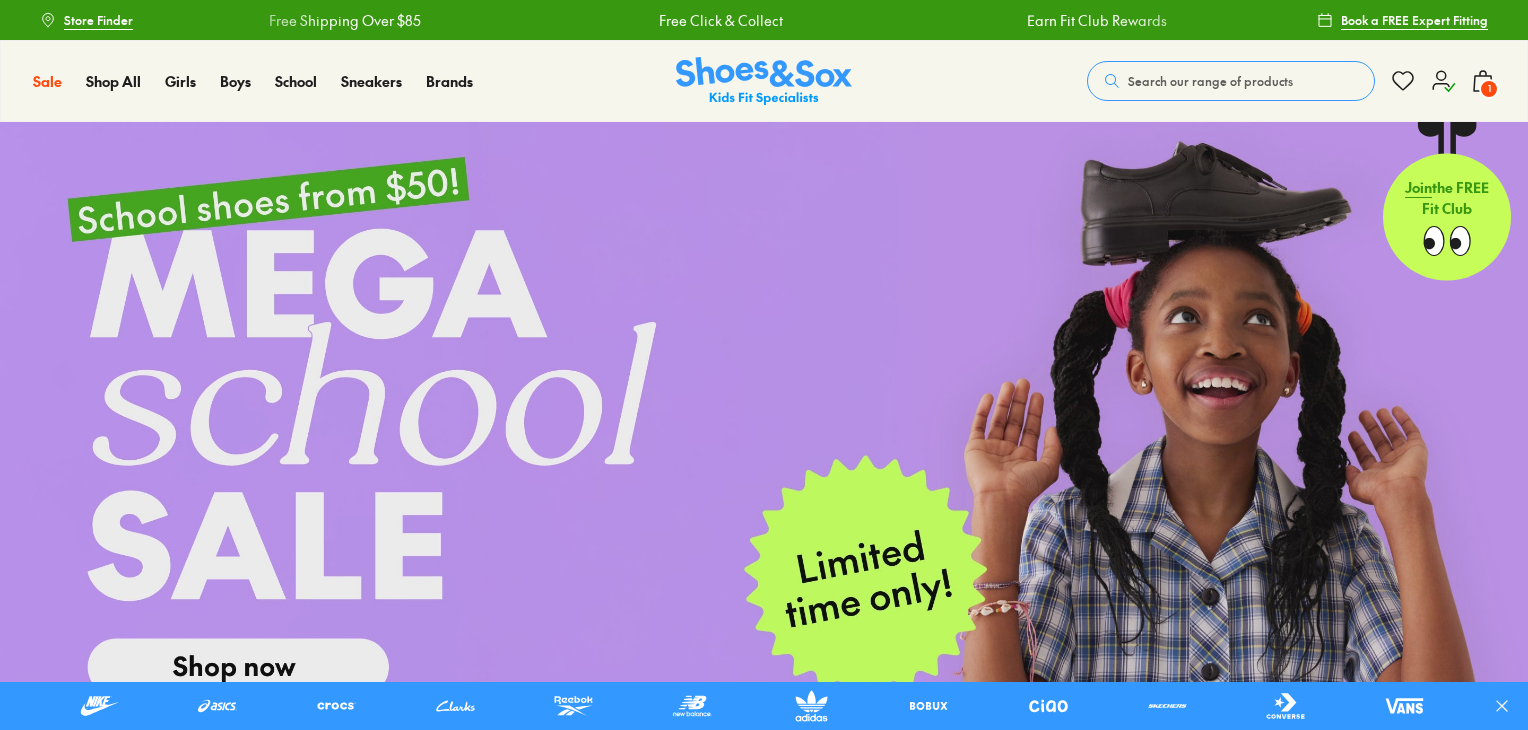 scroll, scrollTop: 0, scrollLeft: 0, axis: both 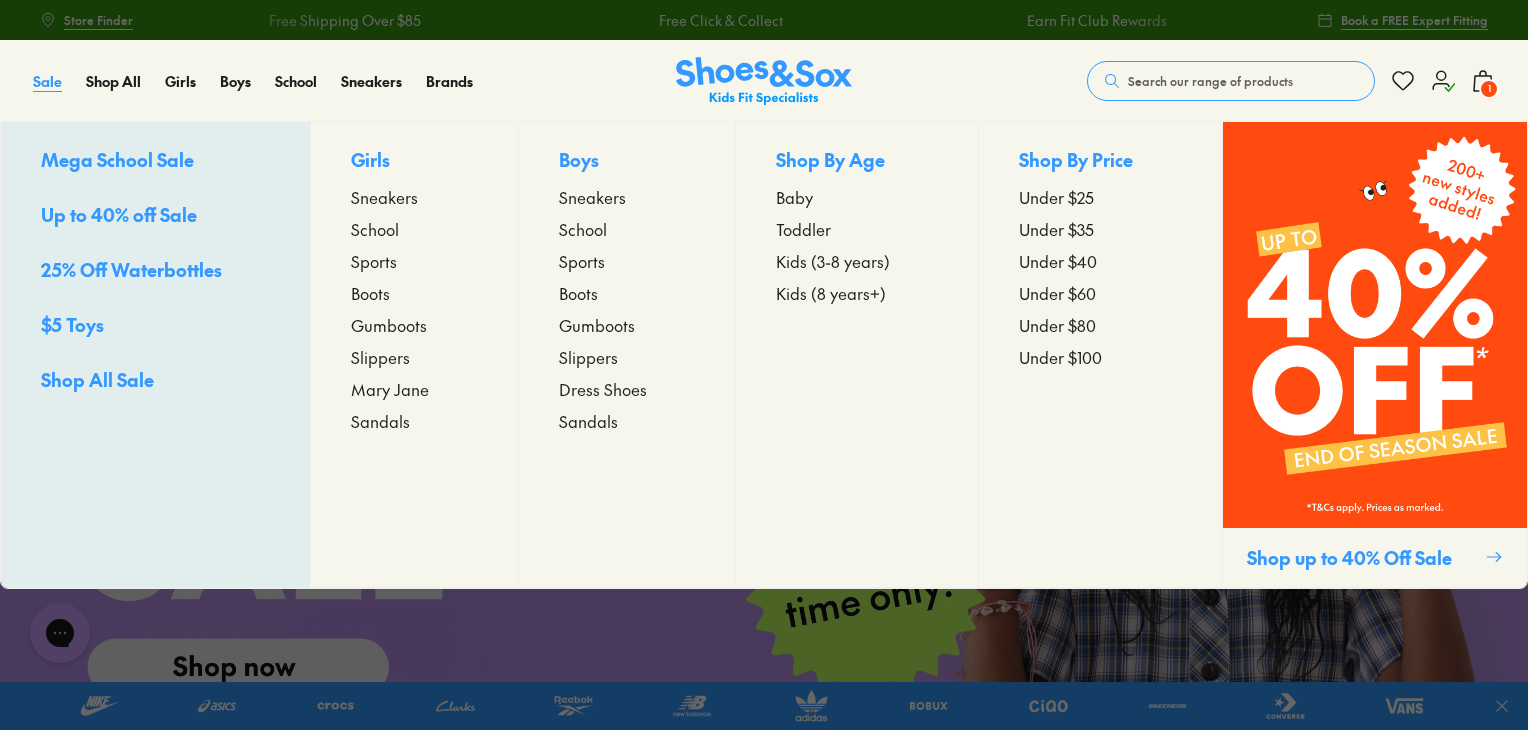 click on "Sale" at bounding box center [47, 81] 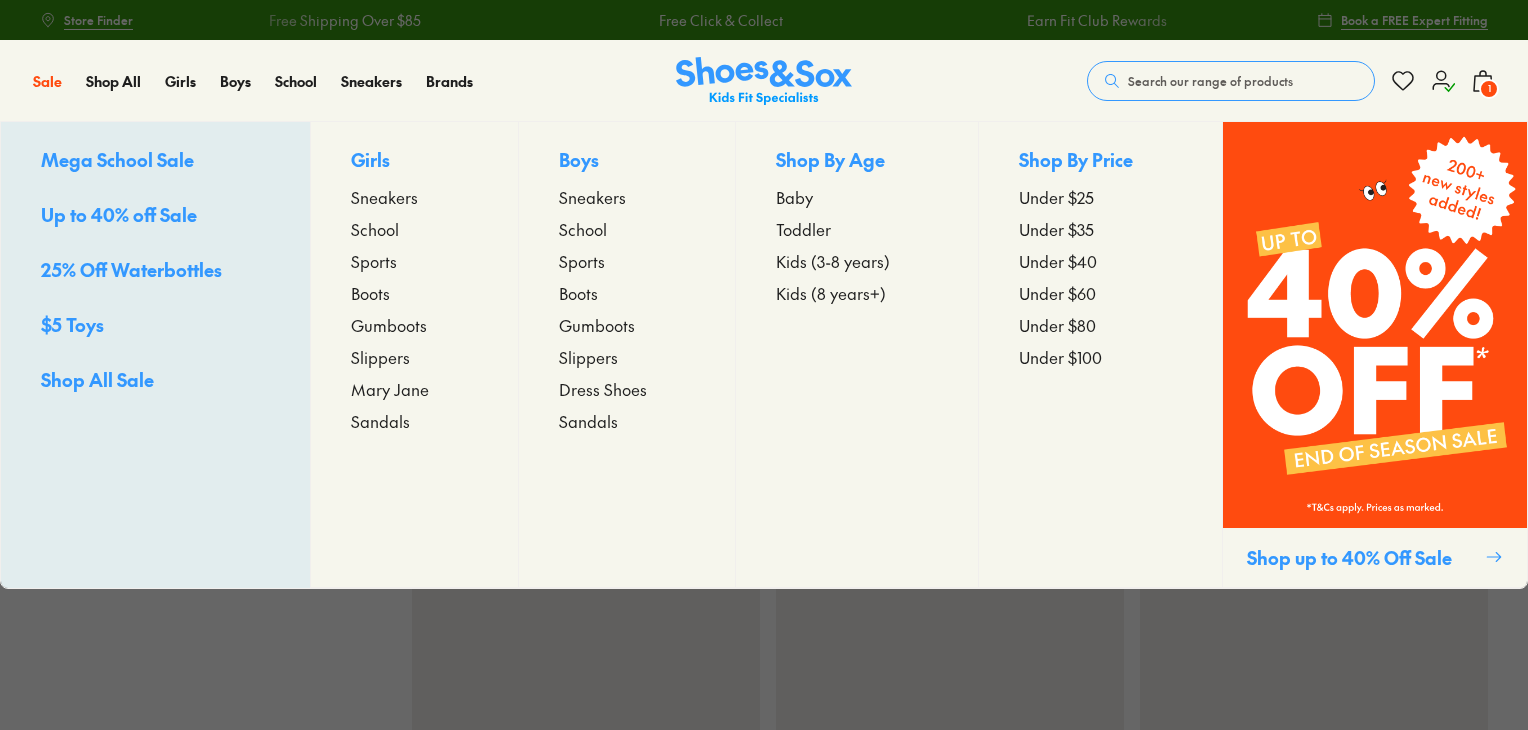 scroll, scrollTop: 0, scrollLeft: 0, axis: both 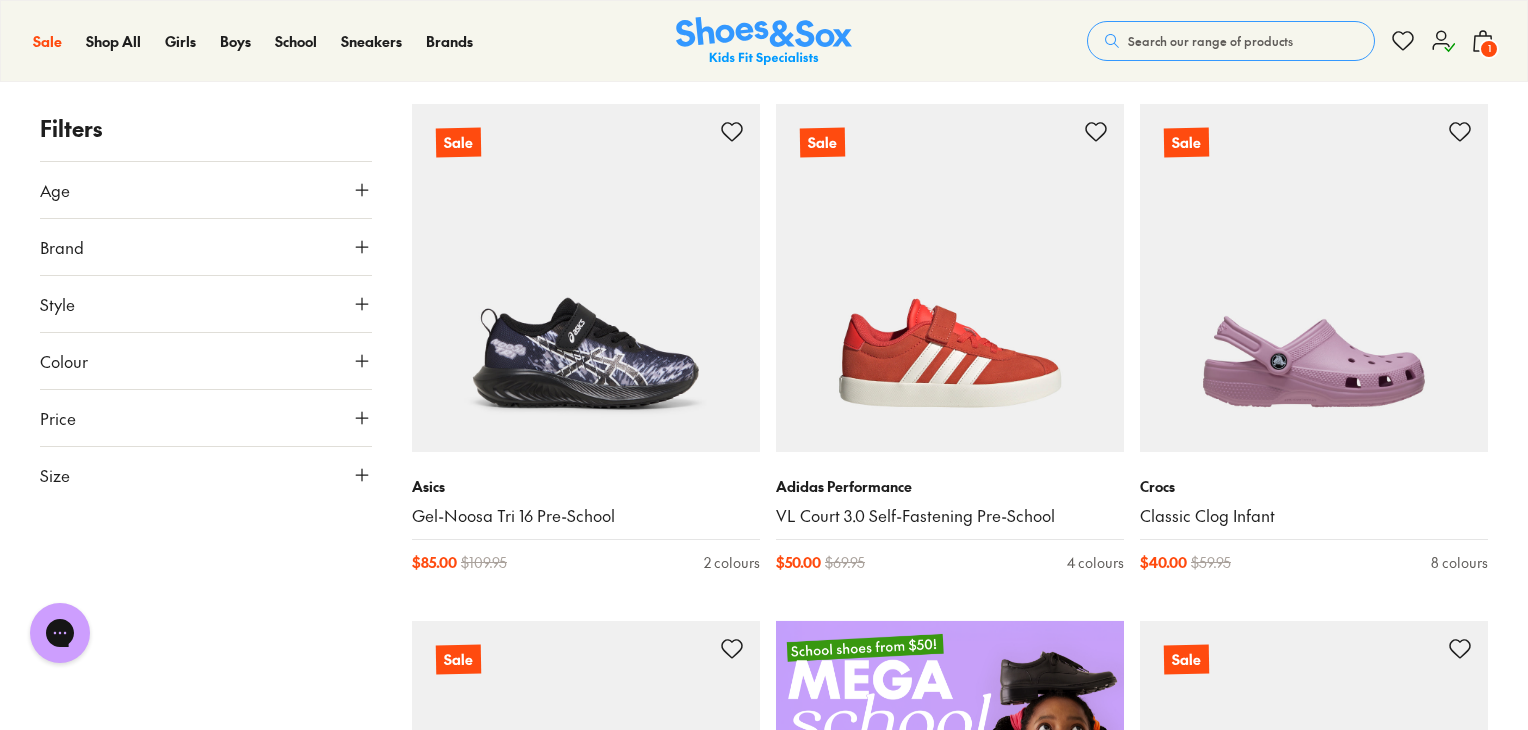 click on "Style" at bounding box center [206, 304] 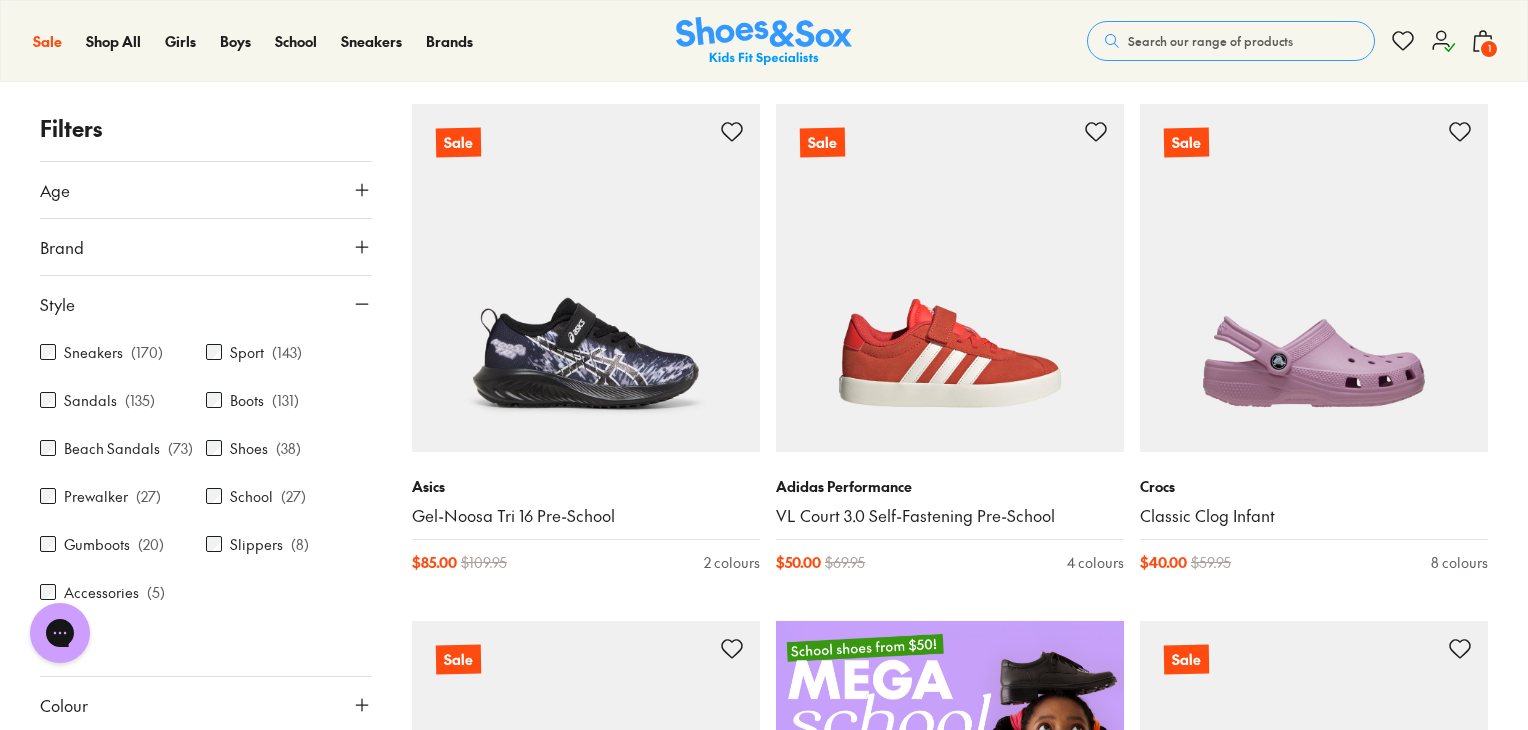click on "Style" at bounding box center [206, 304] 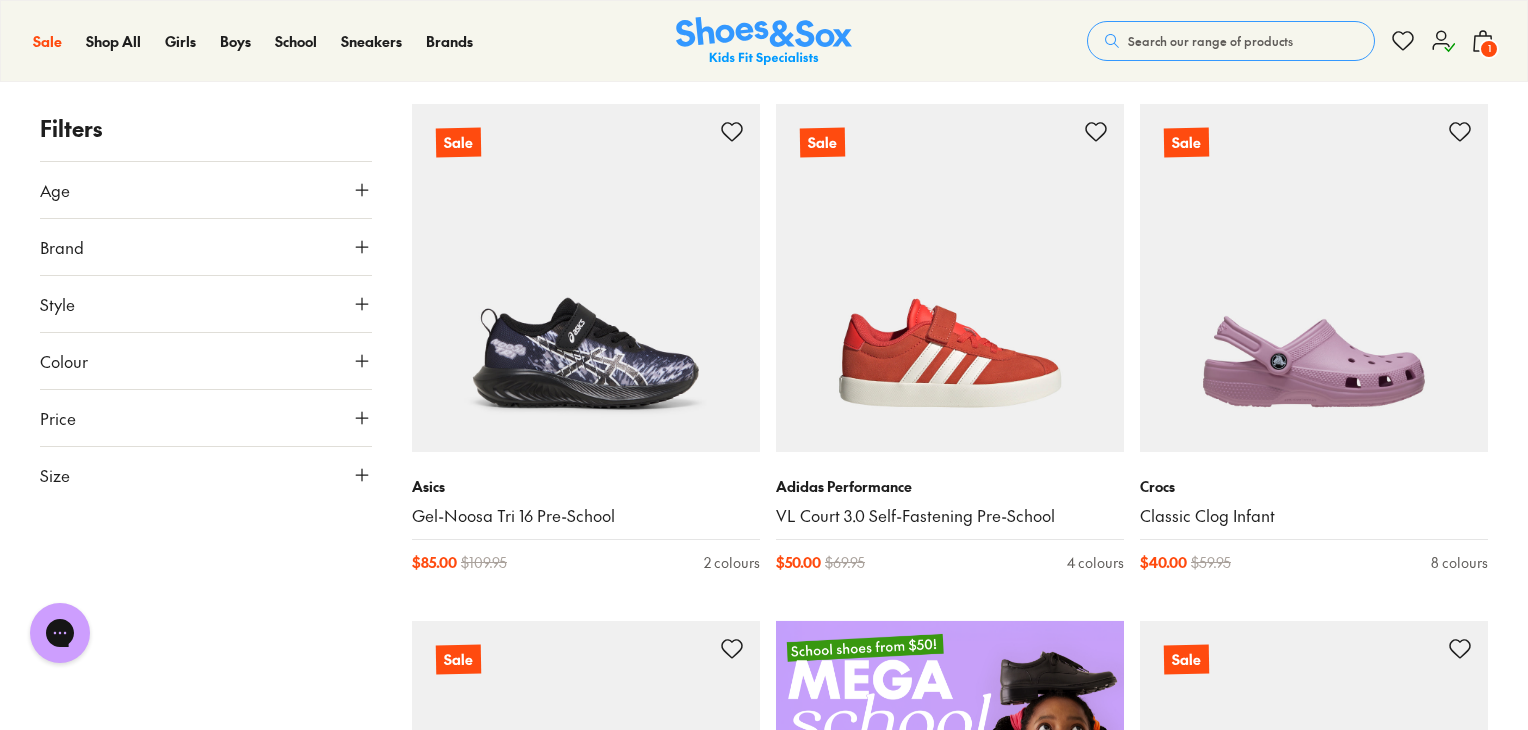click on "Size" at bounding box center [206, 475] 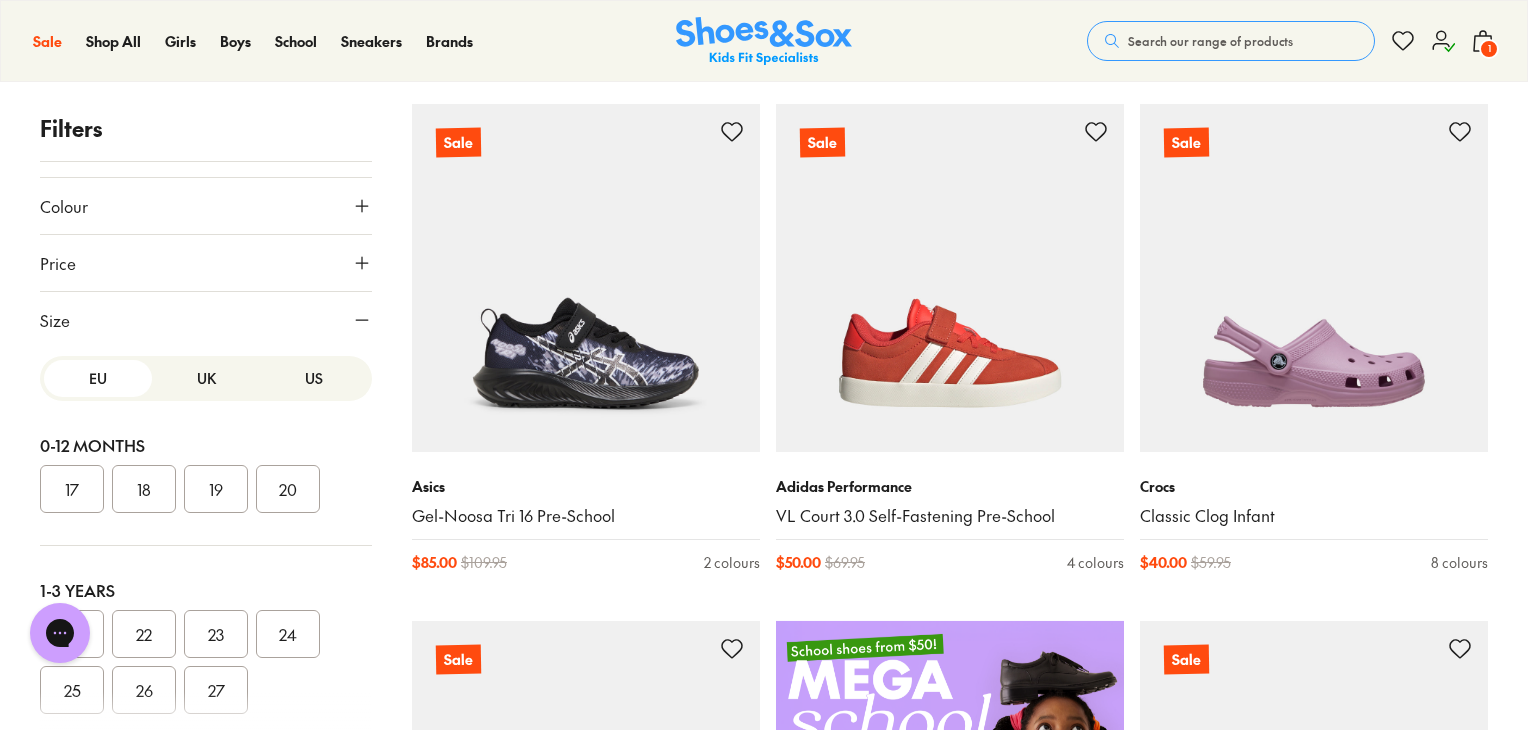 scroll, scrollTop: 156, scrollLeft: 0, axis: vertical 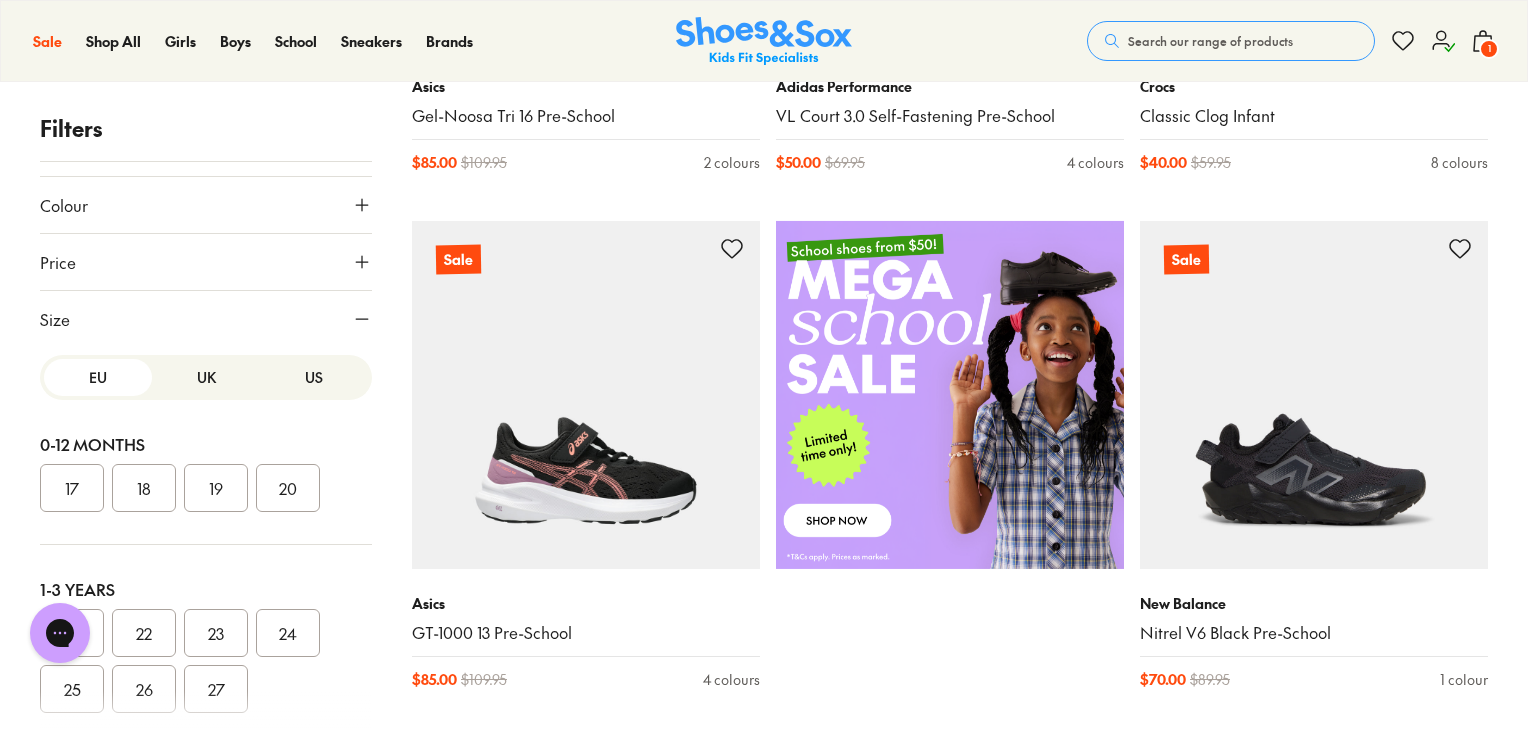 click on "UK" at bounding box center (206, 377) 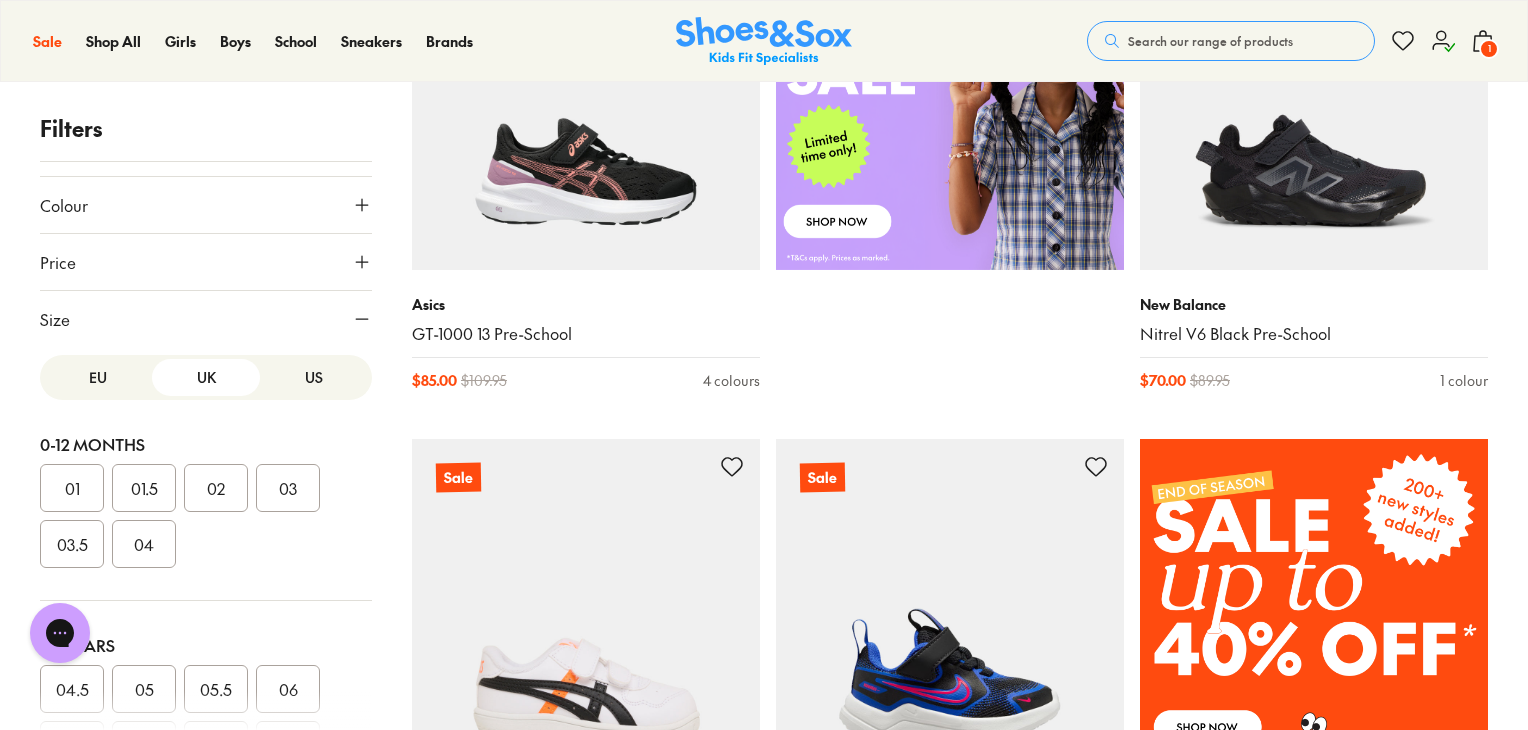scroll, scrollTop: 1000, scrollLeft: 0, axis: vertical 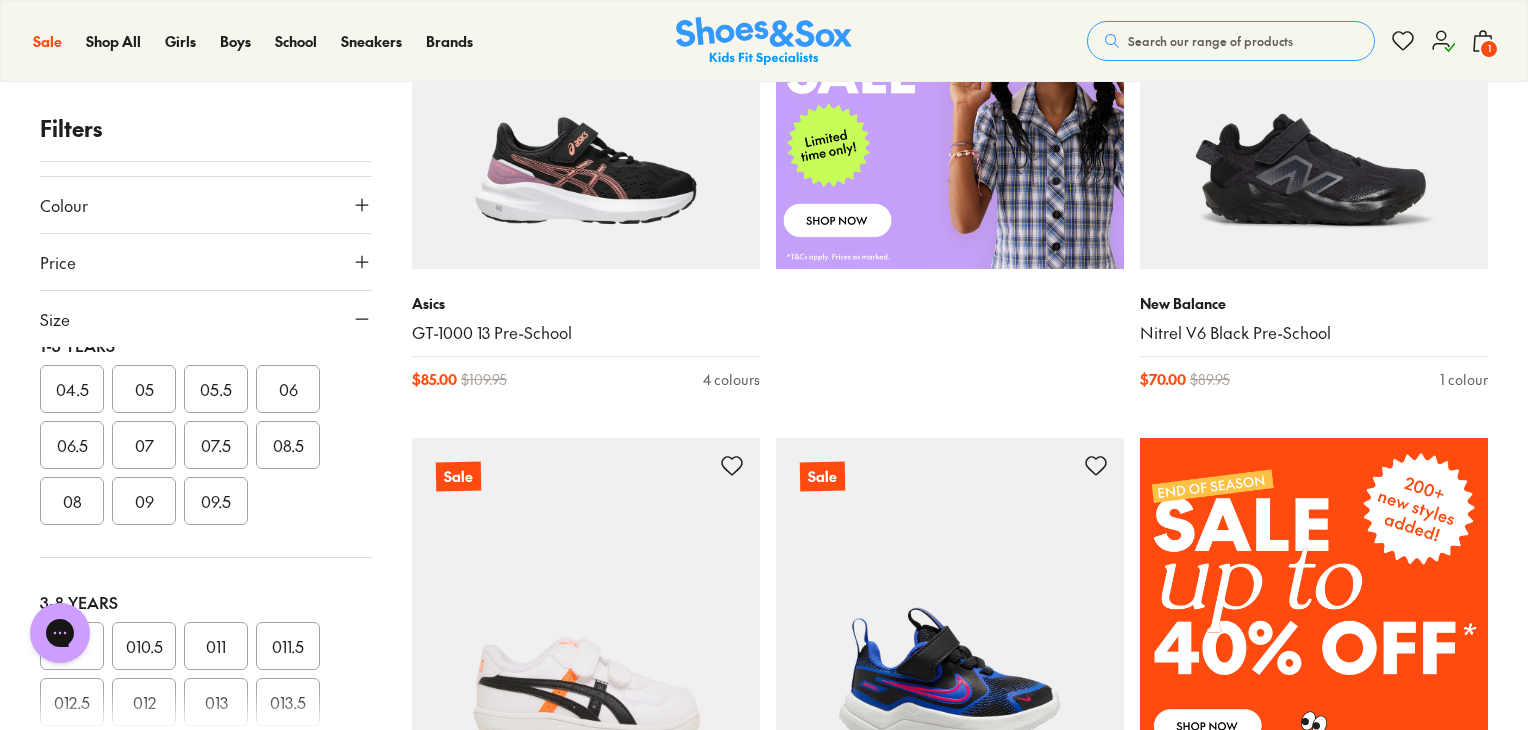 click on "07" at bounding box center [144, 445] 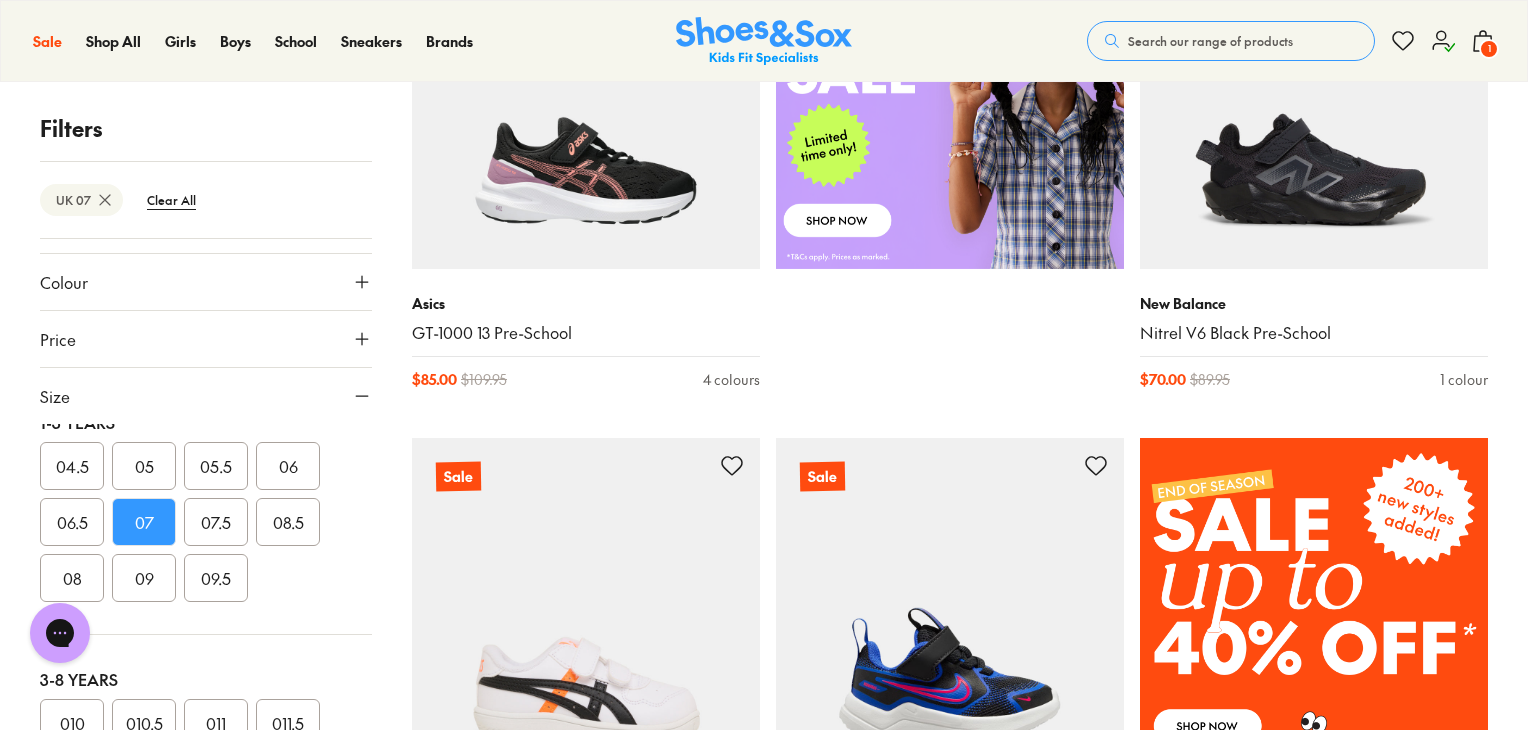scroll, scrollTop: 26, scrollLeft: 0, axis: vertical 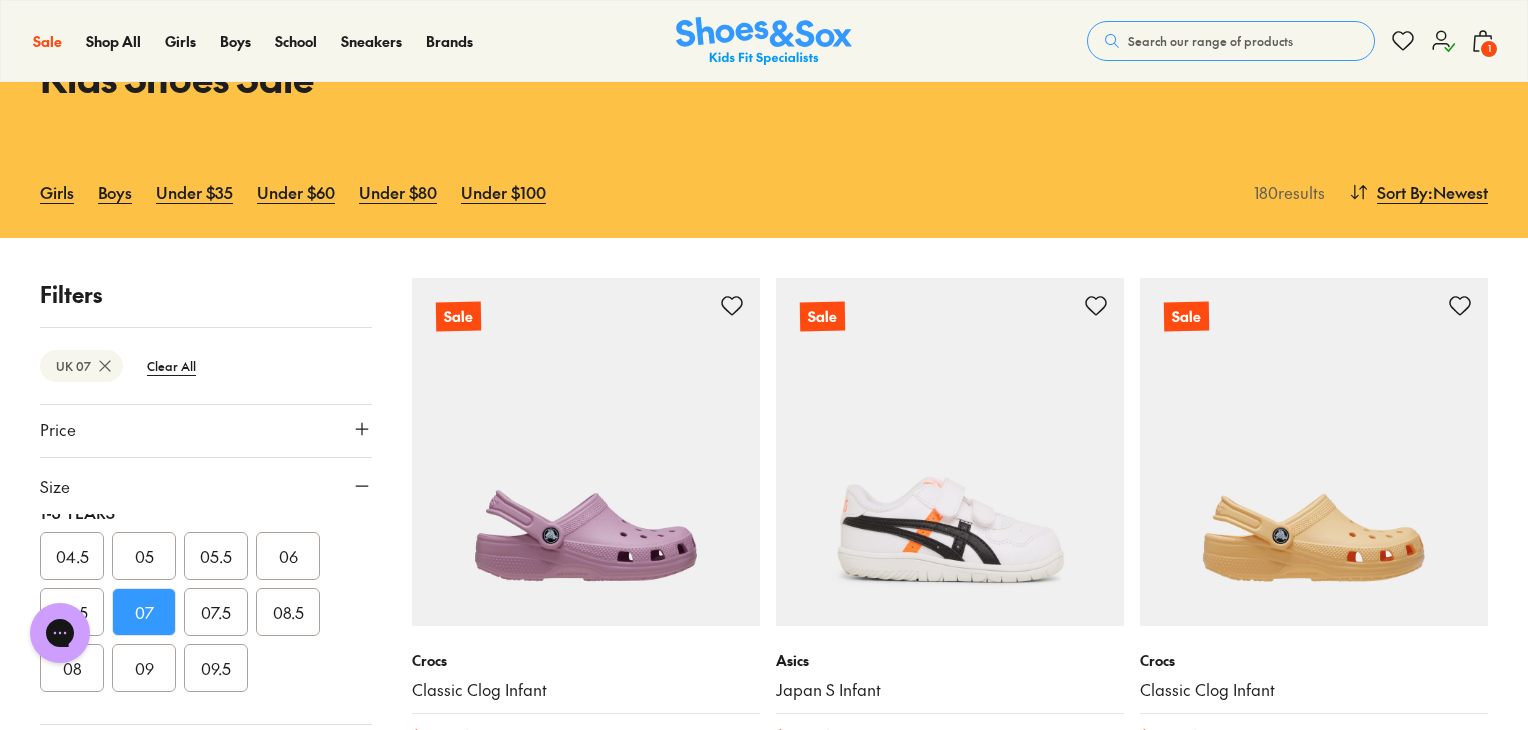 click on "07.5" at bounding box center (216, 612) 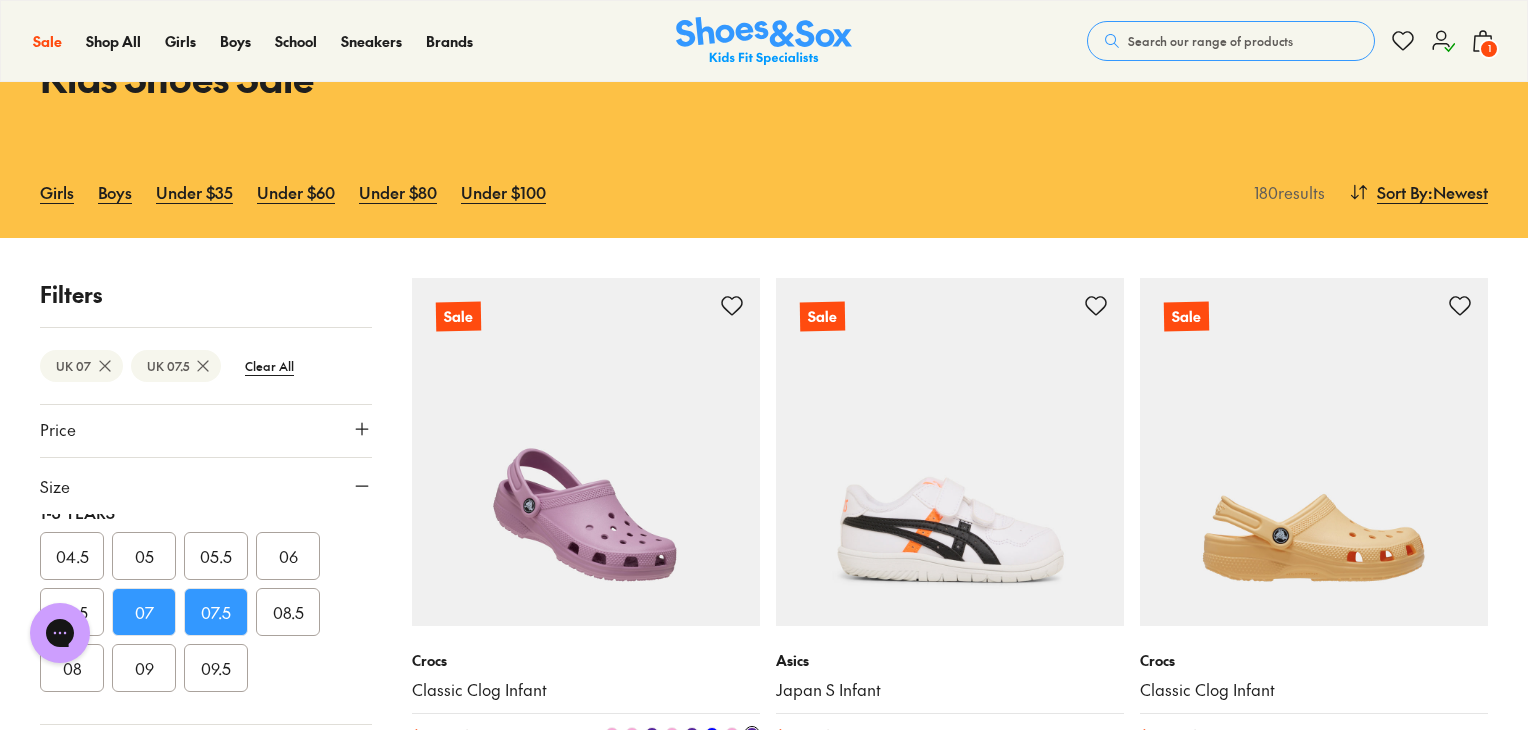 scroll, scrollTop: 237, scrollLeft: 0, axis: vertical 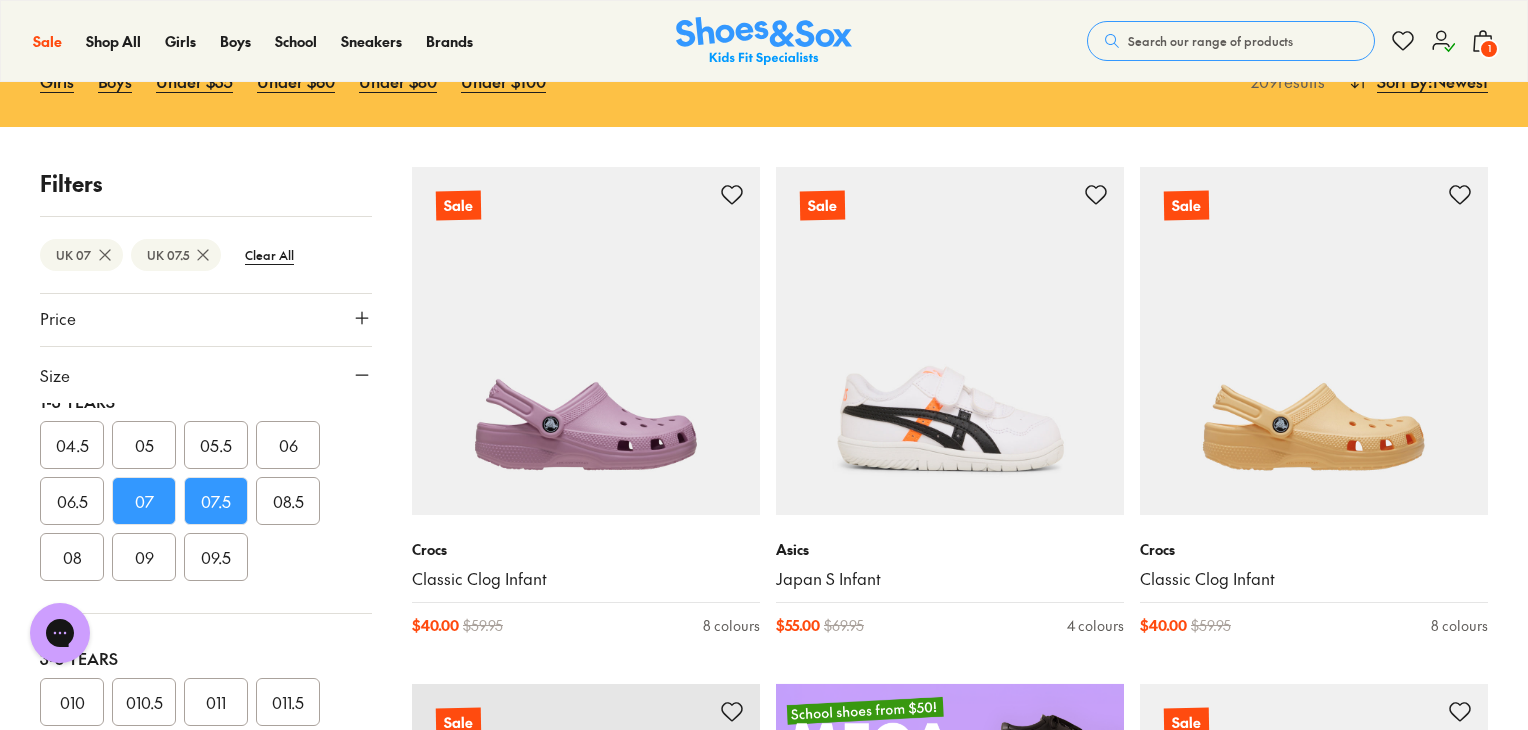 click on "08.5" at bounding box center (288, 501) 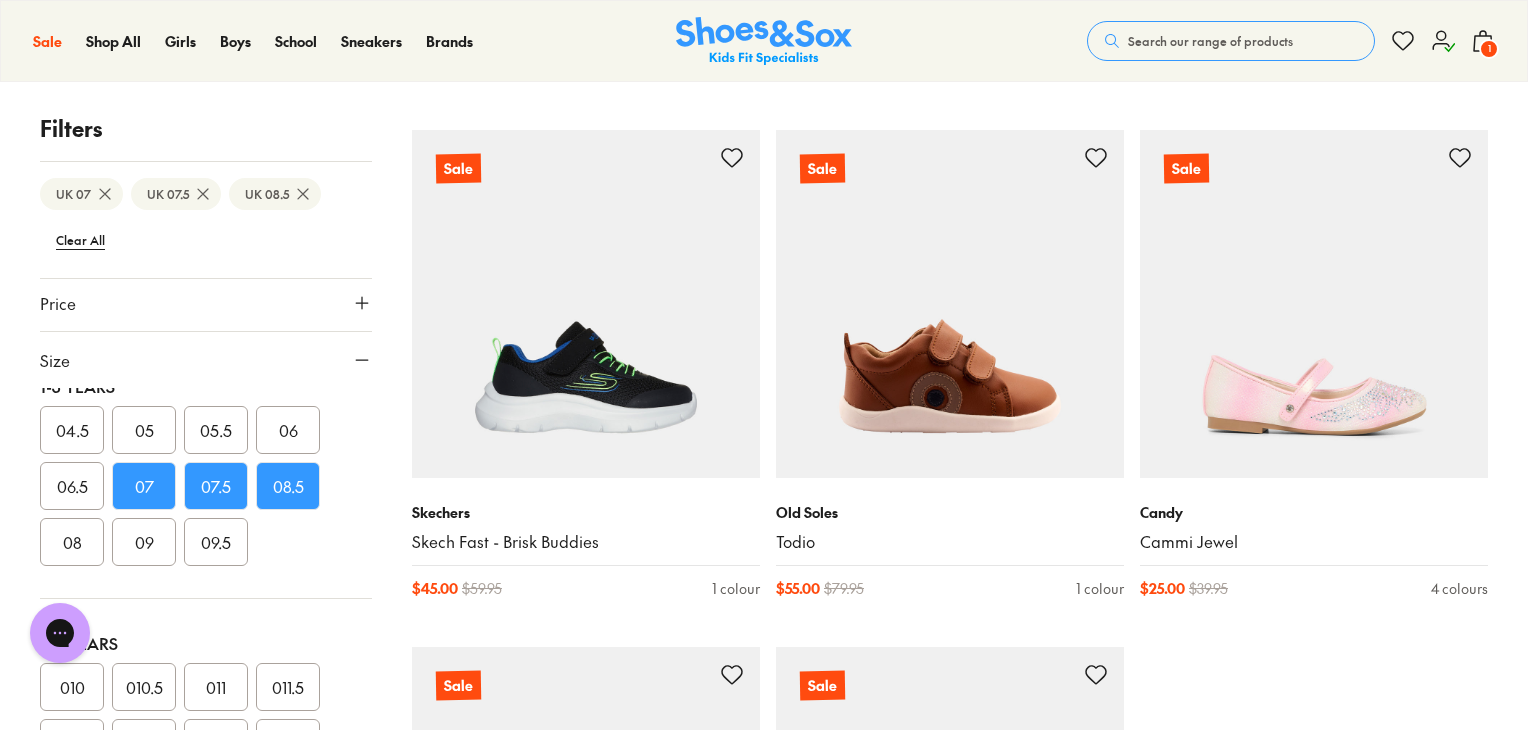 scroll, scrollTop: 5026, scrollLeft: 0, axis: vertical 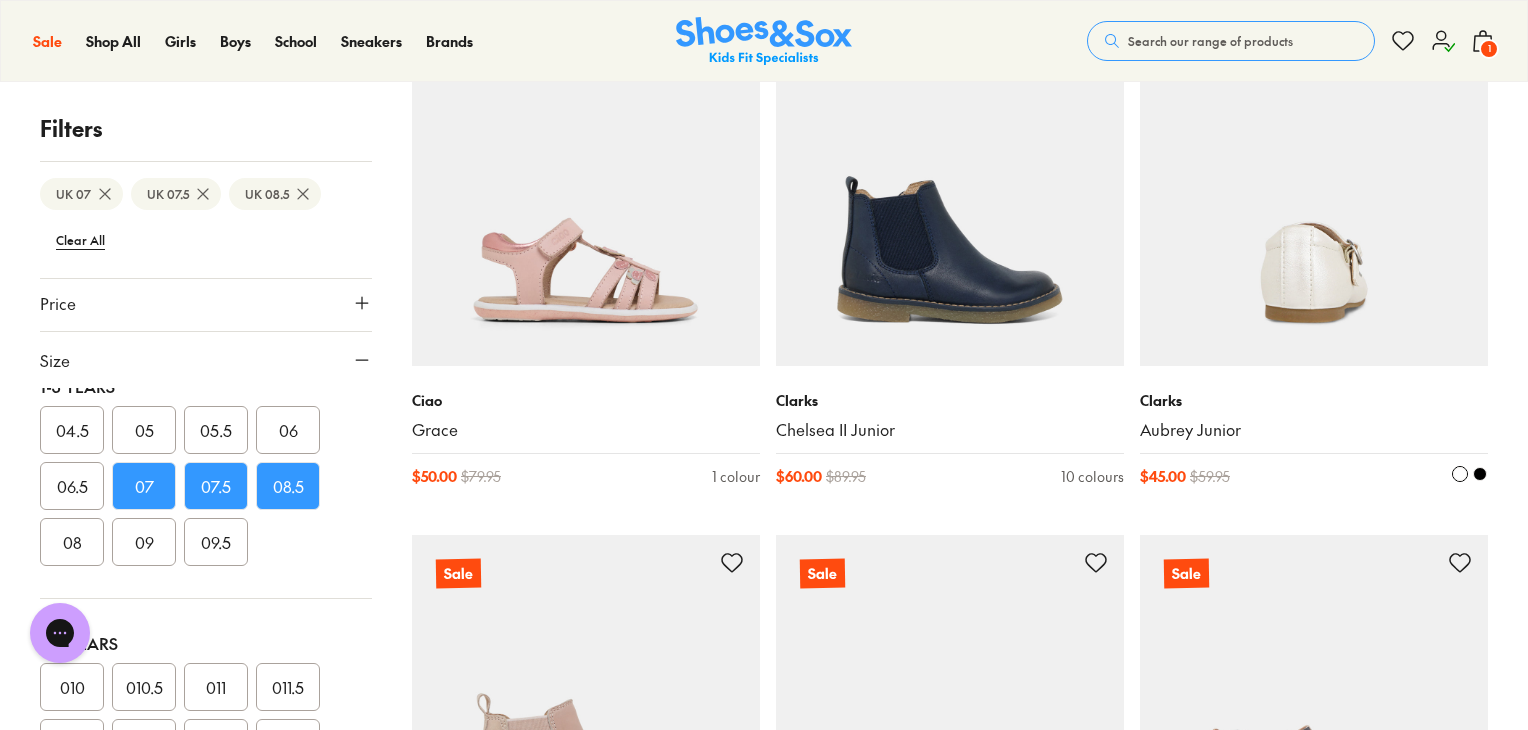 click at bounding box center (1314, 192) 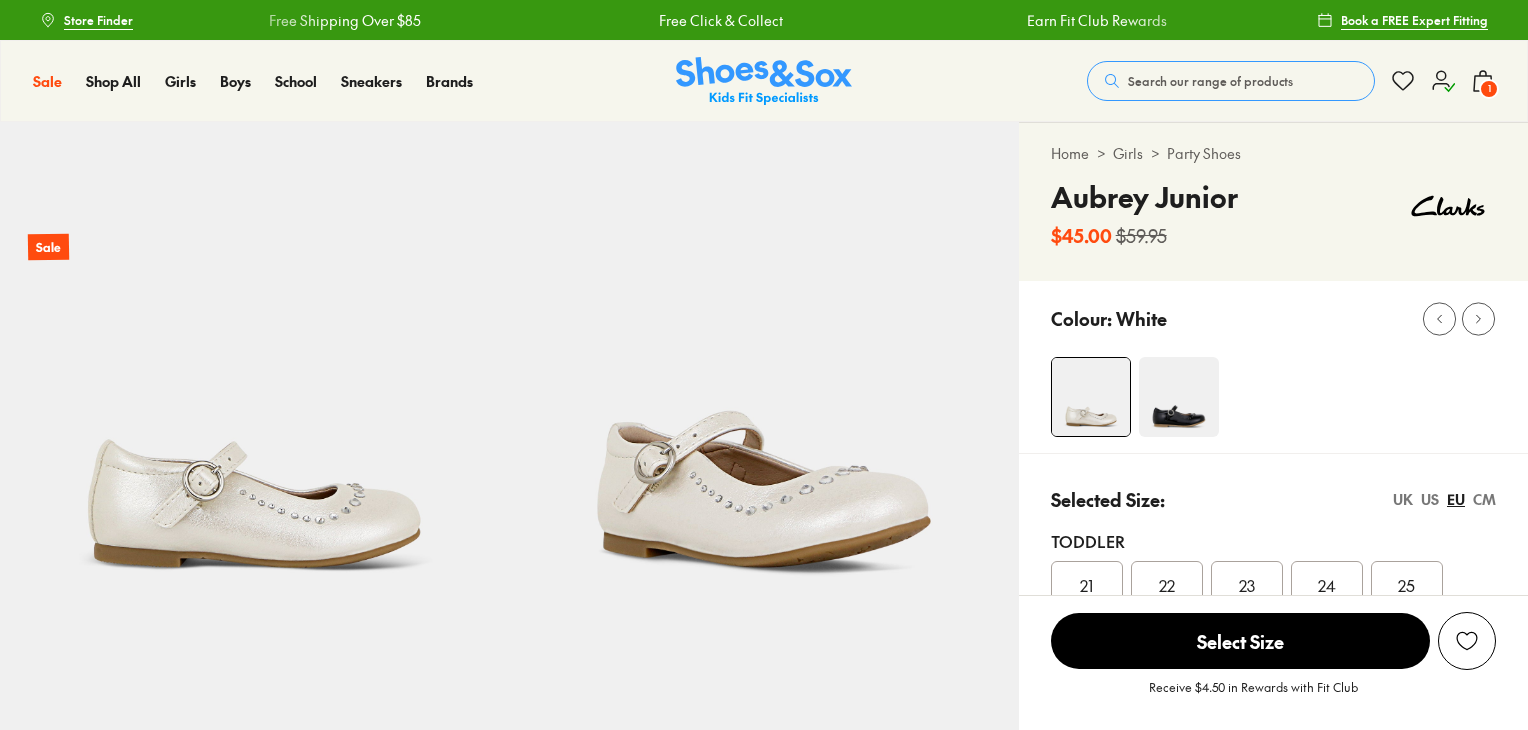 scroll, scrollTop: 0, scrollLeft: 0, axis: both 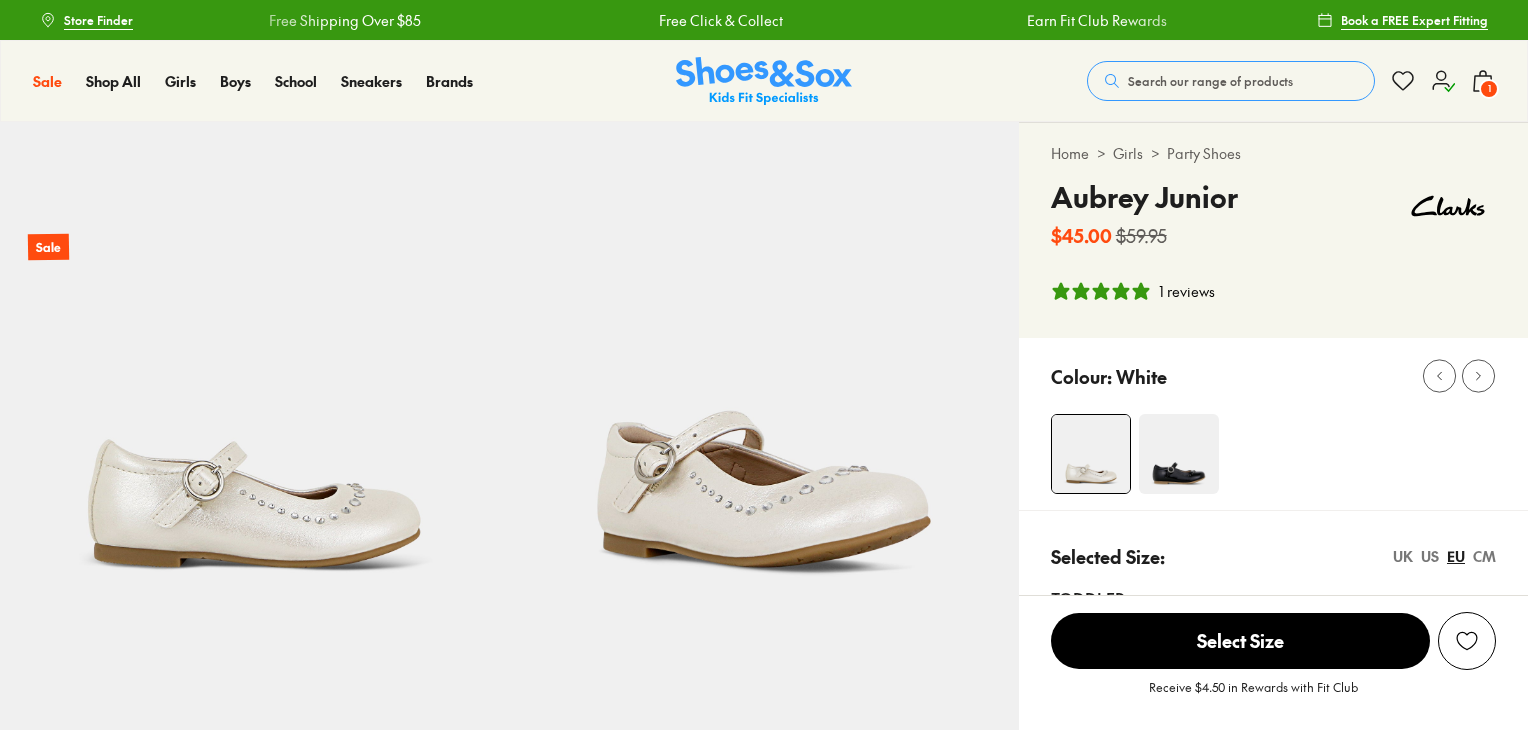 select on "*" 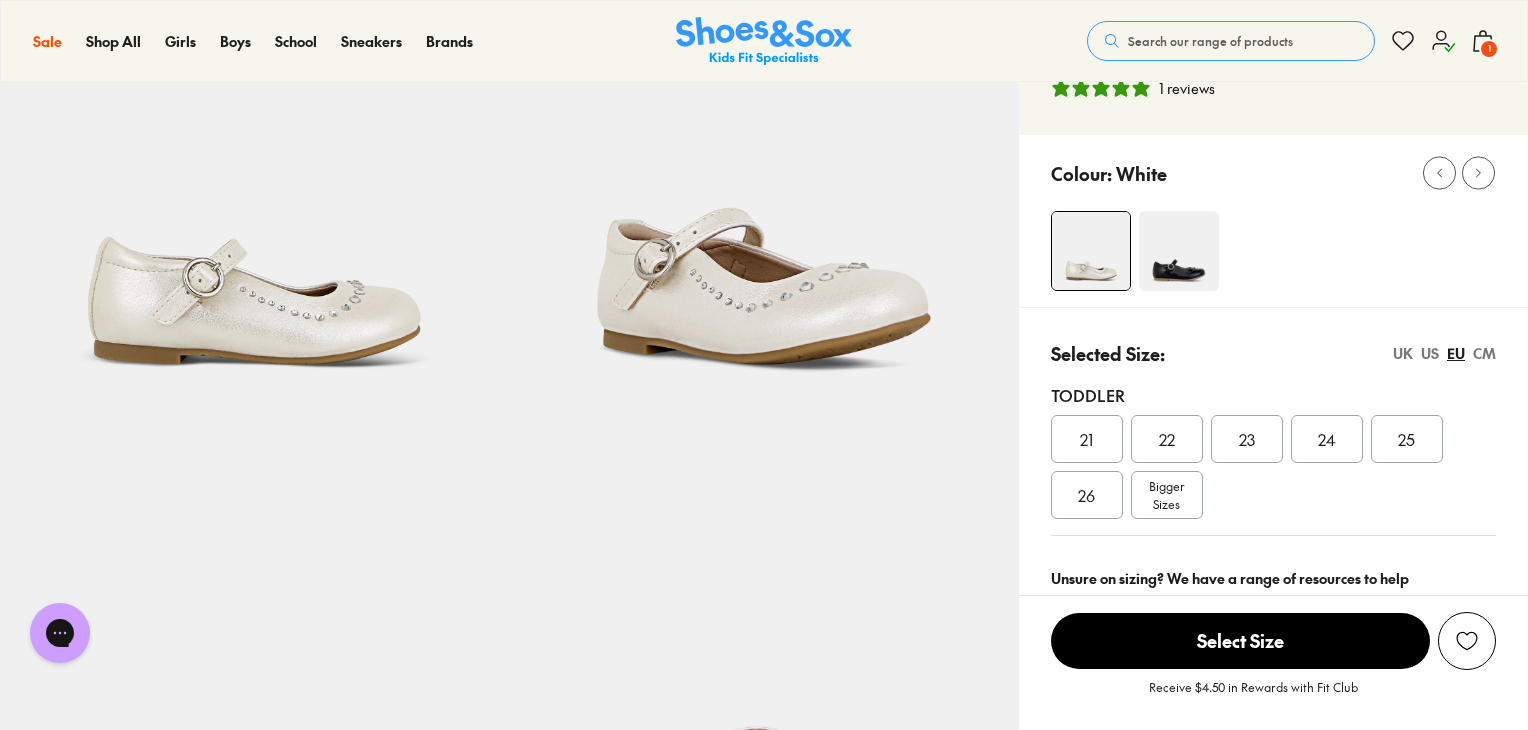 scroll, scrollTop: 200, scrollLeft: 0, axis: vertical 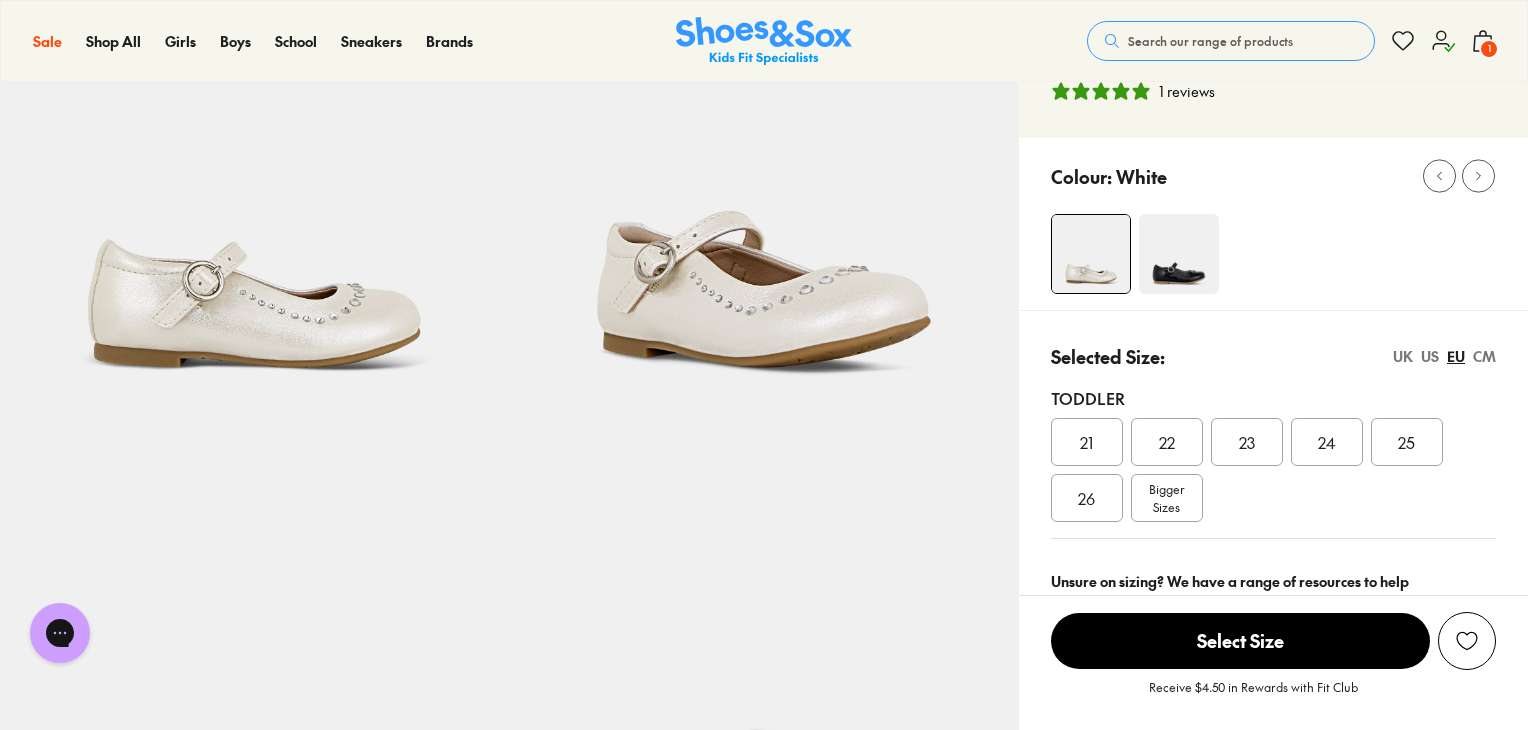 click on "UK" at bounding box center (1403, 356) 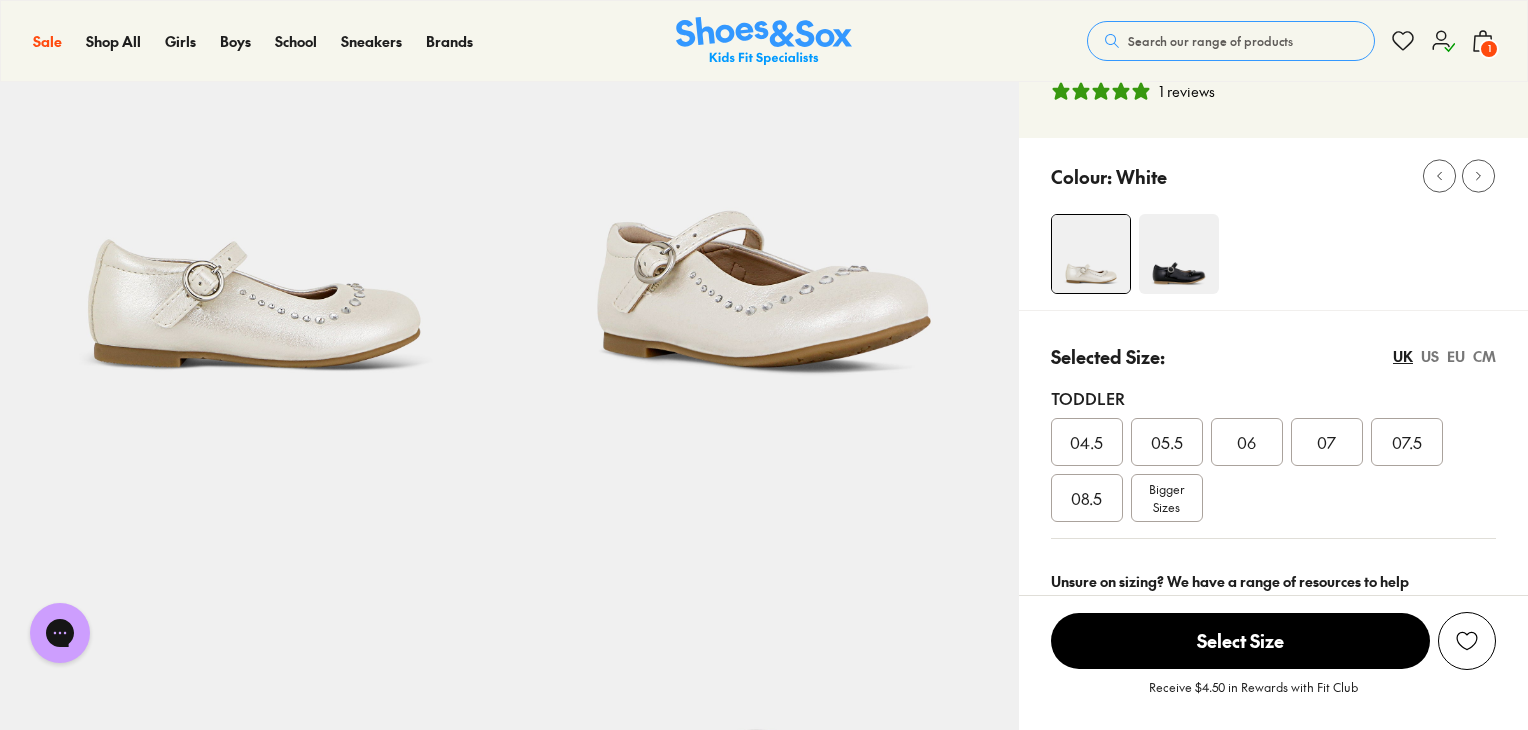 click on "07.5" at bounding box center (1407, 442) 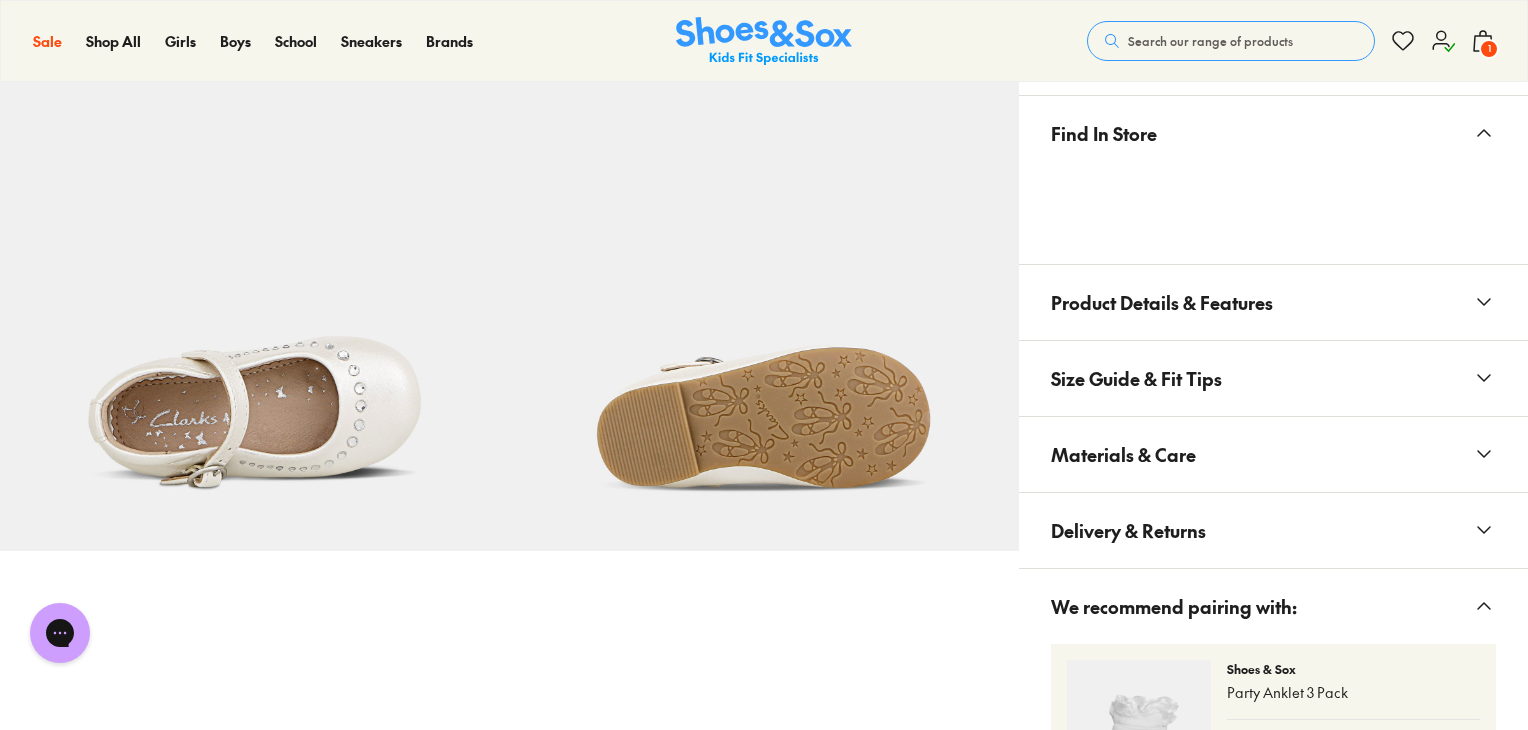scroll, scrollTop: 1100, scrollLeft: 0, axis: vertical 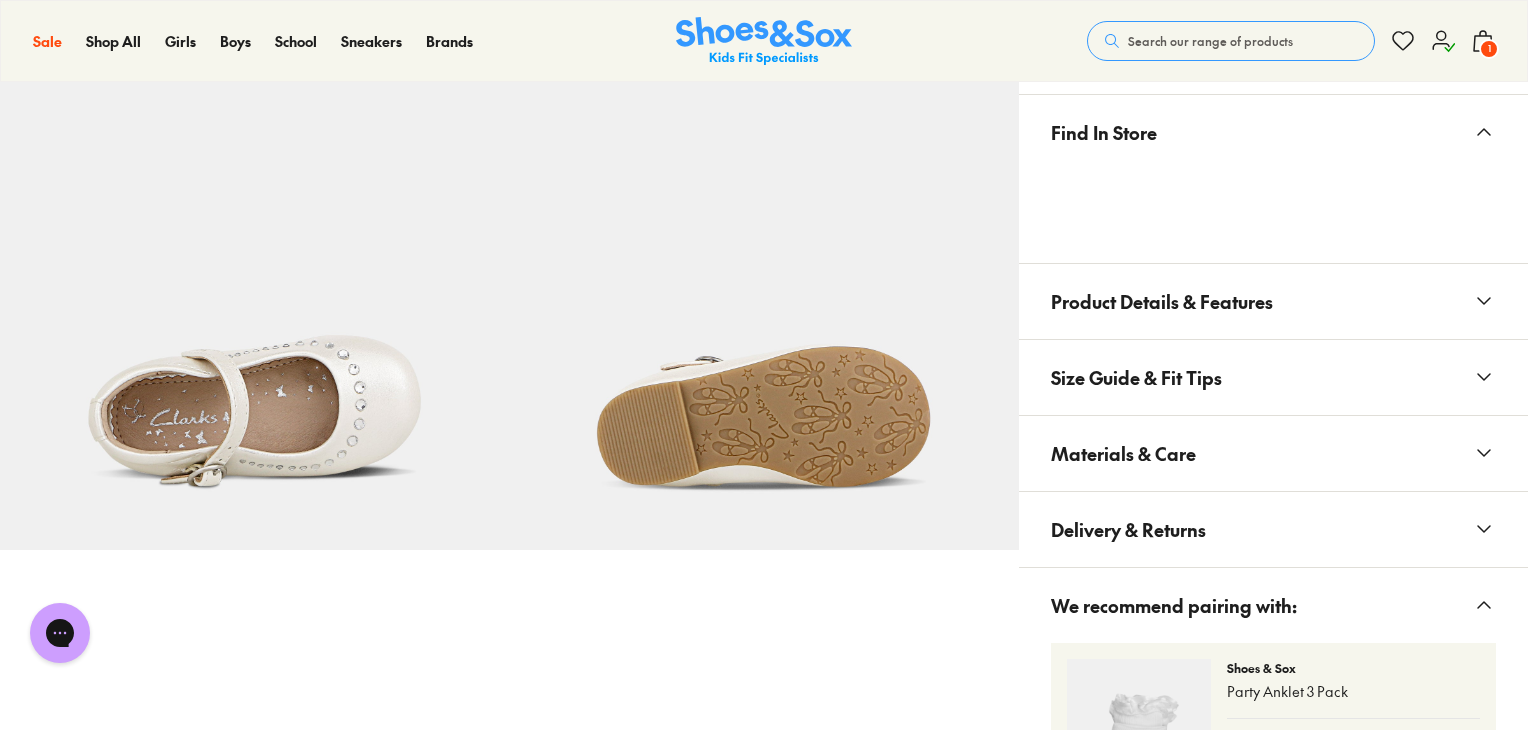 click on "Size Guide & Fit Tips" at bounding box center (1273, 377) 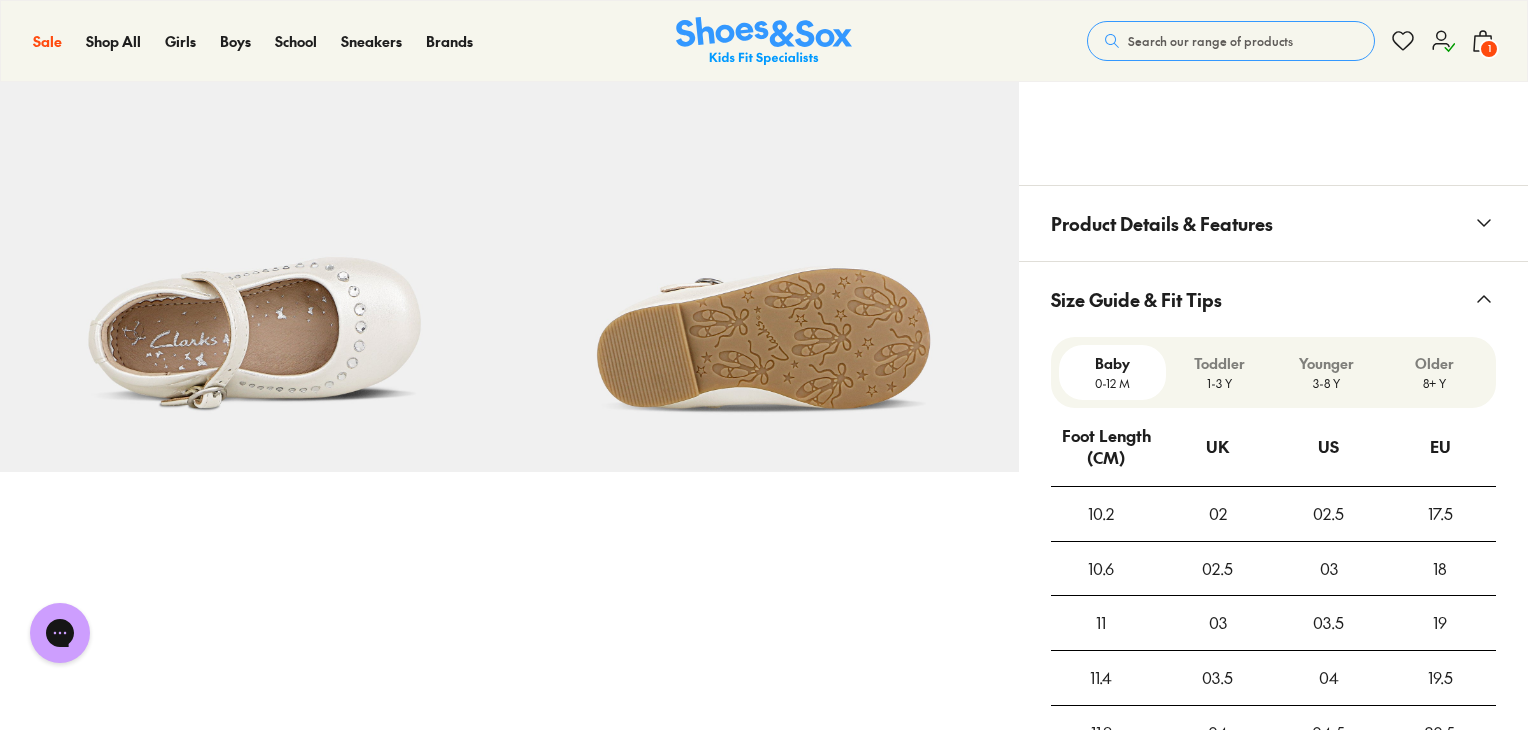 scroll, scrollTop: 1200, scrollLeft: 0, axis: vertical 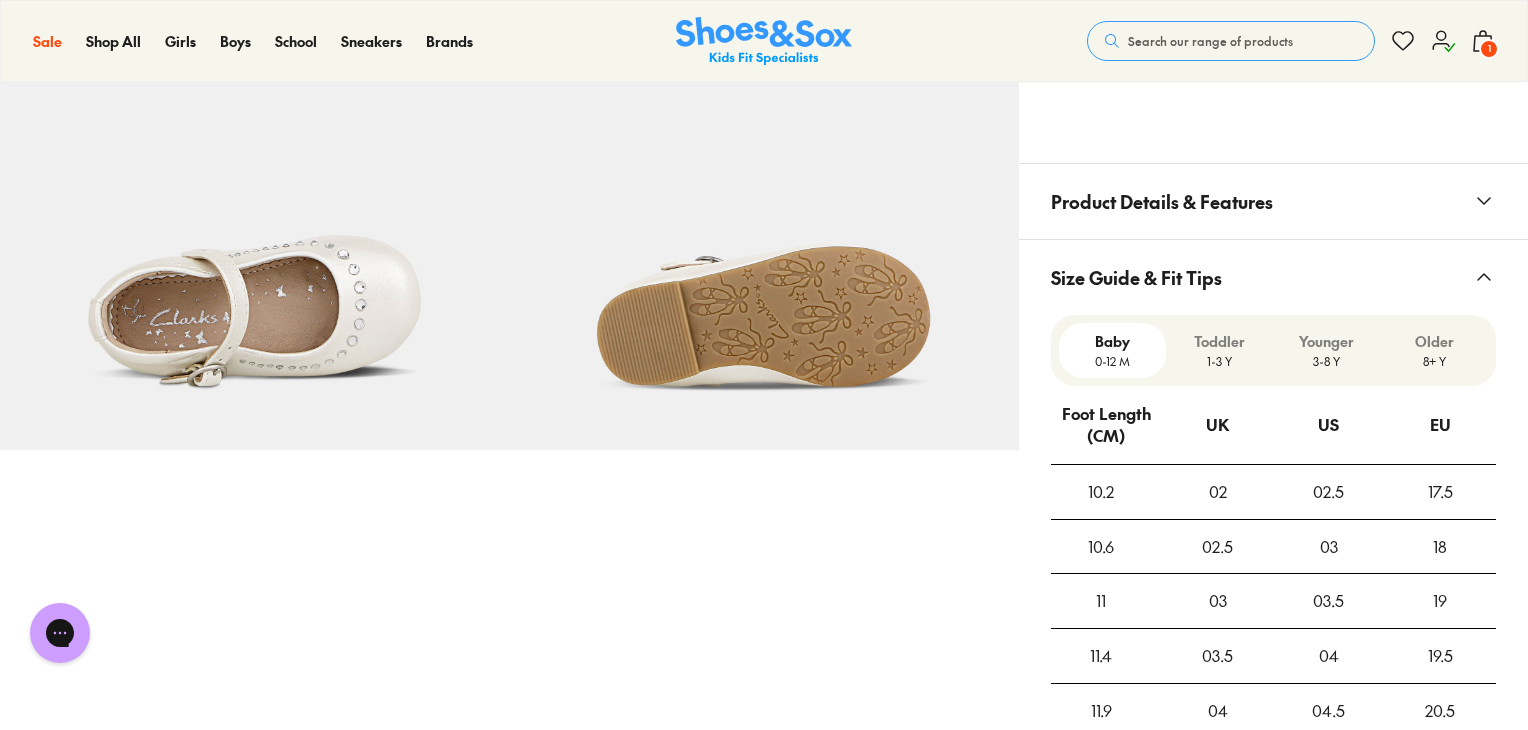 click on "Toddler" at bounding box center [1219, 341] 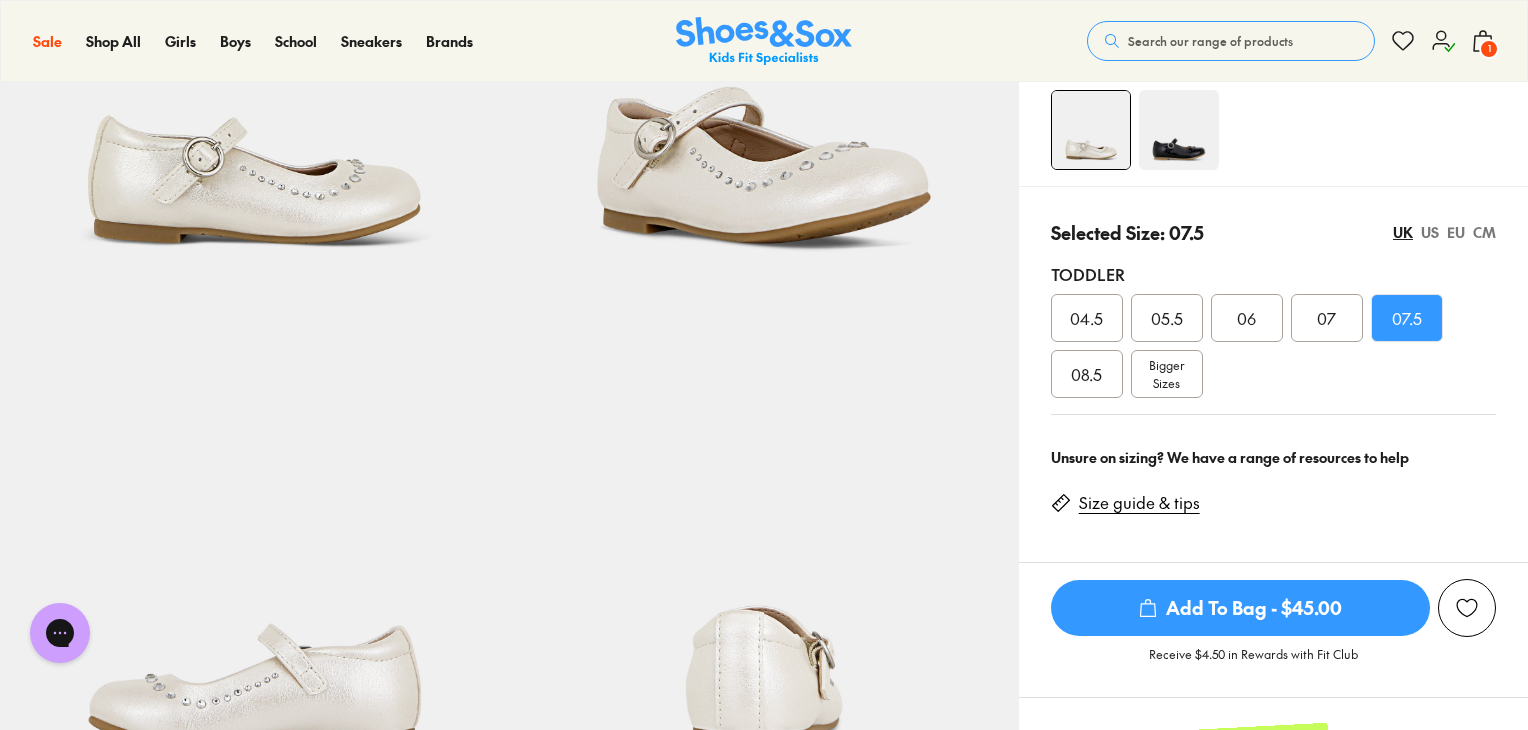 scroll, scrollTop: 0, scrollLeft: 0, axis: both 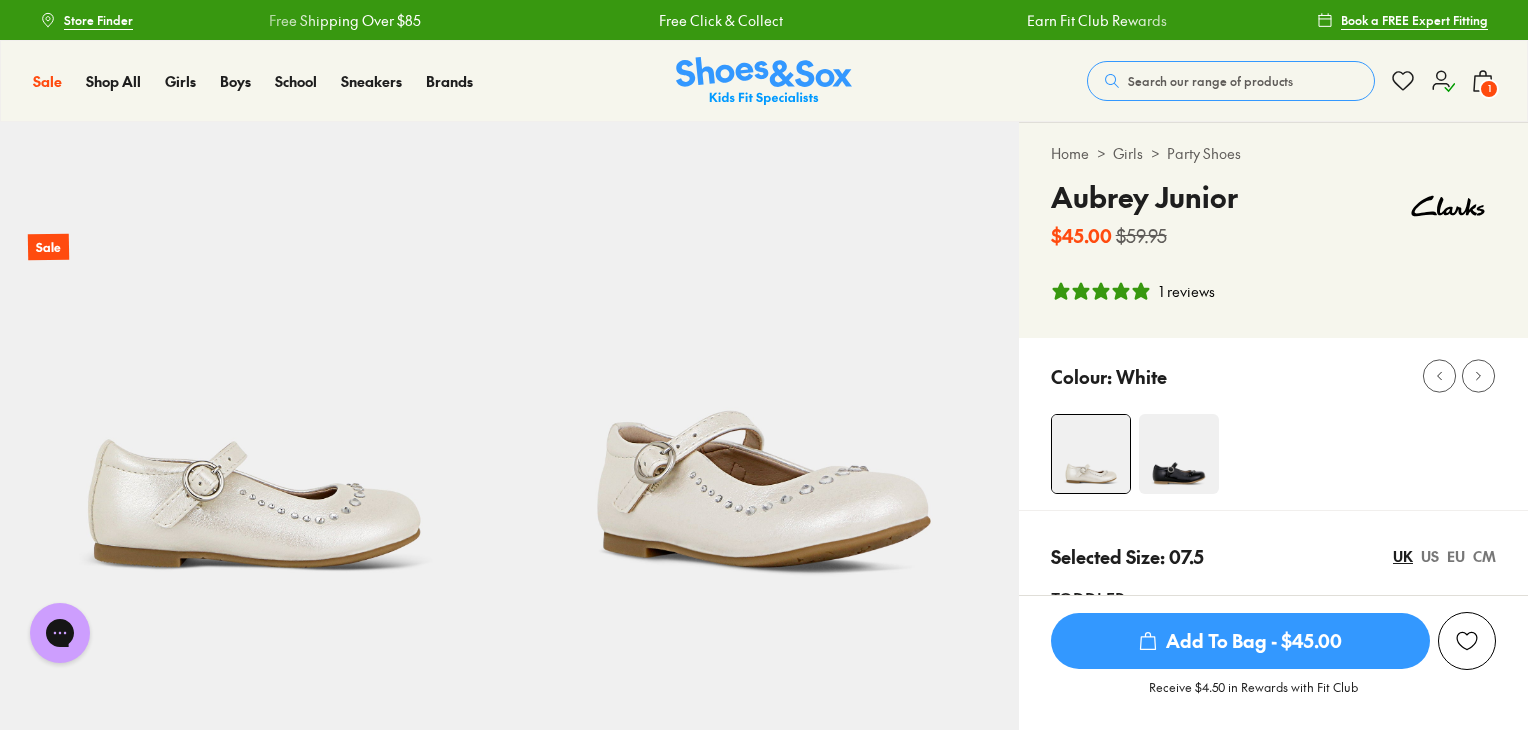 click on "1" at bounding box center (1489, 89) 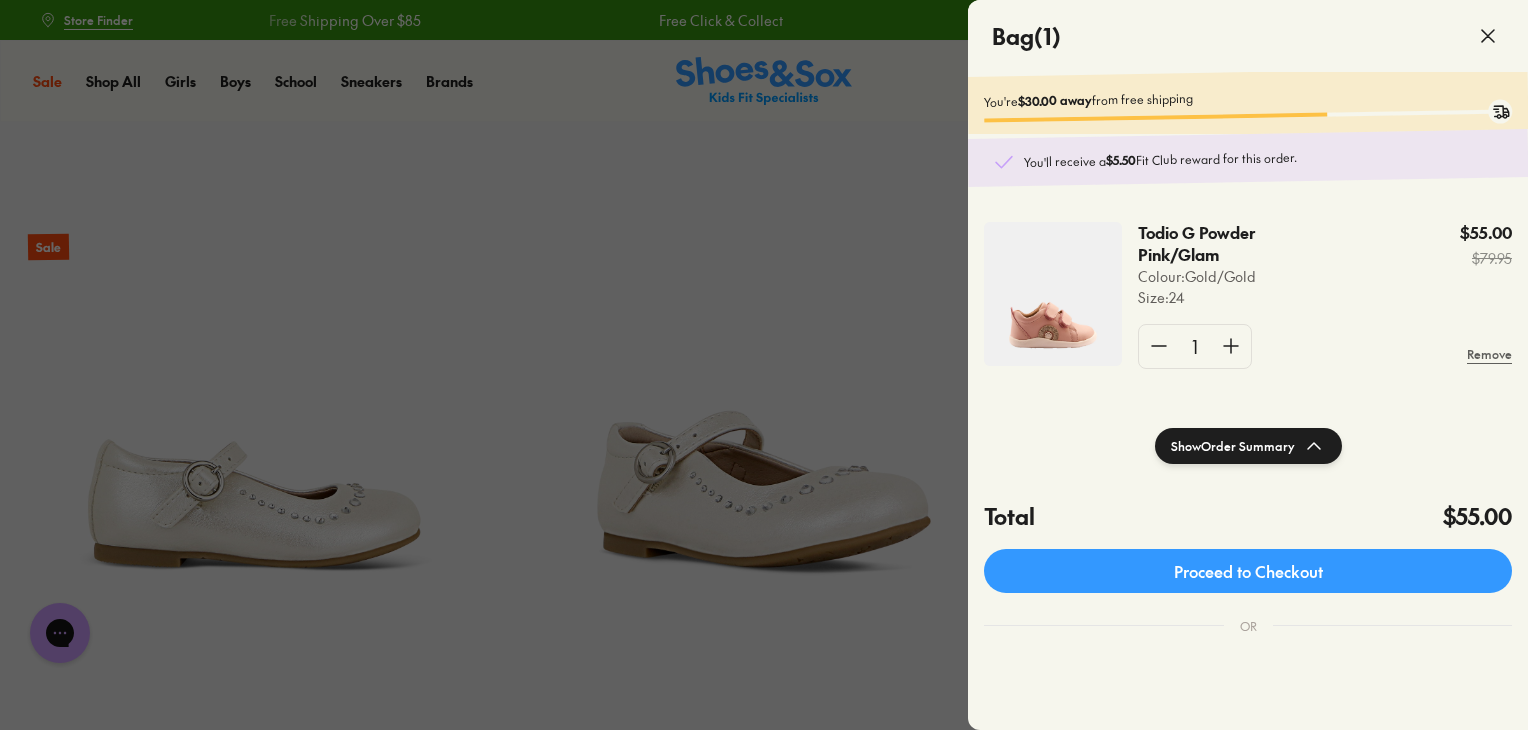 click 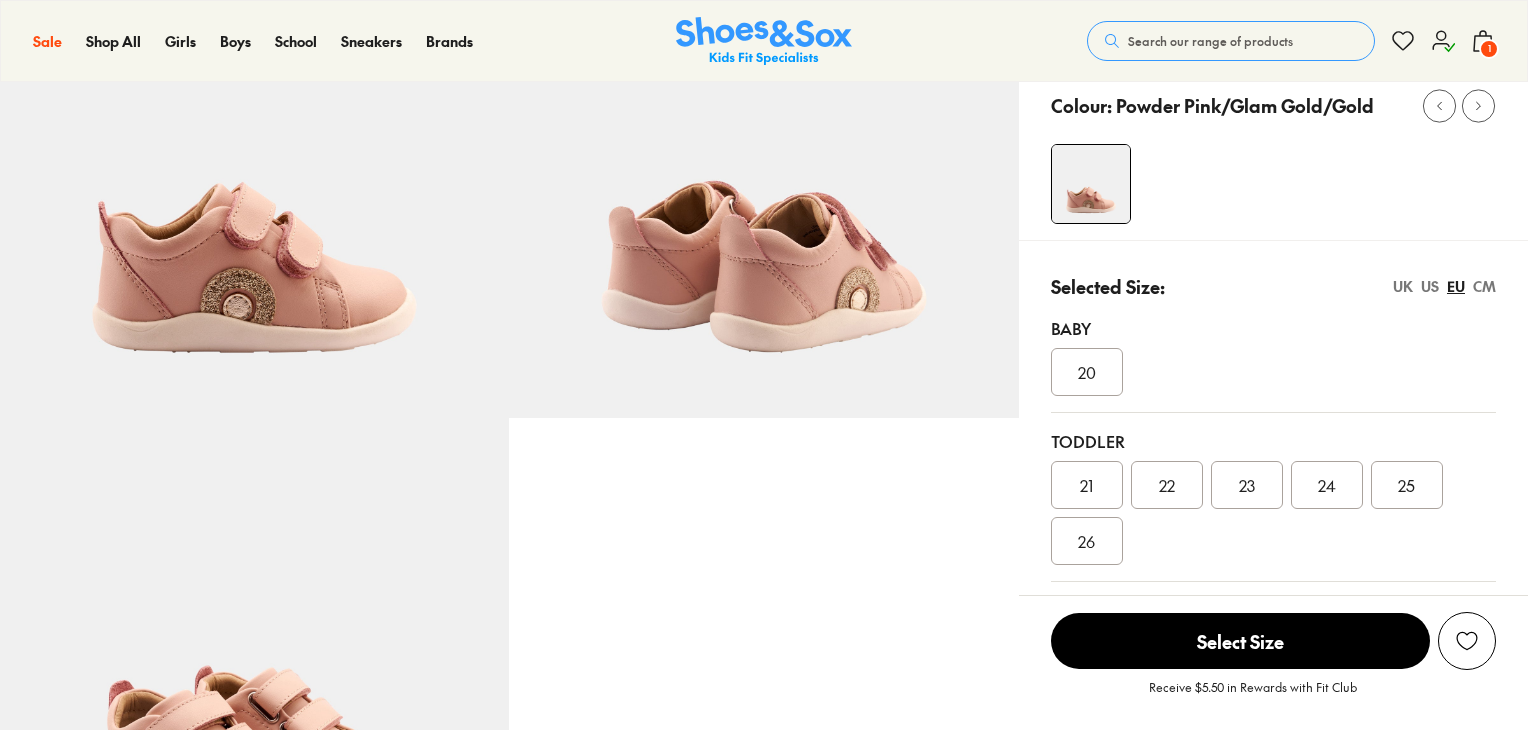 scroll, scrollTop: 300, scrollLeft: 0, axis: vertical 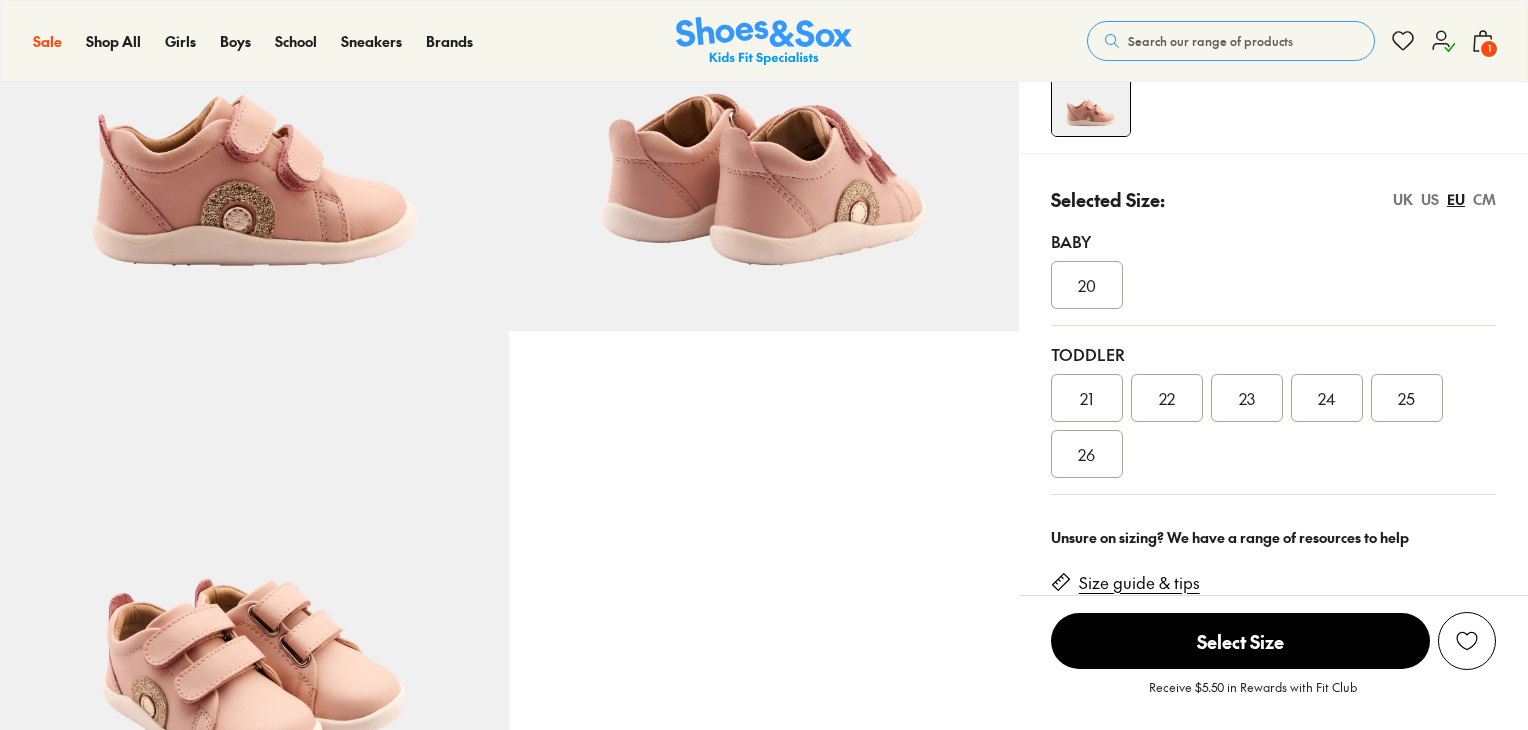 select on "*" 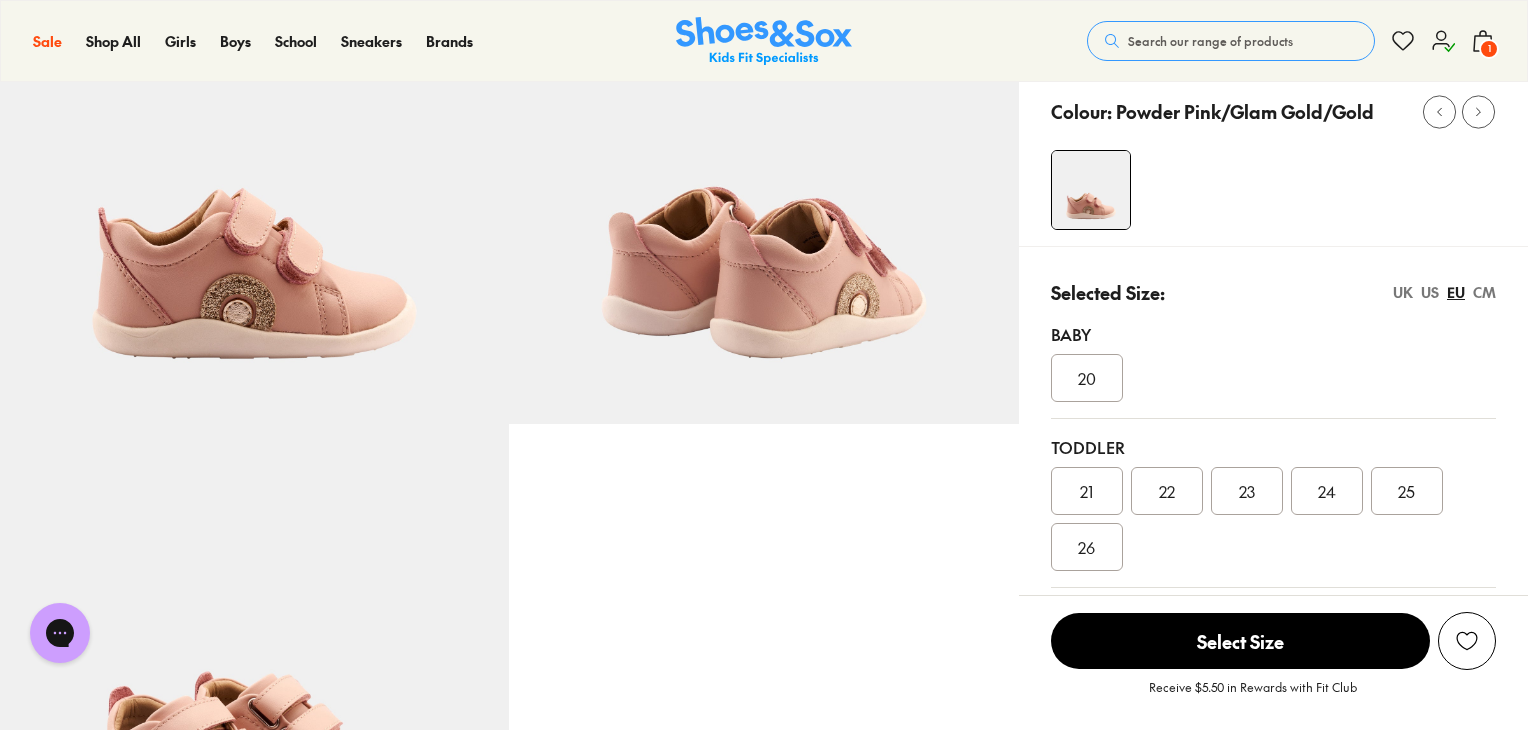 scroll, scrollTop: 200, scrollLeft: 0, axis: vertical 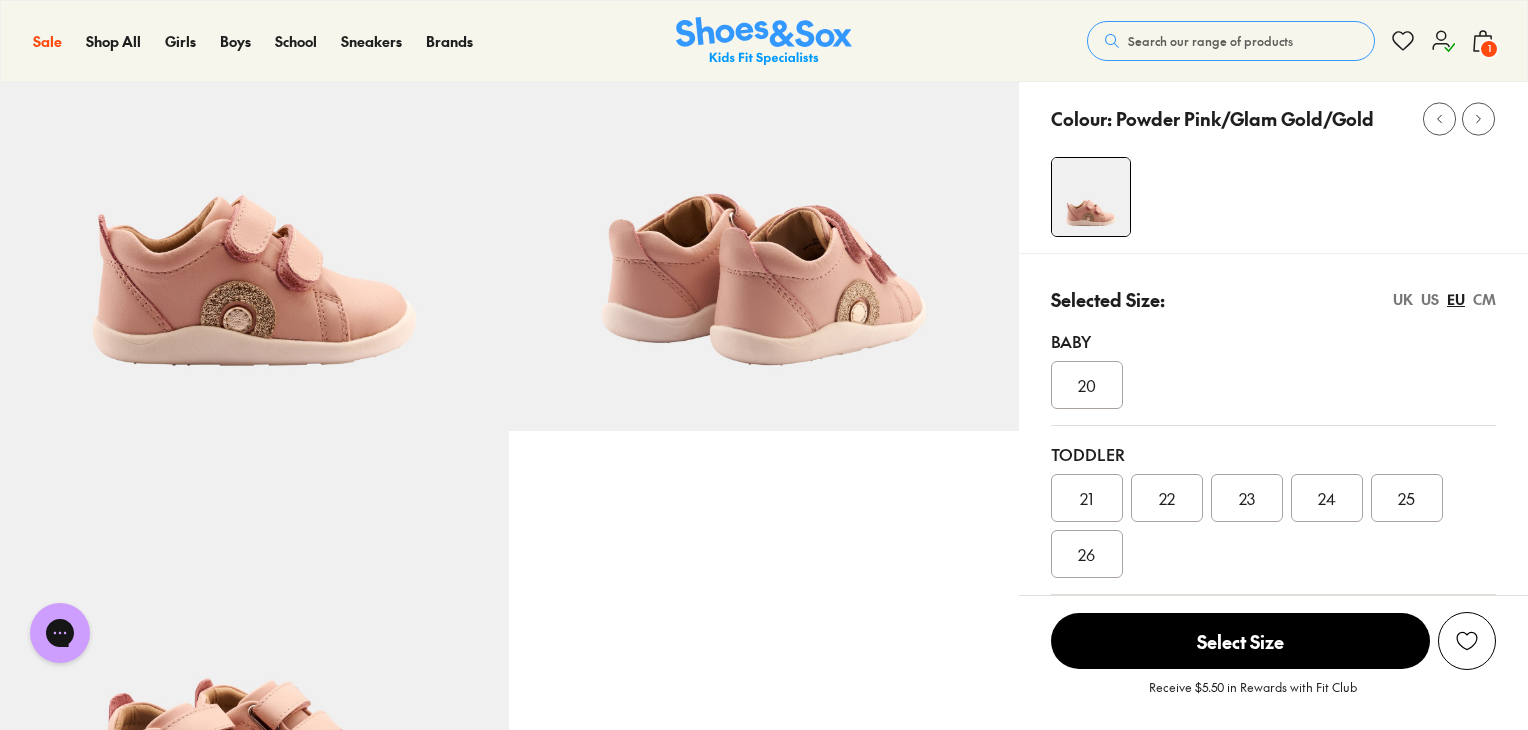 click on "UK" at bounding box center (1403, 299) 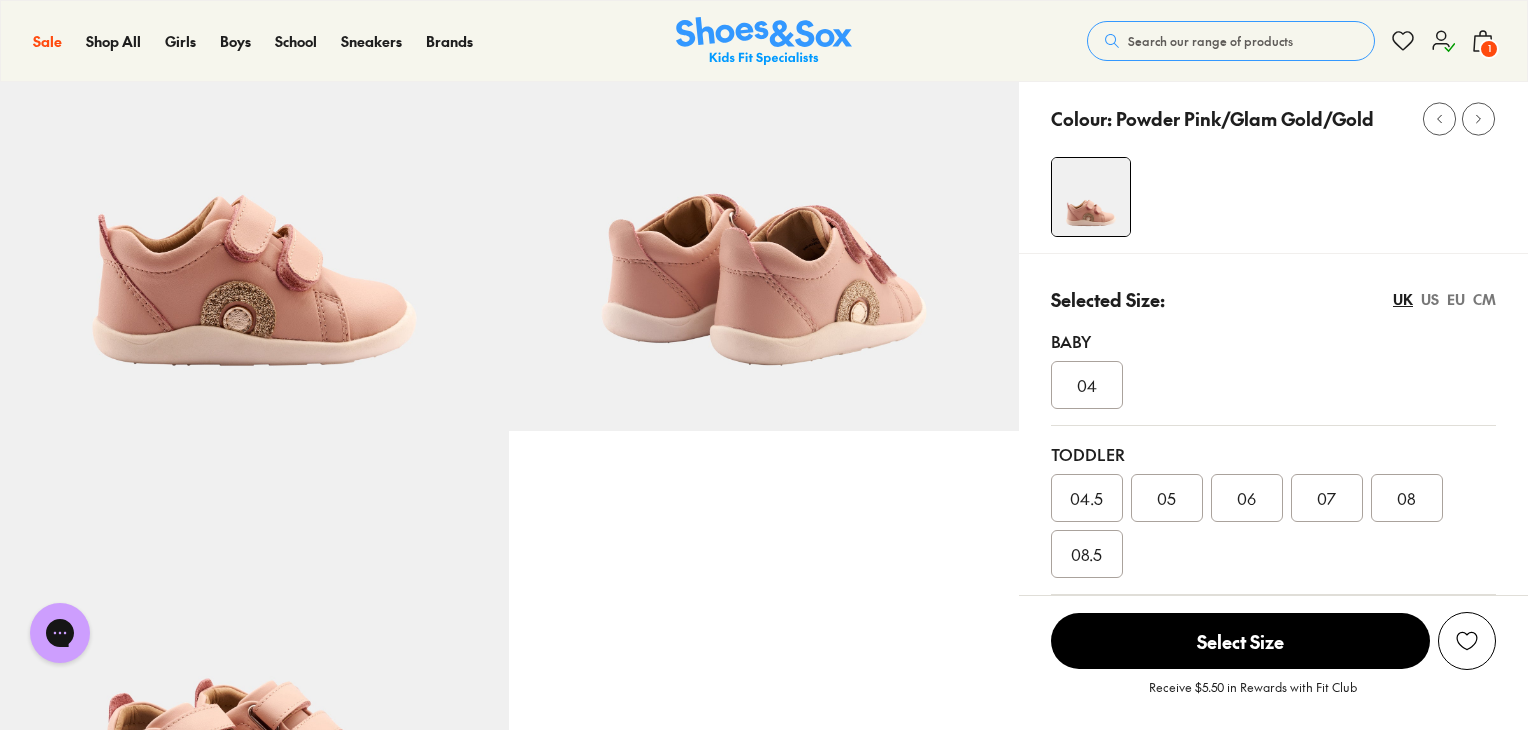 click on "US" at bounding box center (1430, 299) 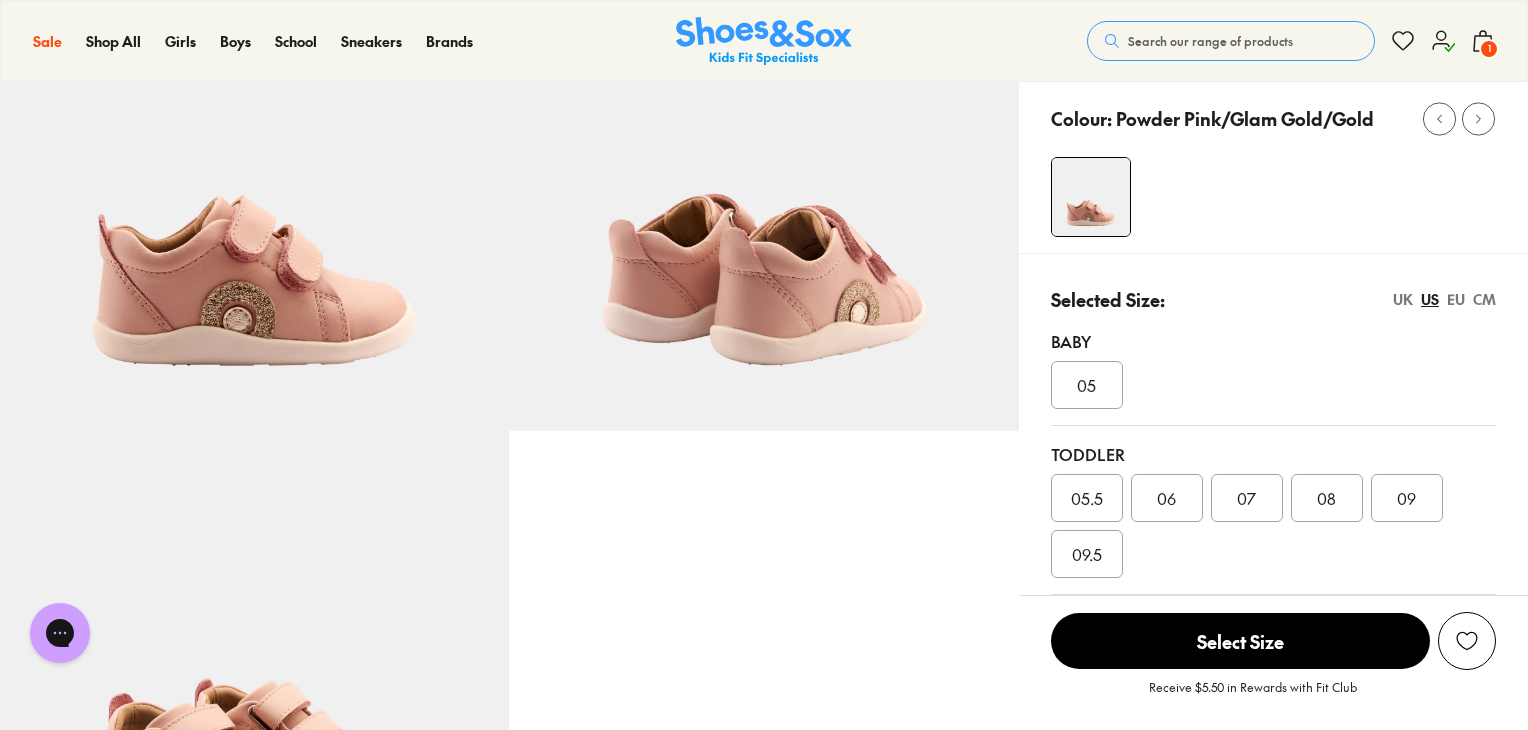 click on "UK" at bounding box center (1403, 299) 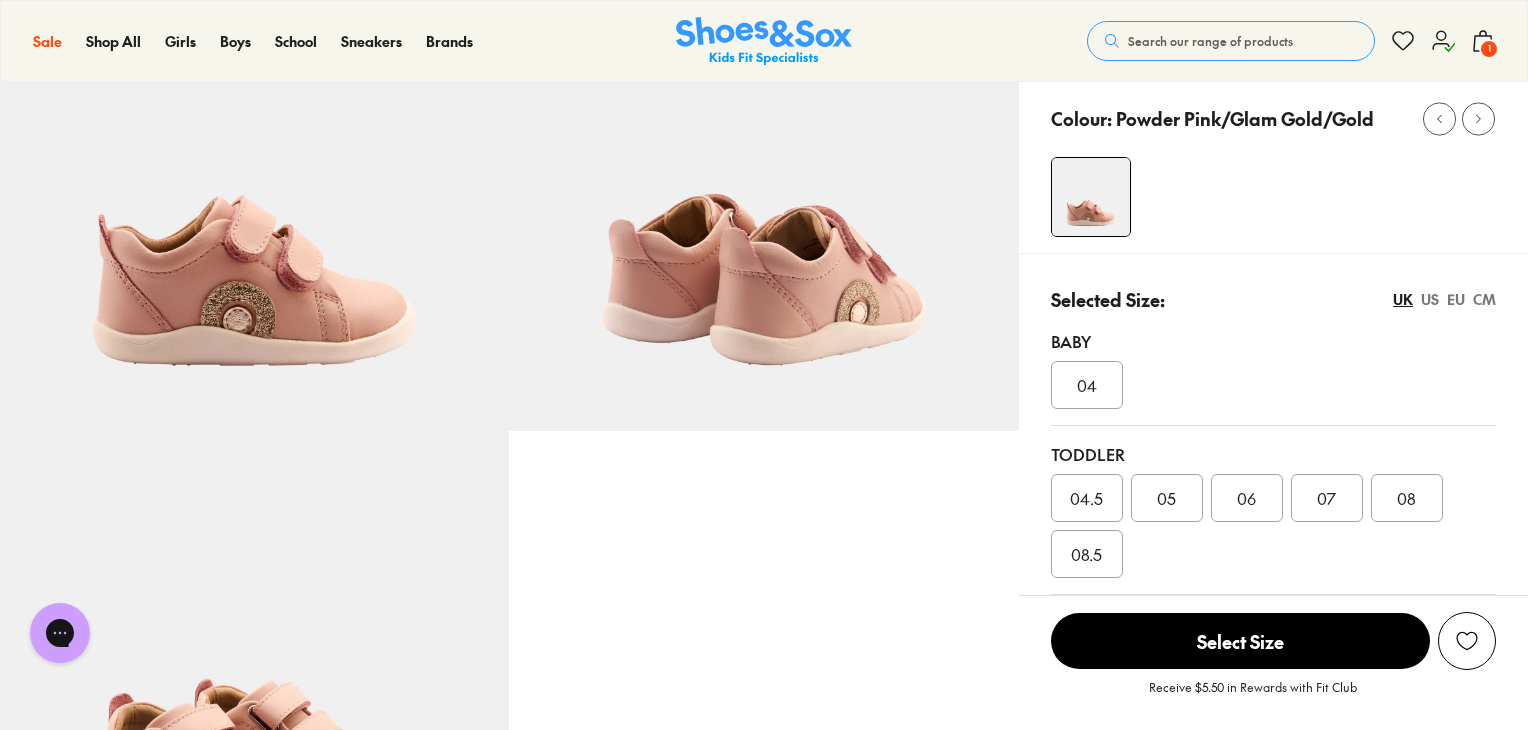 click on "US" at bounding box center (1430, 299) 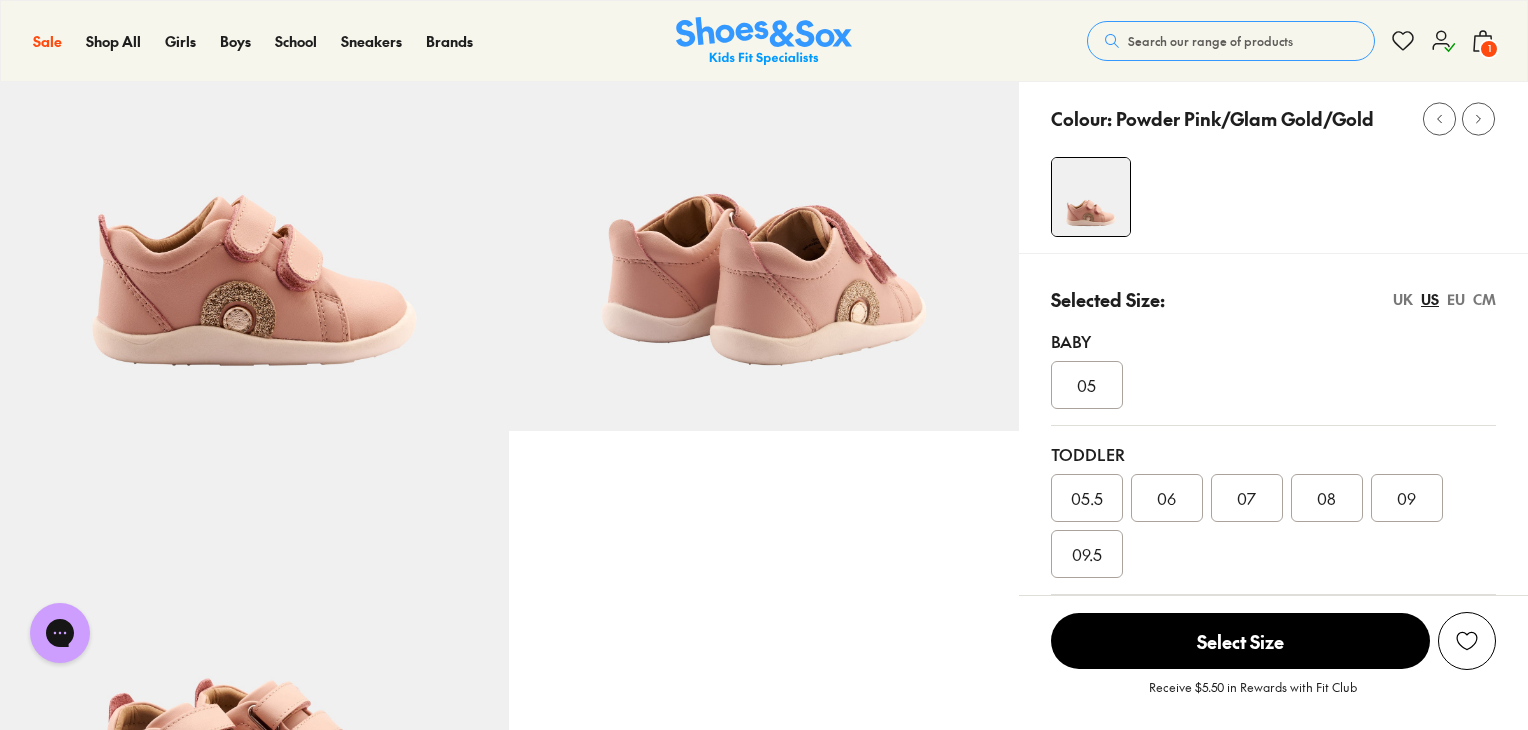 click on "EU" at bounding box center [1456, 299] 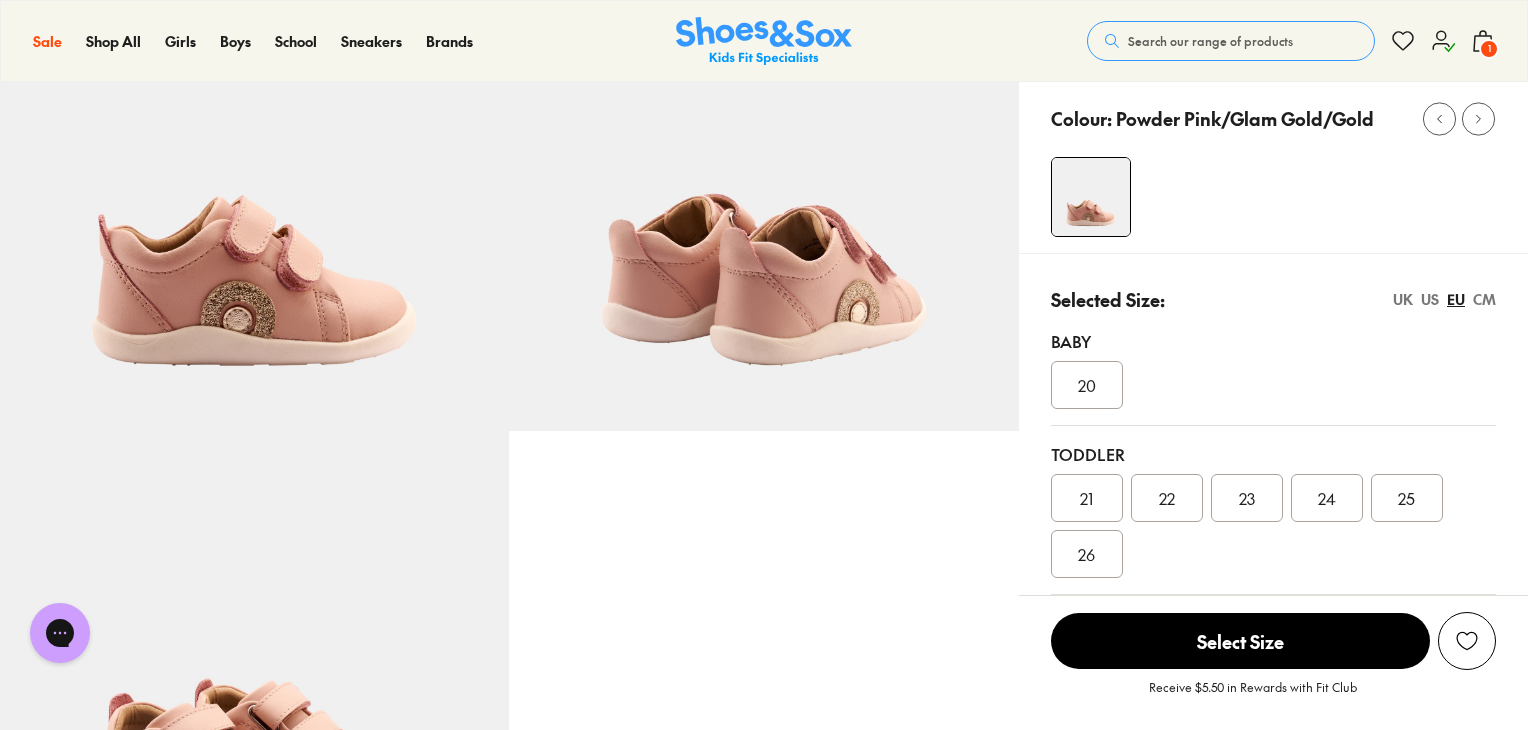 click on "CM" at bounding box center (1484, 299) 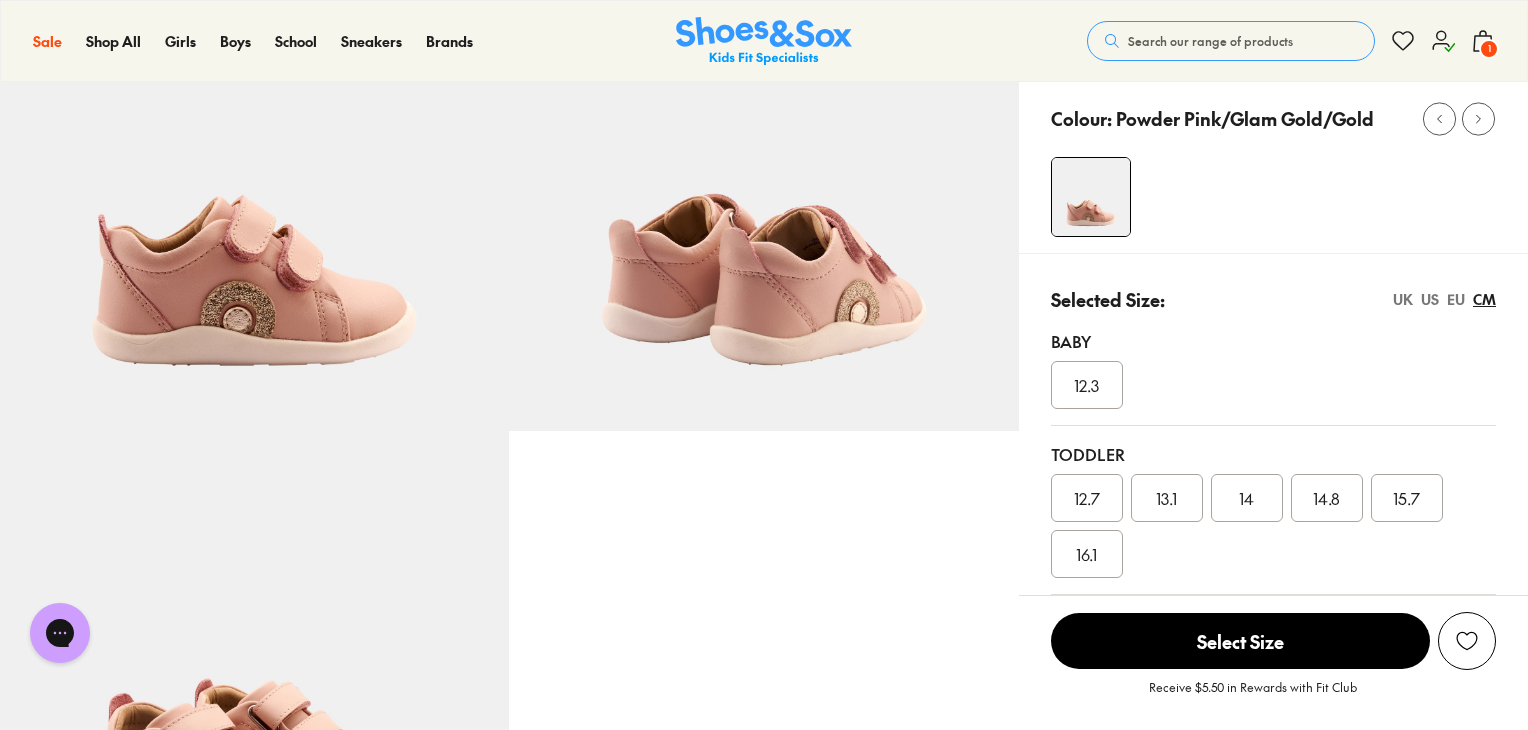 click on "EU" at bounding box center (1456, 299) 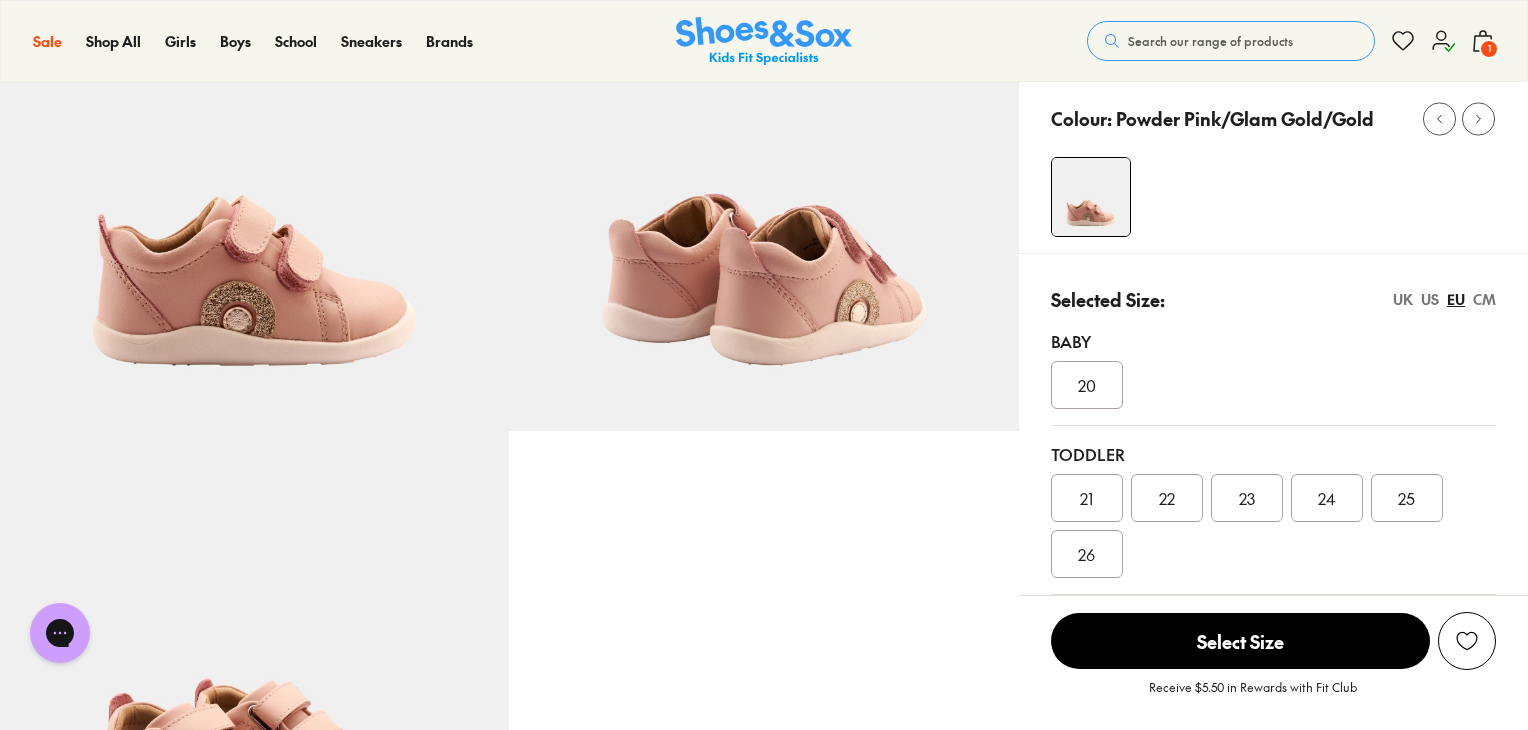 click on "US" at bounding box center (1430, 299) 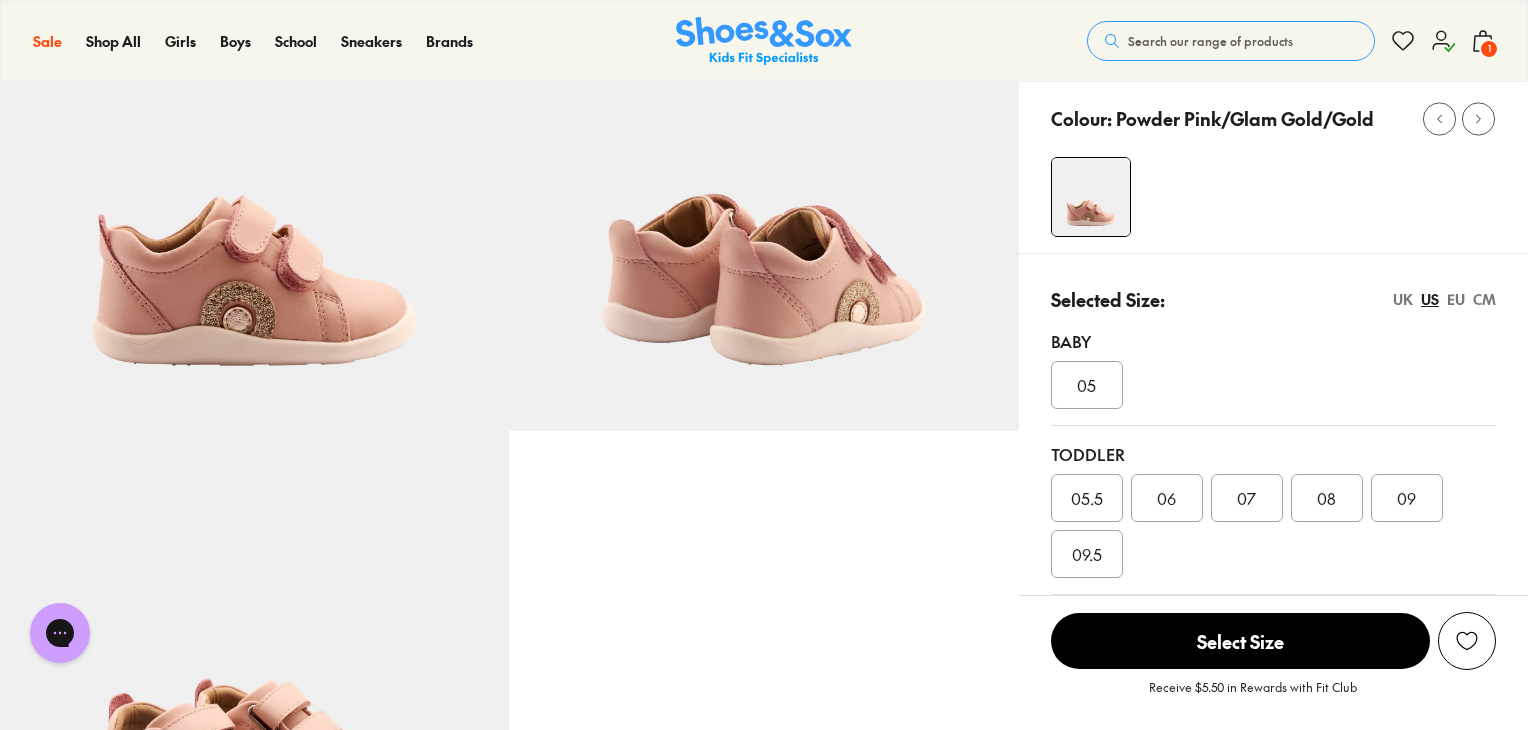 click on "UK" at bounding box center (1403, 299) 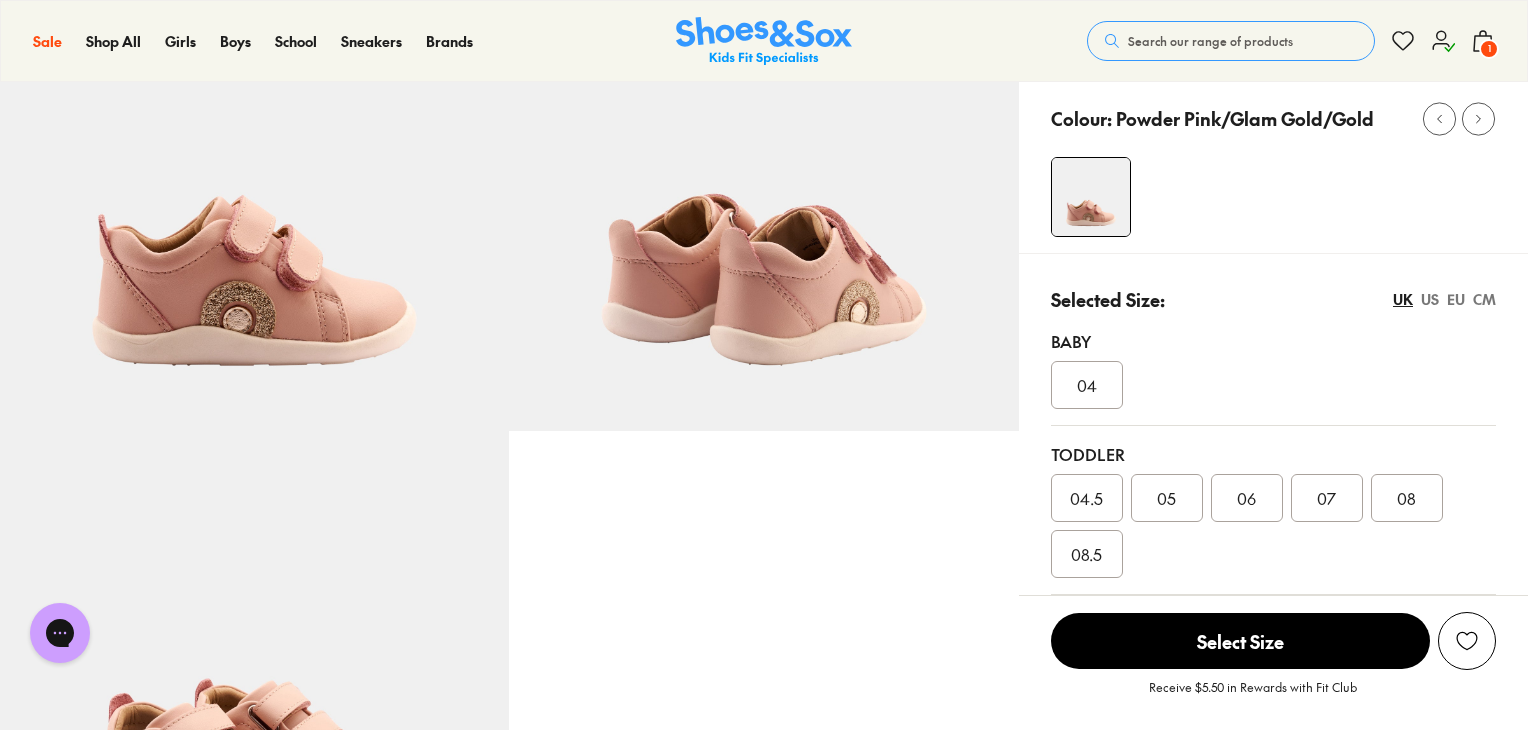 click on "US" at bounding box center (1430, 299) 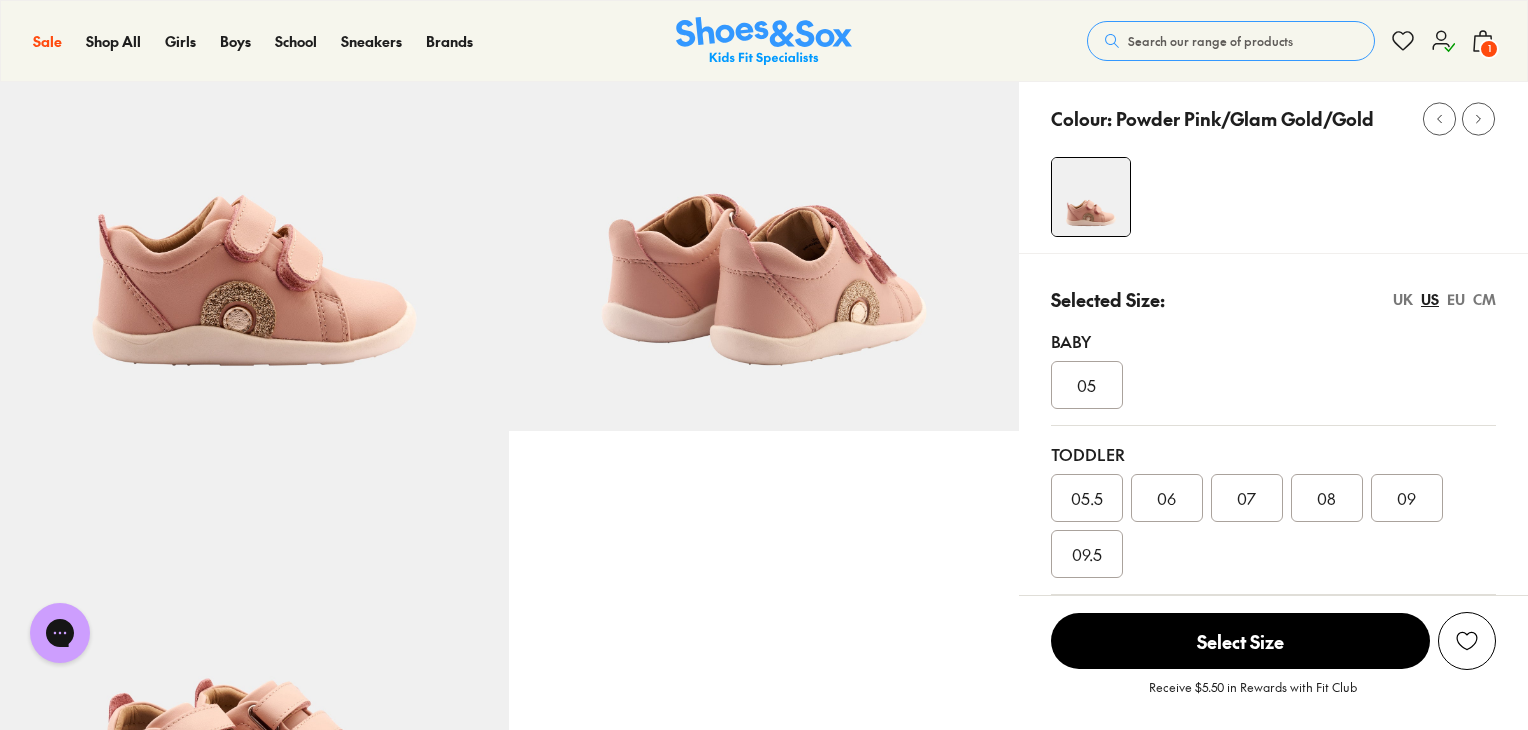 click on "EU" at bounding box center [1456, 299] 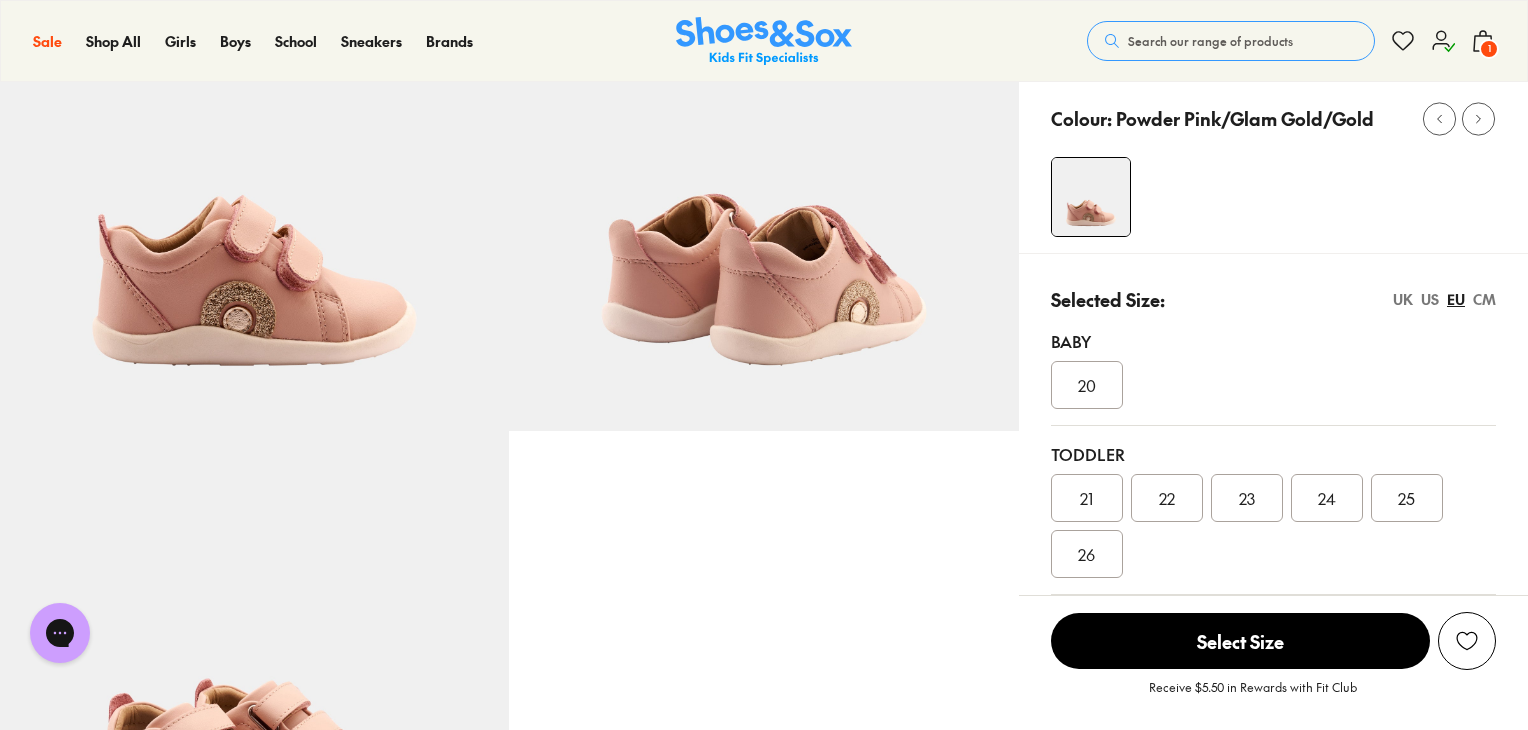 click on "UK" at bounding box center [1403, 299] 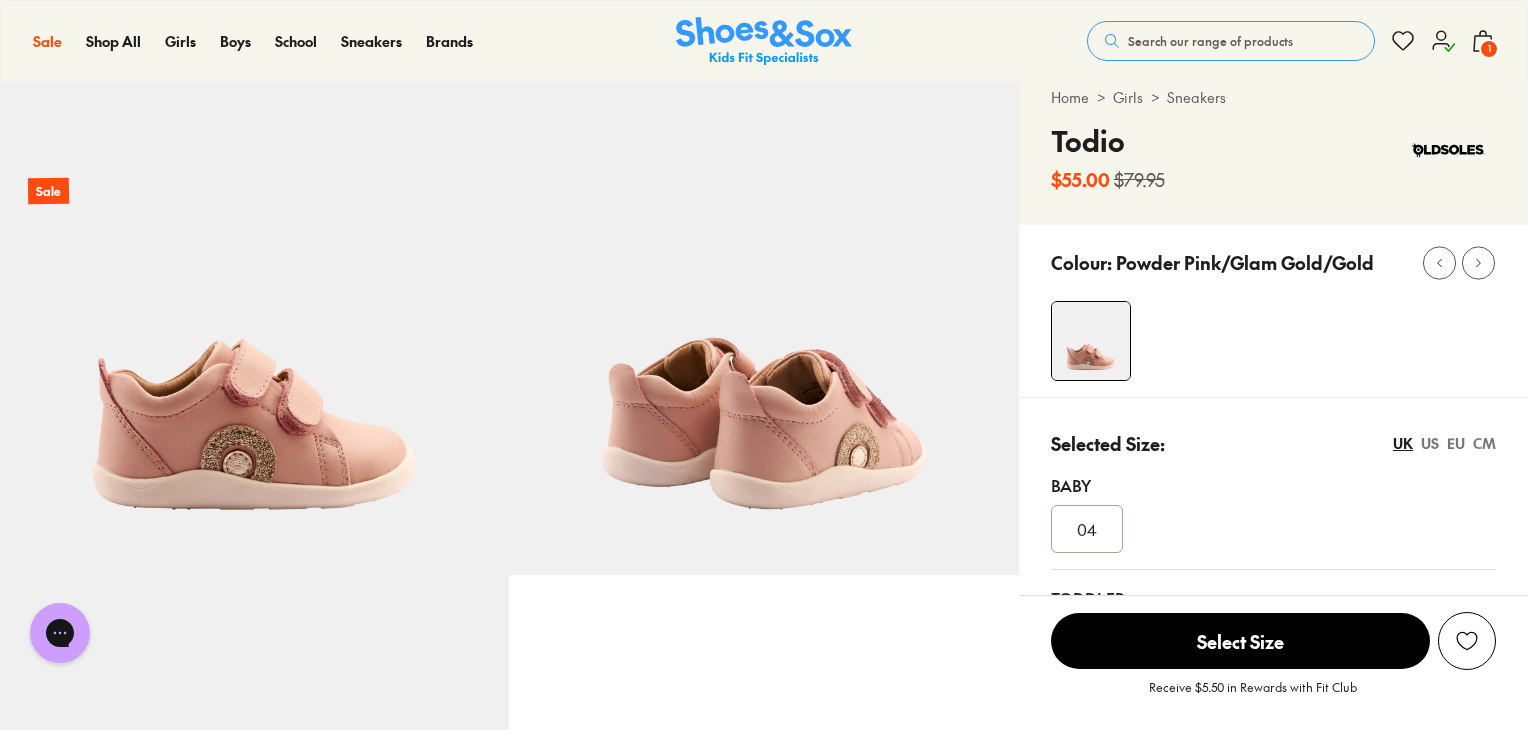 scroll, scrollTop: 0, scrollLeft: 0, axis: both 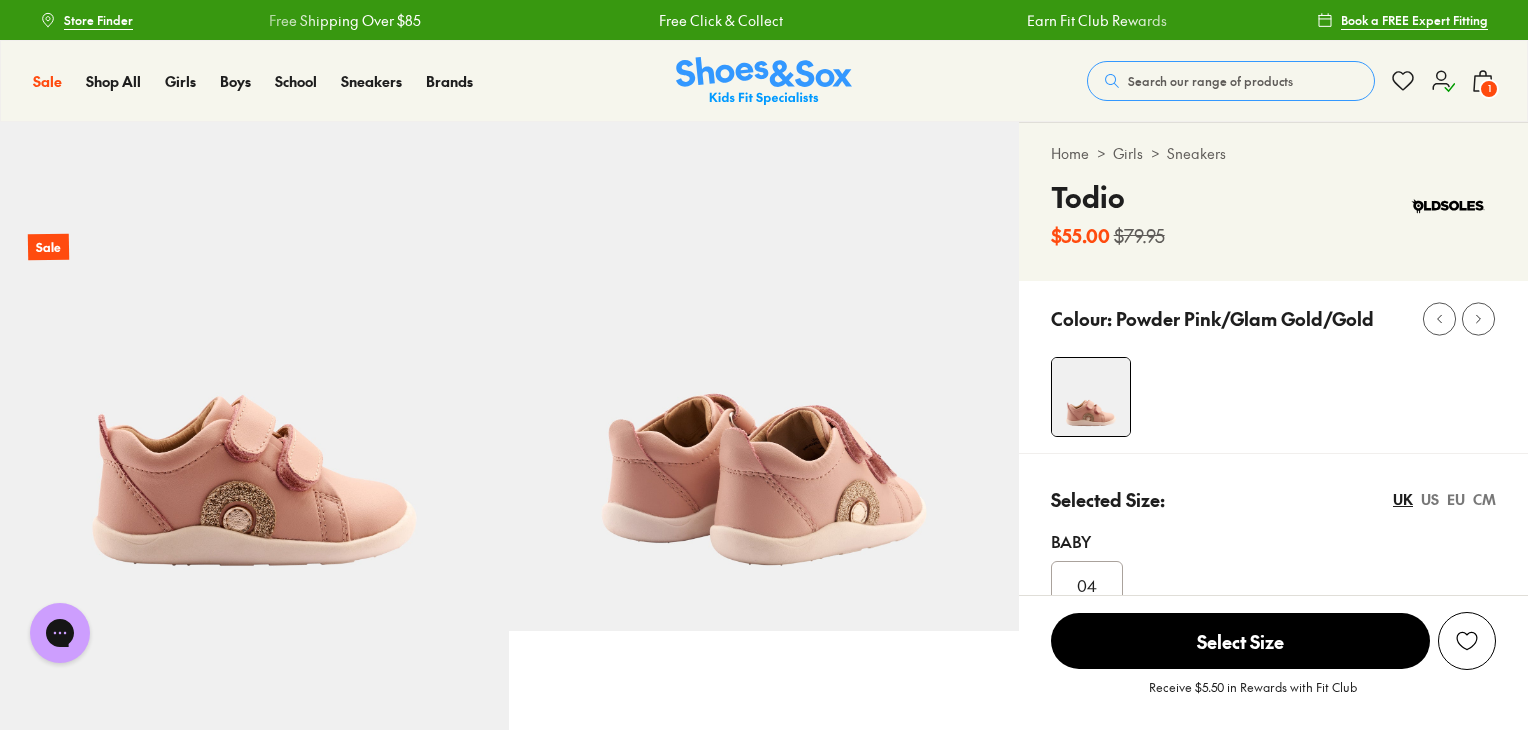 click on "1" at bounding box center [1489, 89] 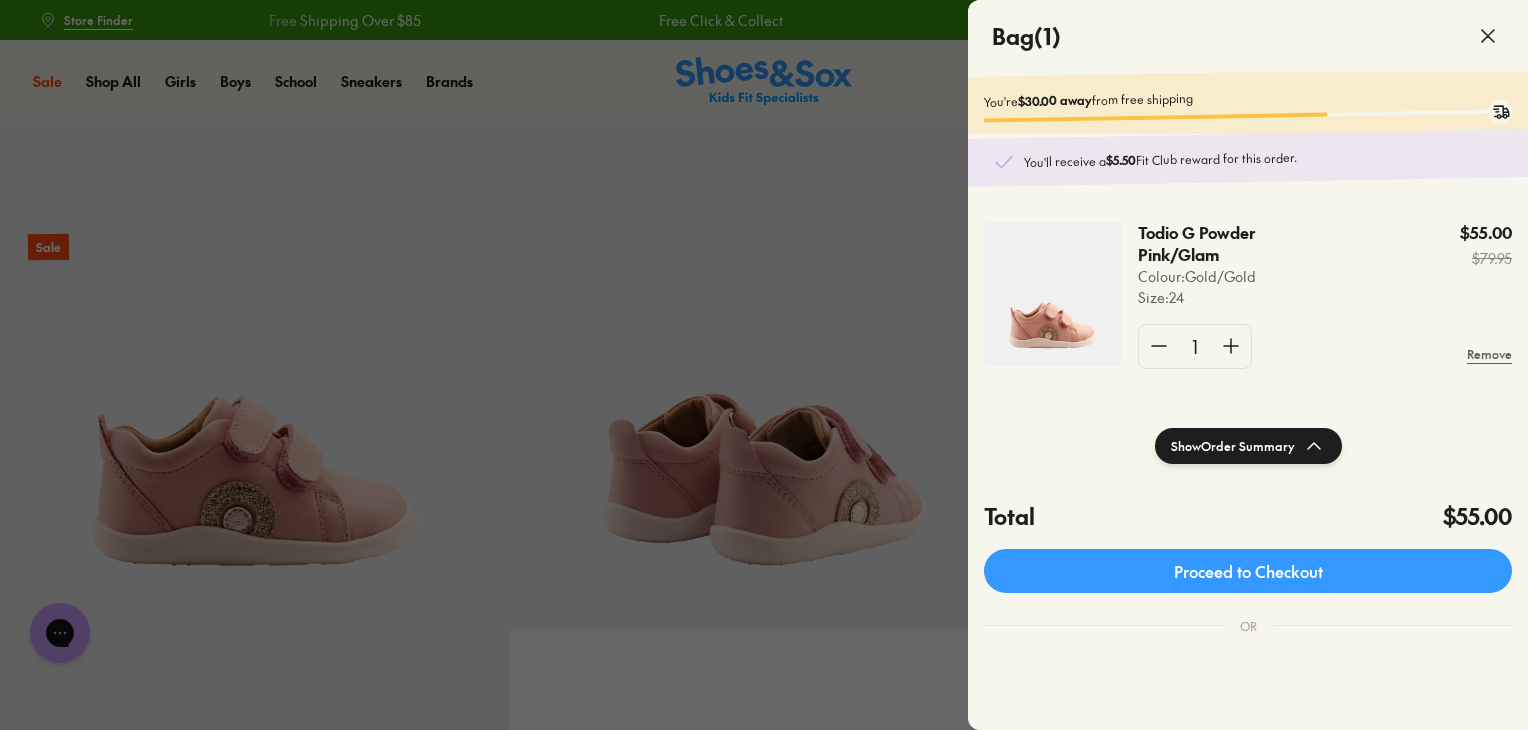 drag, startPoint x: 660, startPoint y: 338, endPoint x: 712, endPoint y: 349, distance: 53.15073 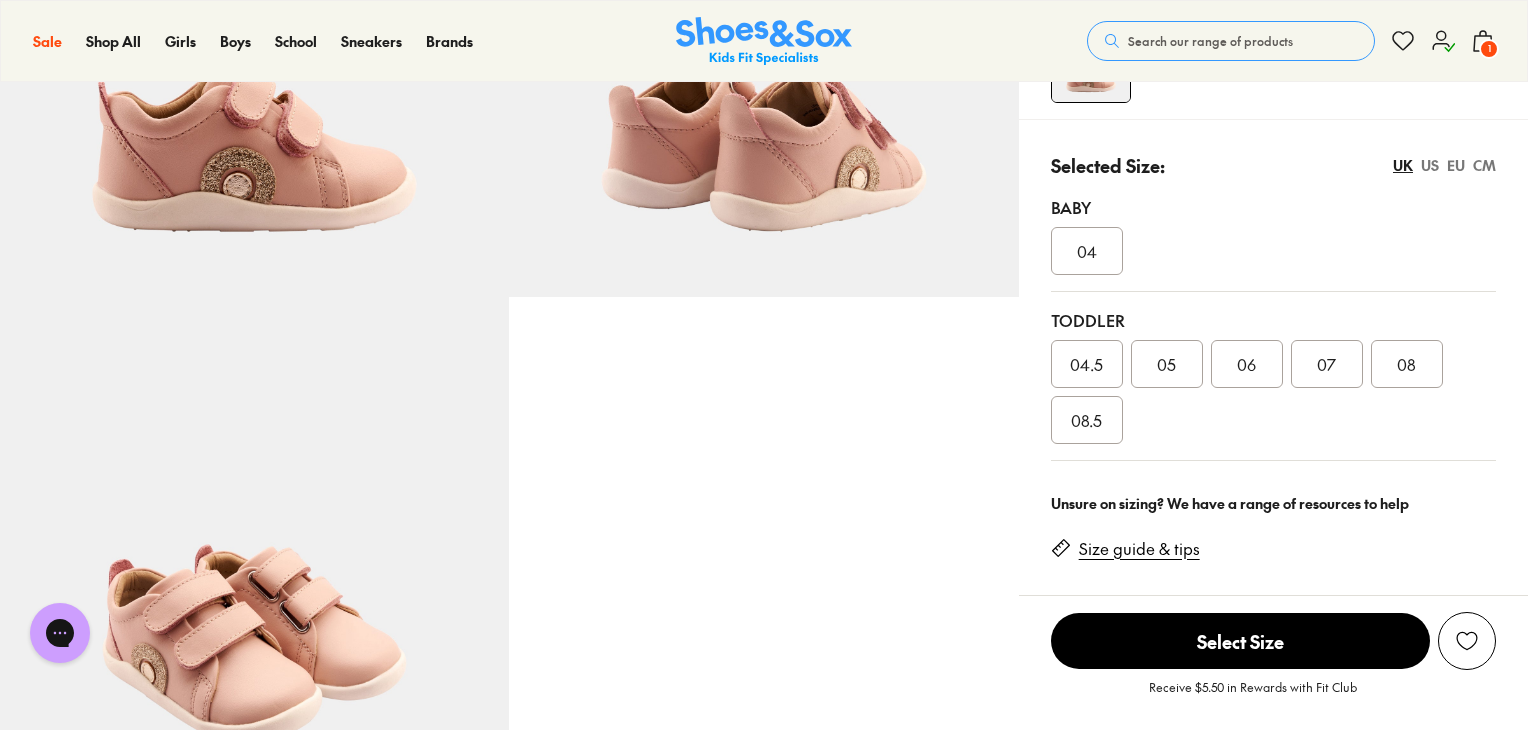 scroll, scrollTop: 300, scrollLeft: 0, axis: vertical 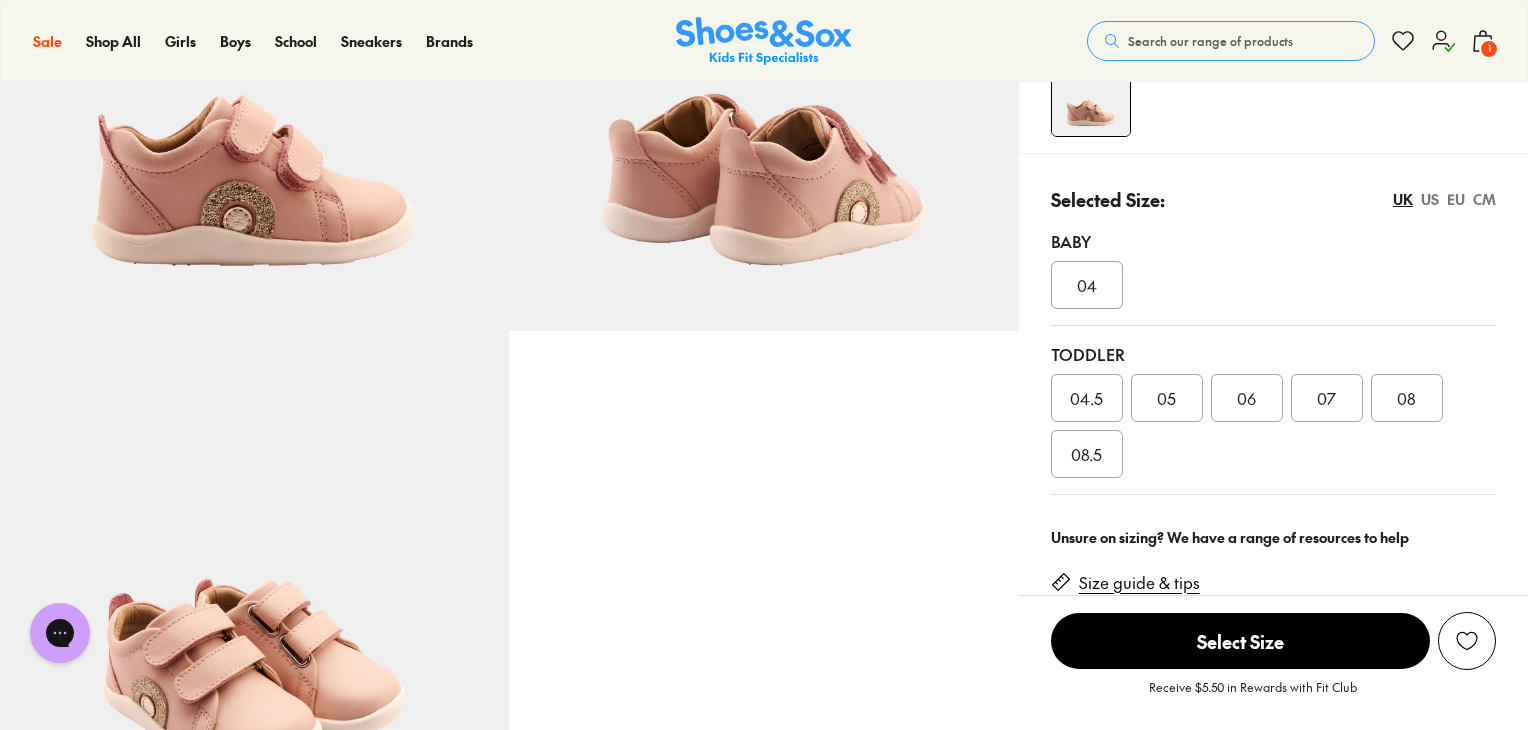 click on "EU" at bounding box center [1456, 199] 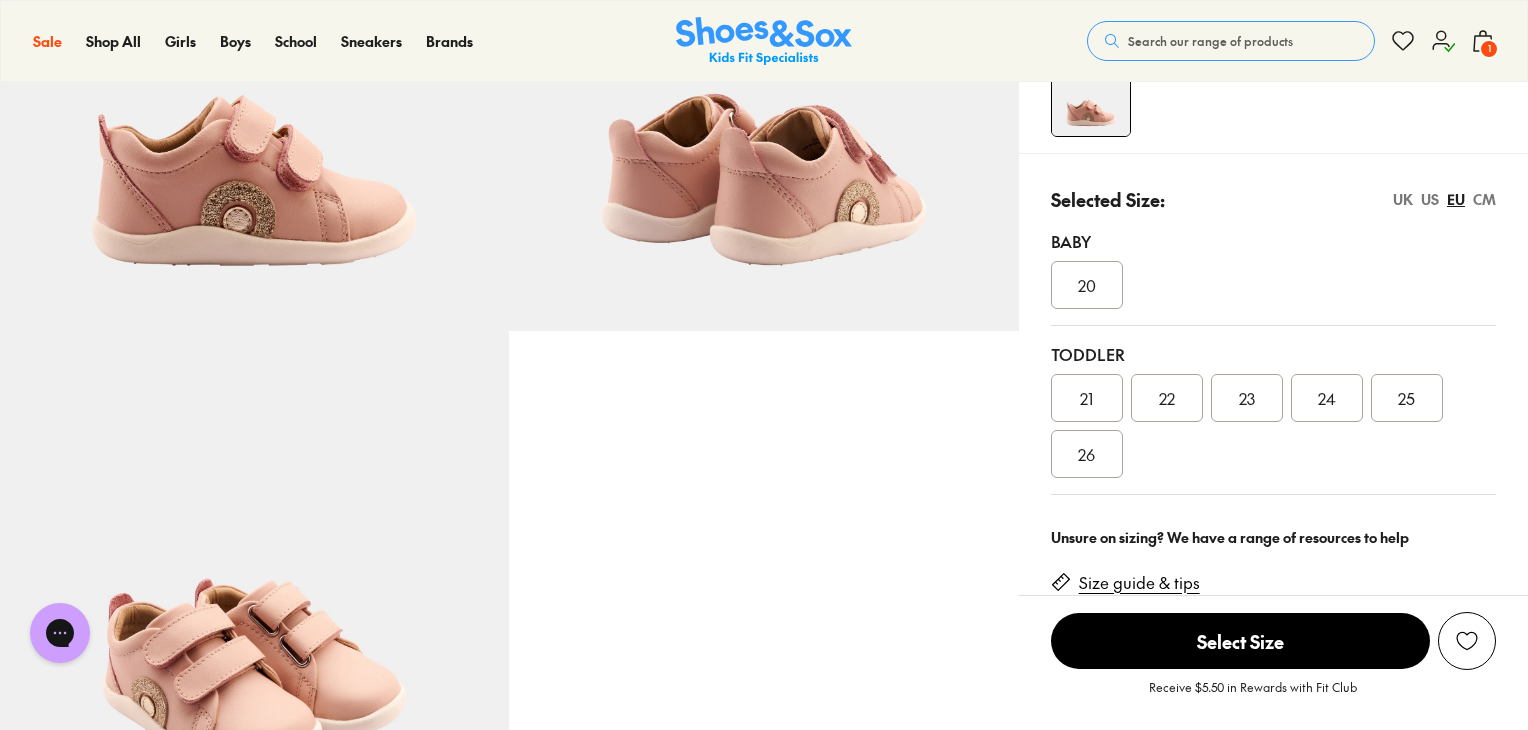 drag, startPoint x: 1399, startPoint y: 198, endPoint x: 1439, endPoint y: 195, distance: 40.112343 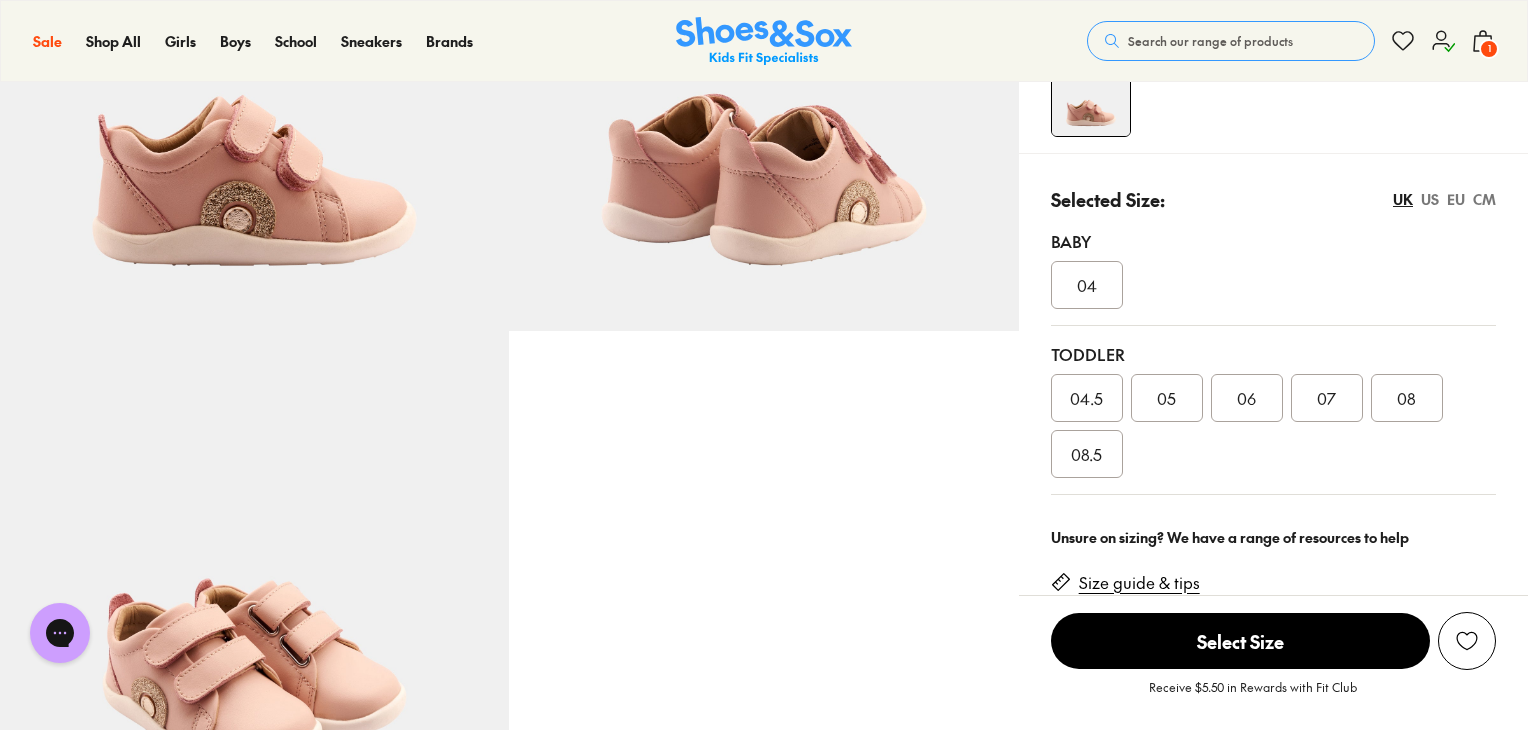 click on "EU" at bounding box center (1456, 199) 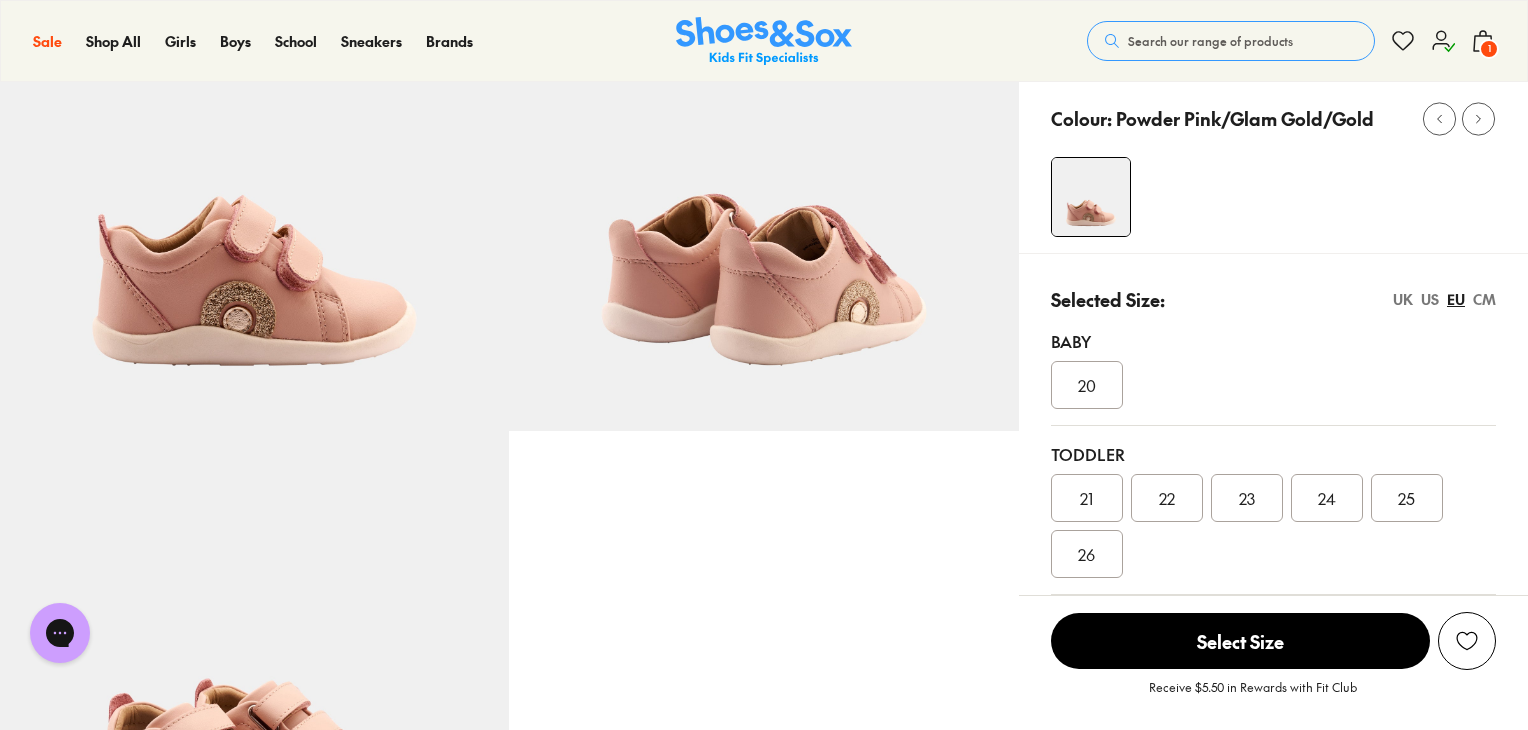 scroll, scrollTop: 0, scrollLeft: 0, axis: both 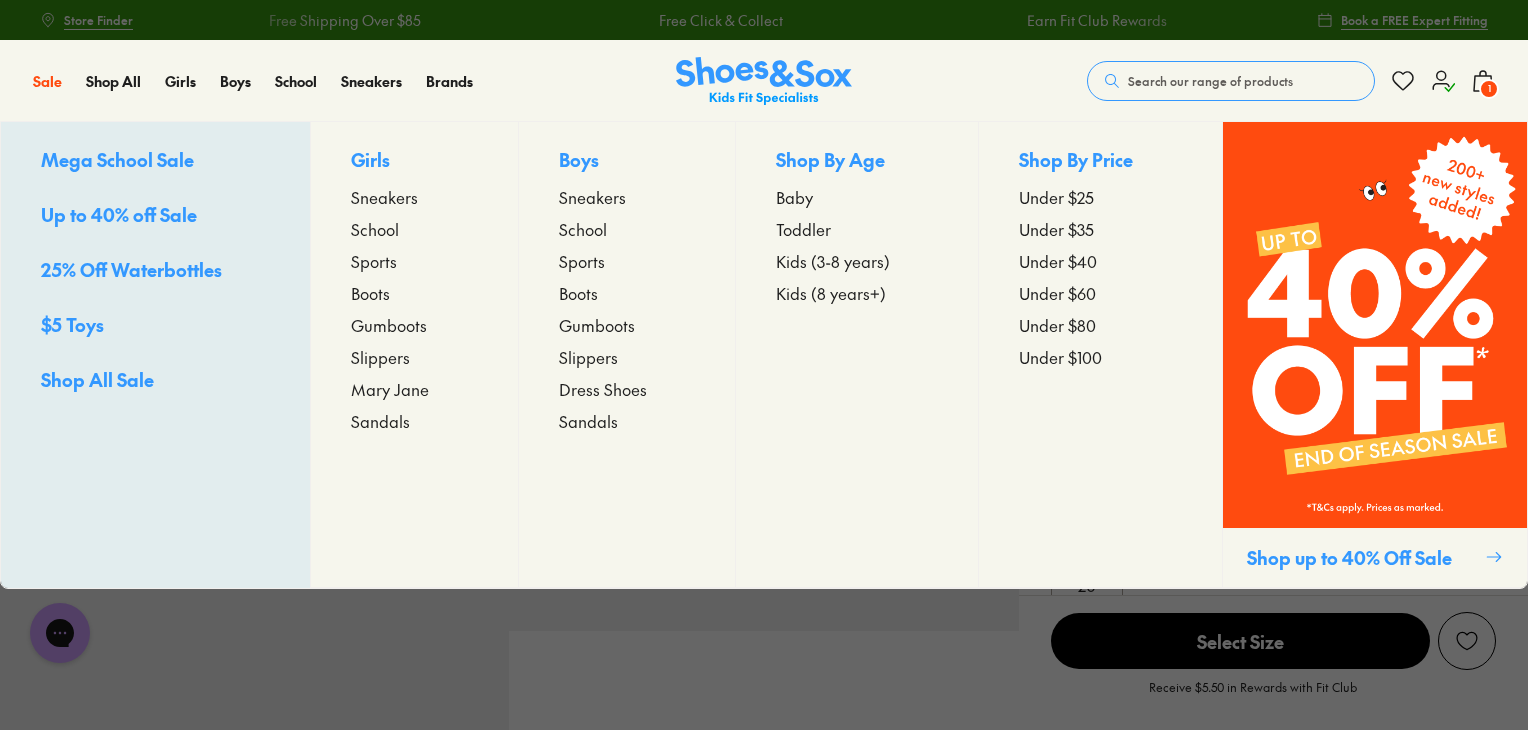 click on "Shop All Sale" at bounding box center (97, 379) 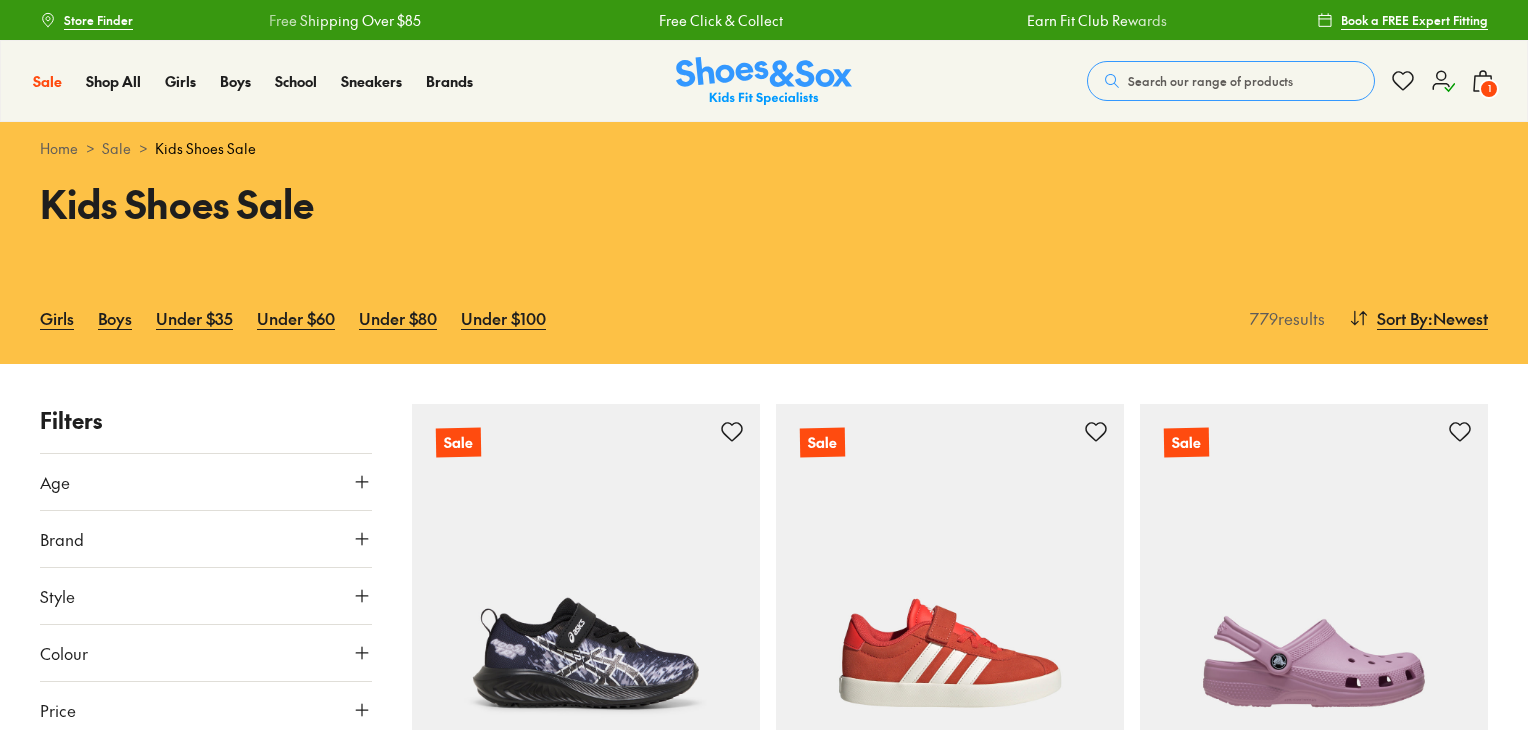 scroll, scrollTop: 200, scrollLeft: 0, axis: vertical 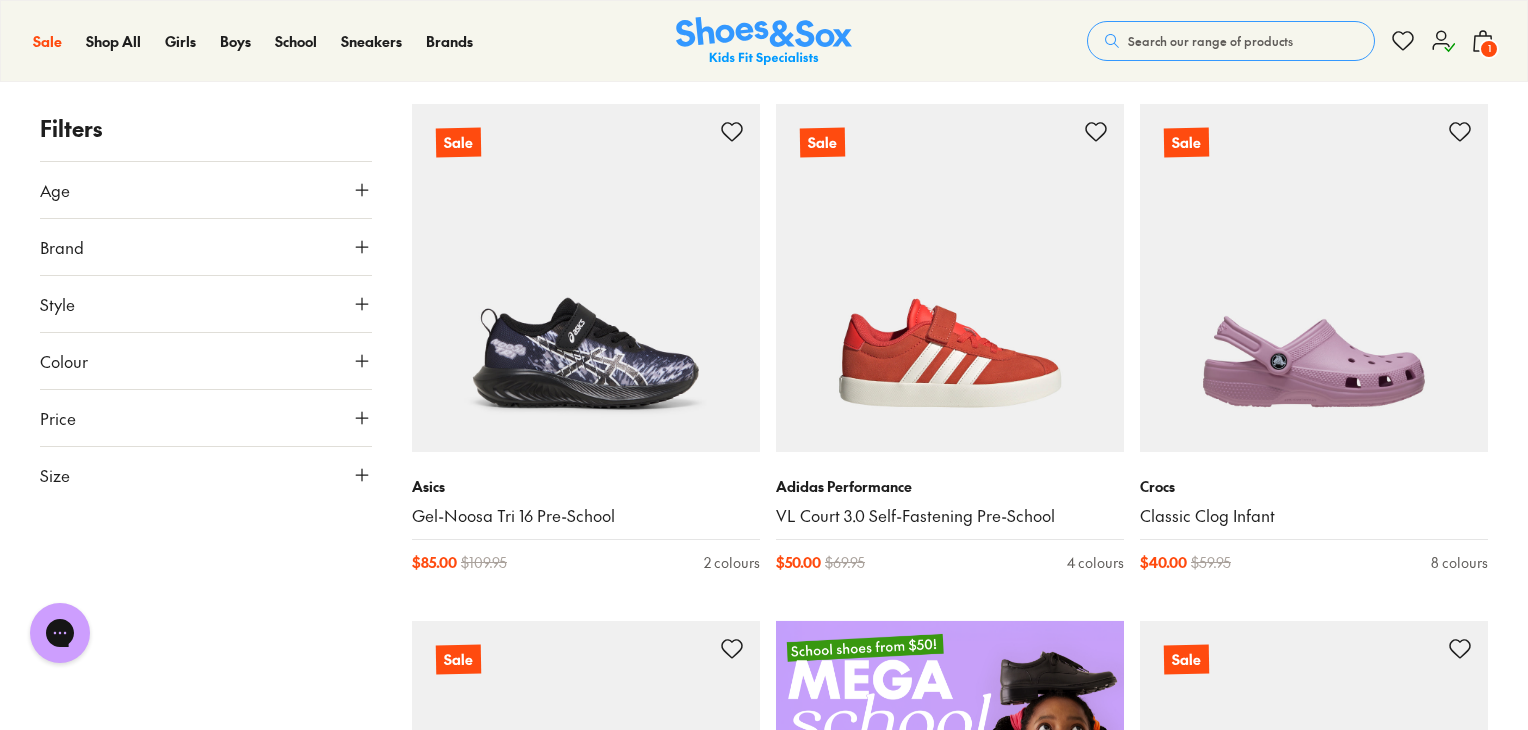 click on "Size" at bounding box center (206, 475) 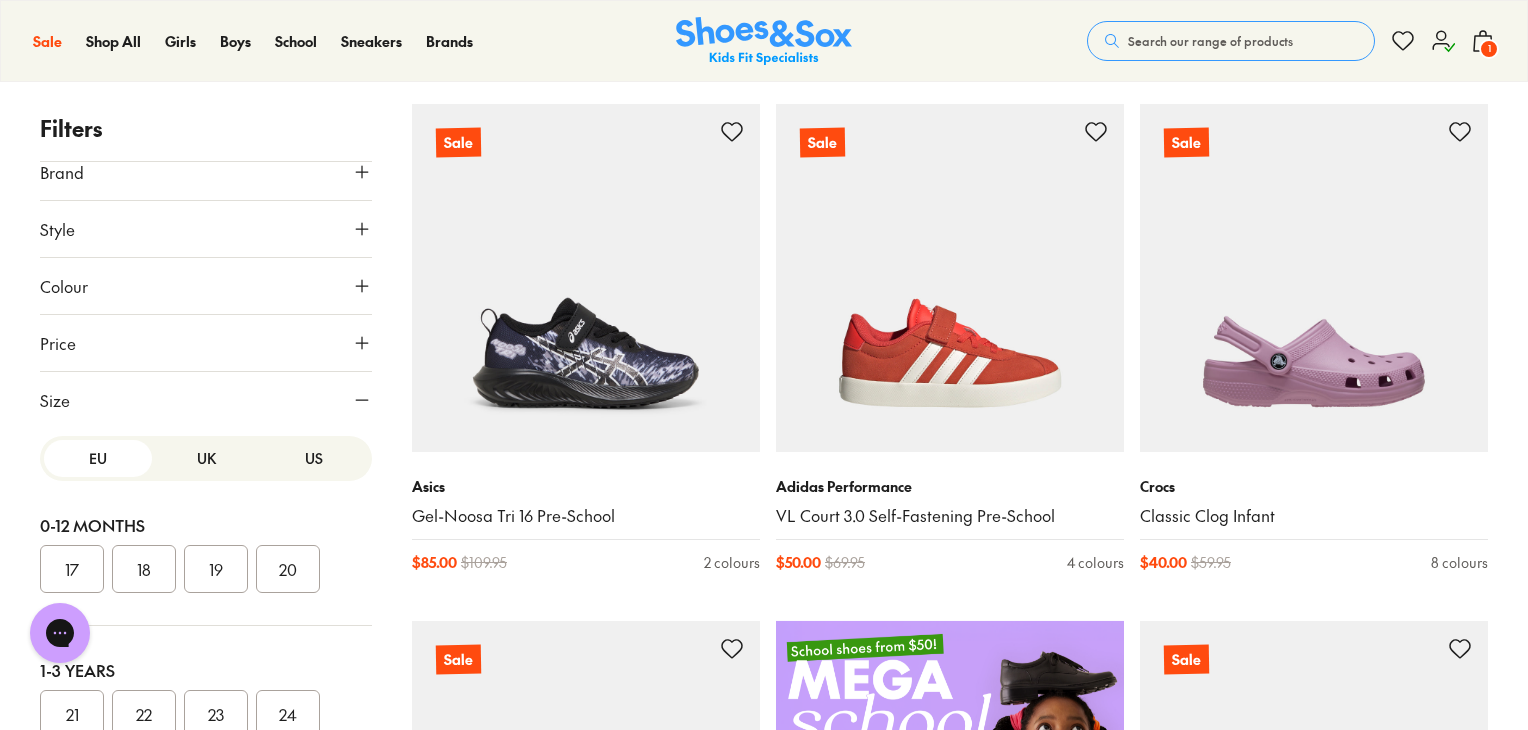 scroll, scrollTop: 156, scrollLeft: 0, axis: vertical 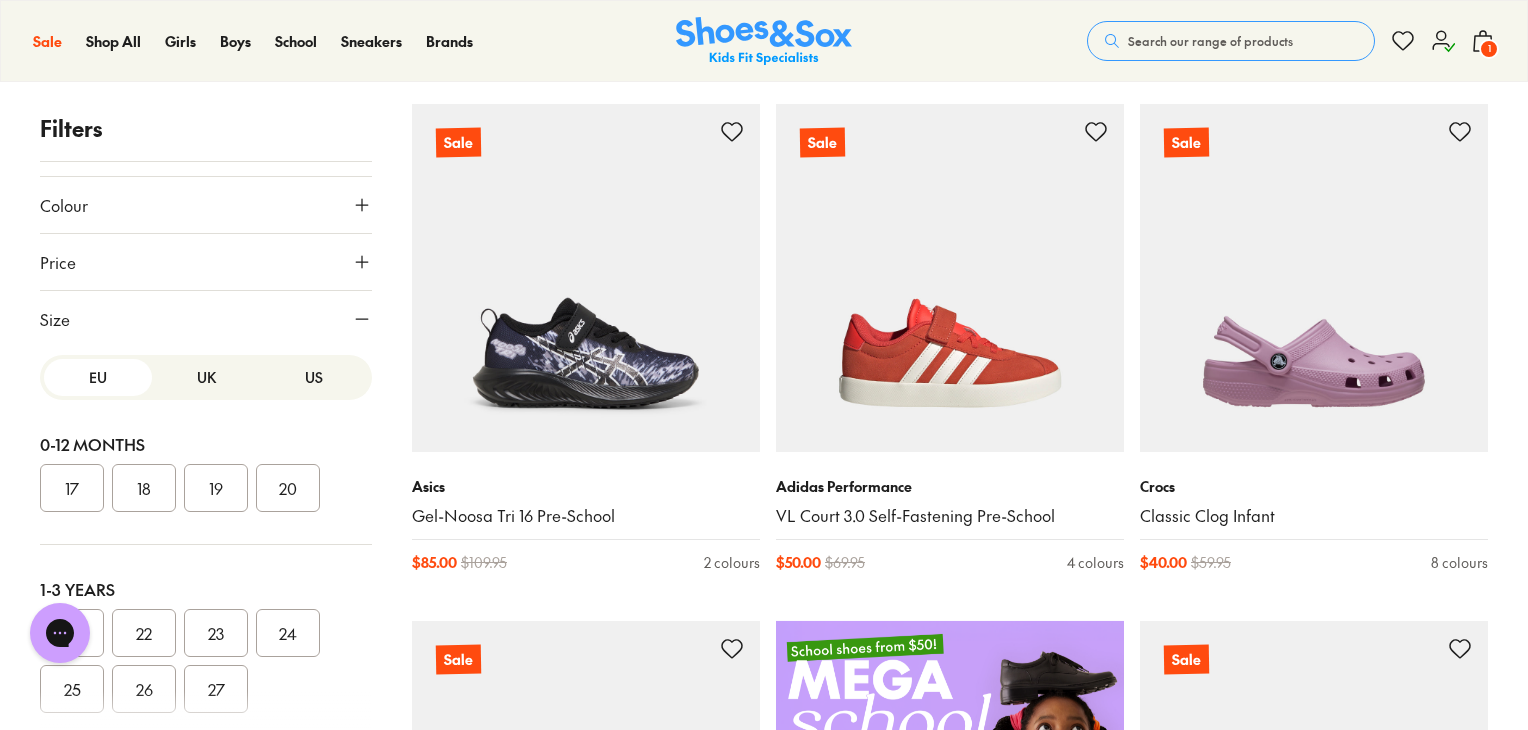 click on "UK" at bounding box center [206, 377] 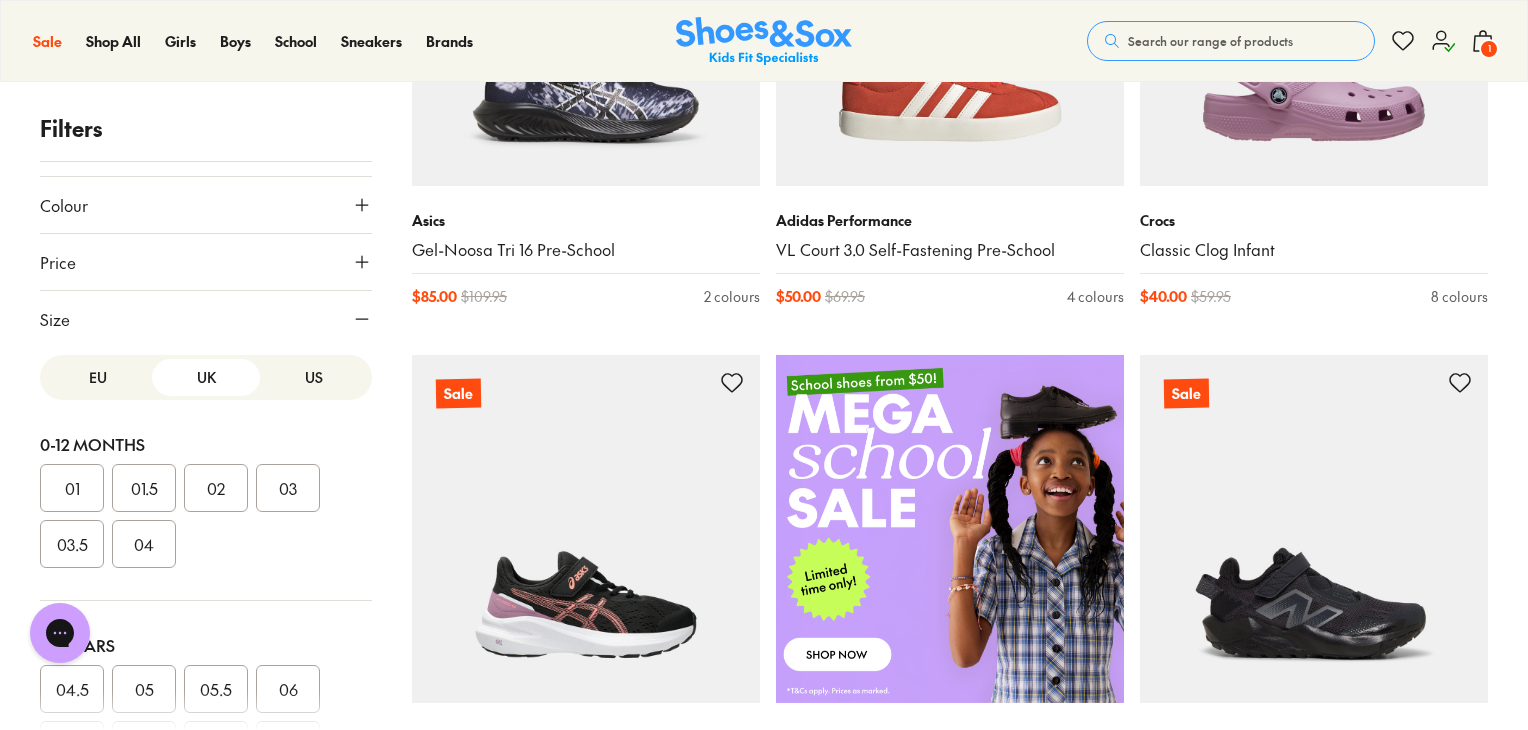 scroll, scrollTop: 700, scrollLeft: 0, axis: vertical 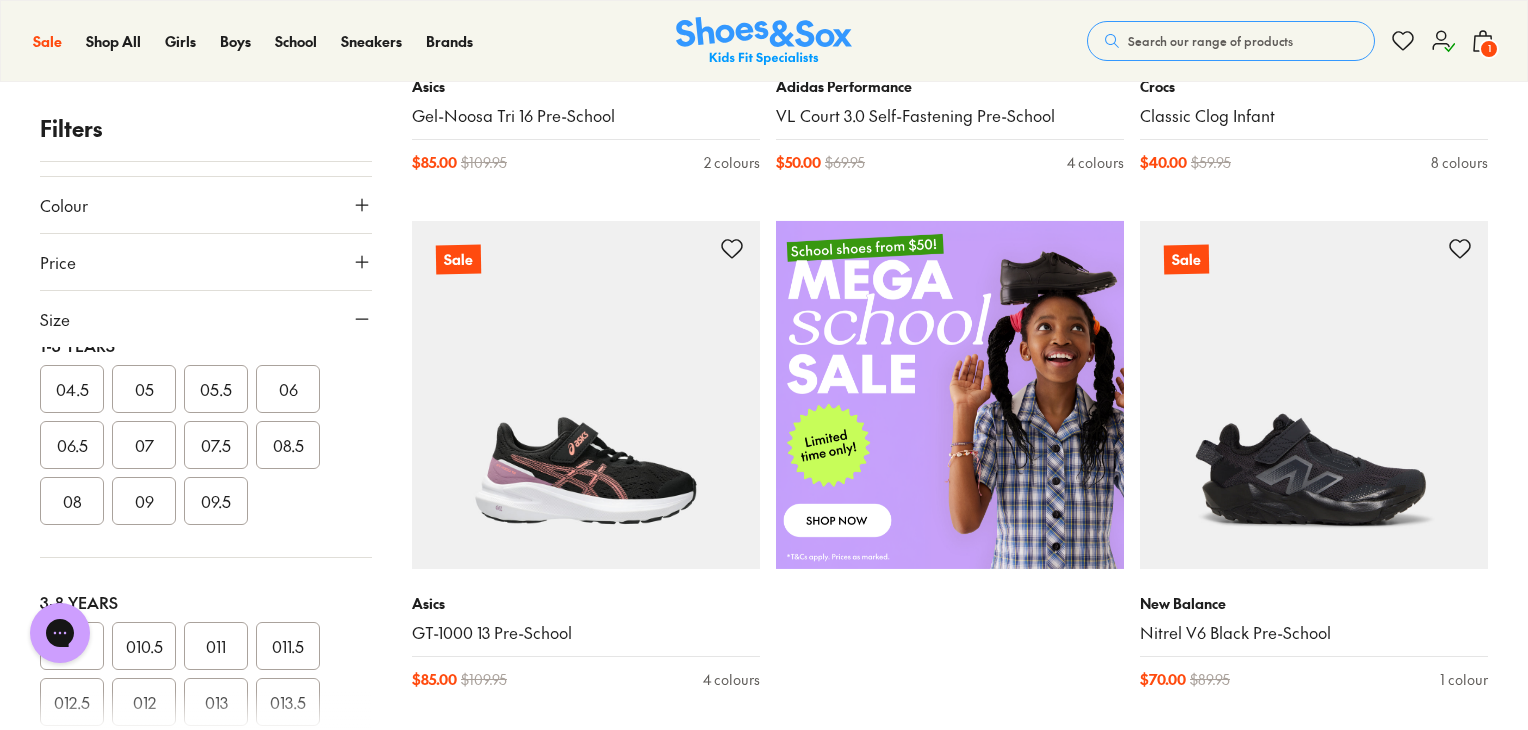 click on "07" at bounding box center [144, 445] 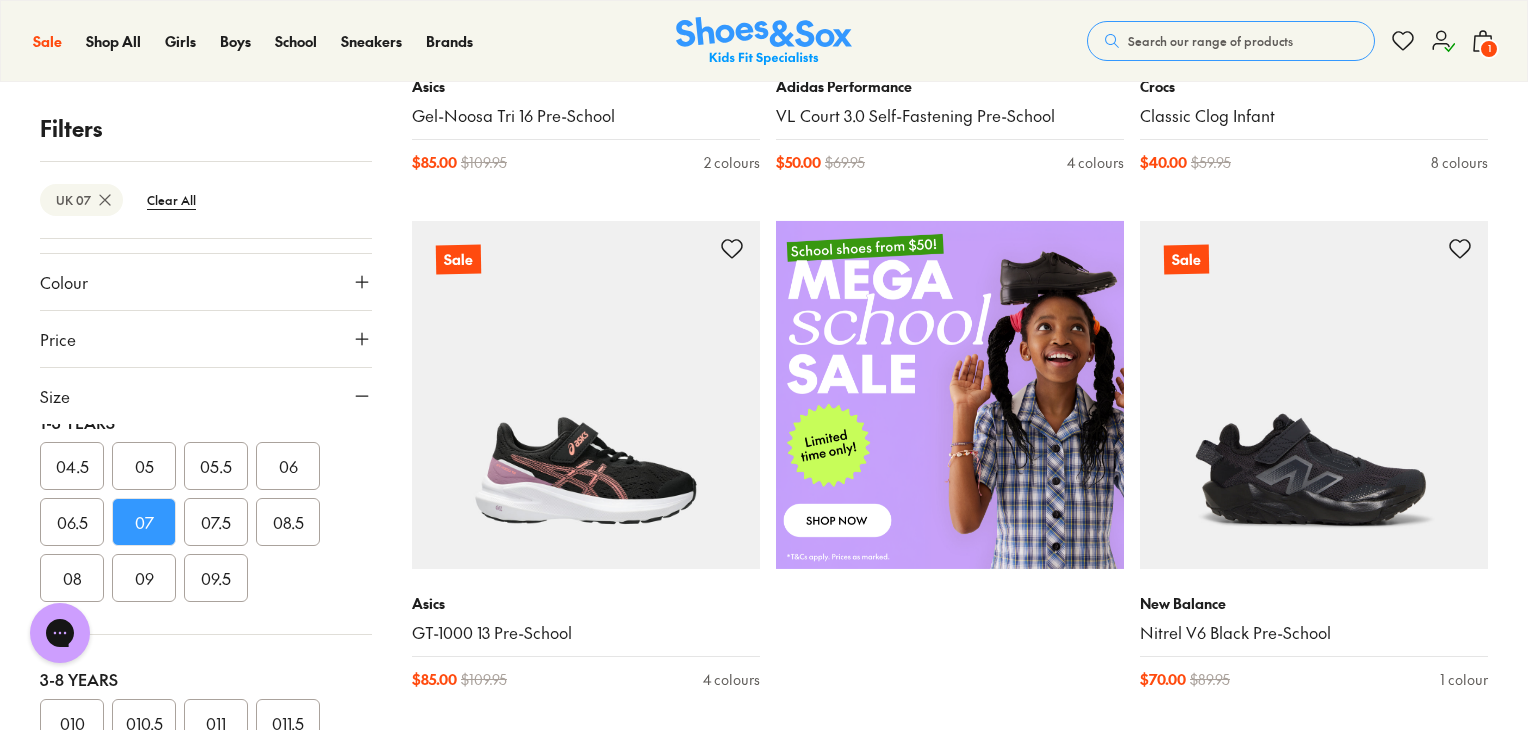 scroll, scrollTop: 51, scrollLeft: 0, axis: vertical 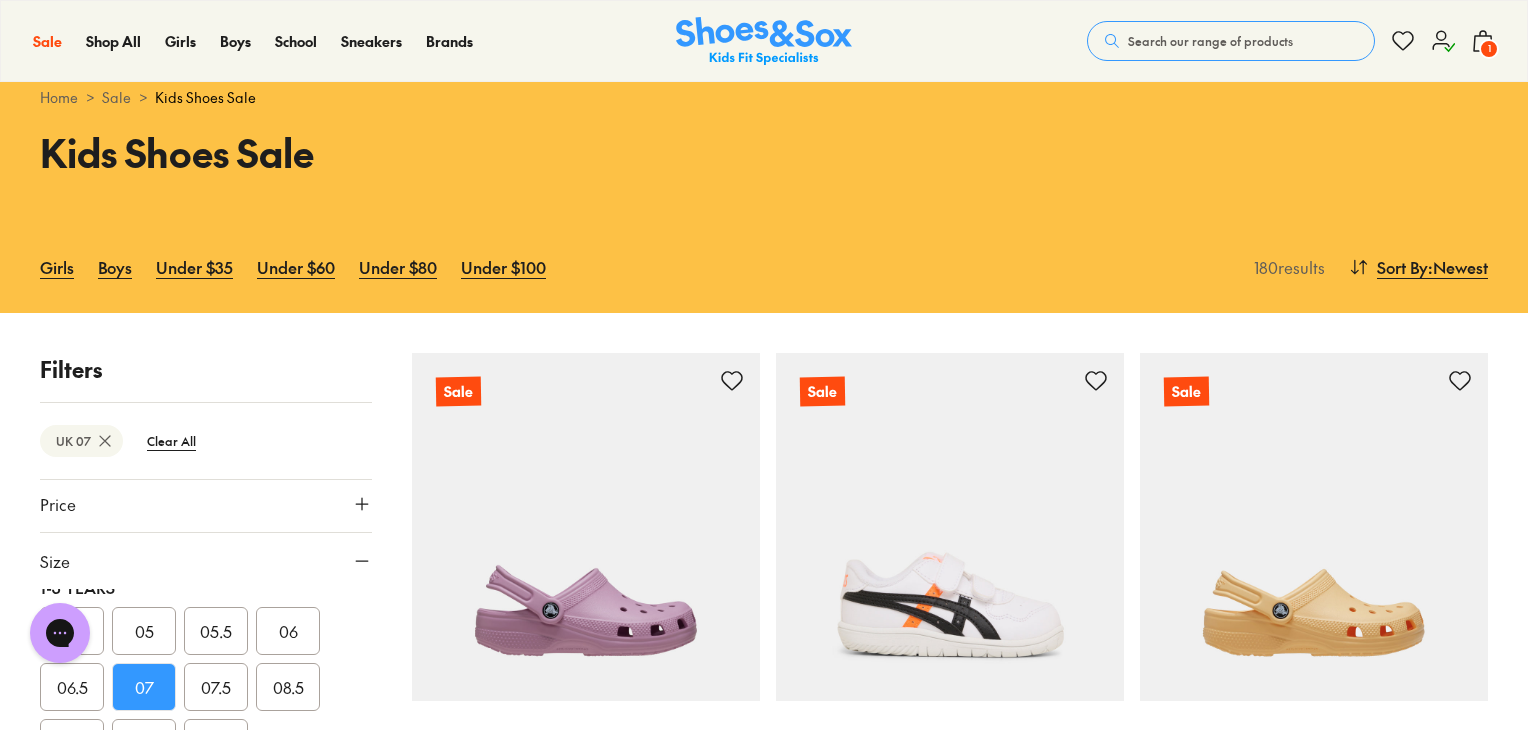 click on "07.5" at bounding box center (216, 687) 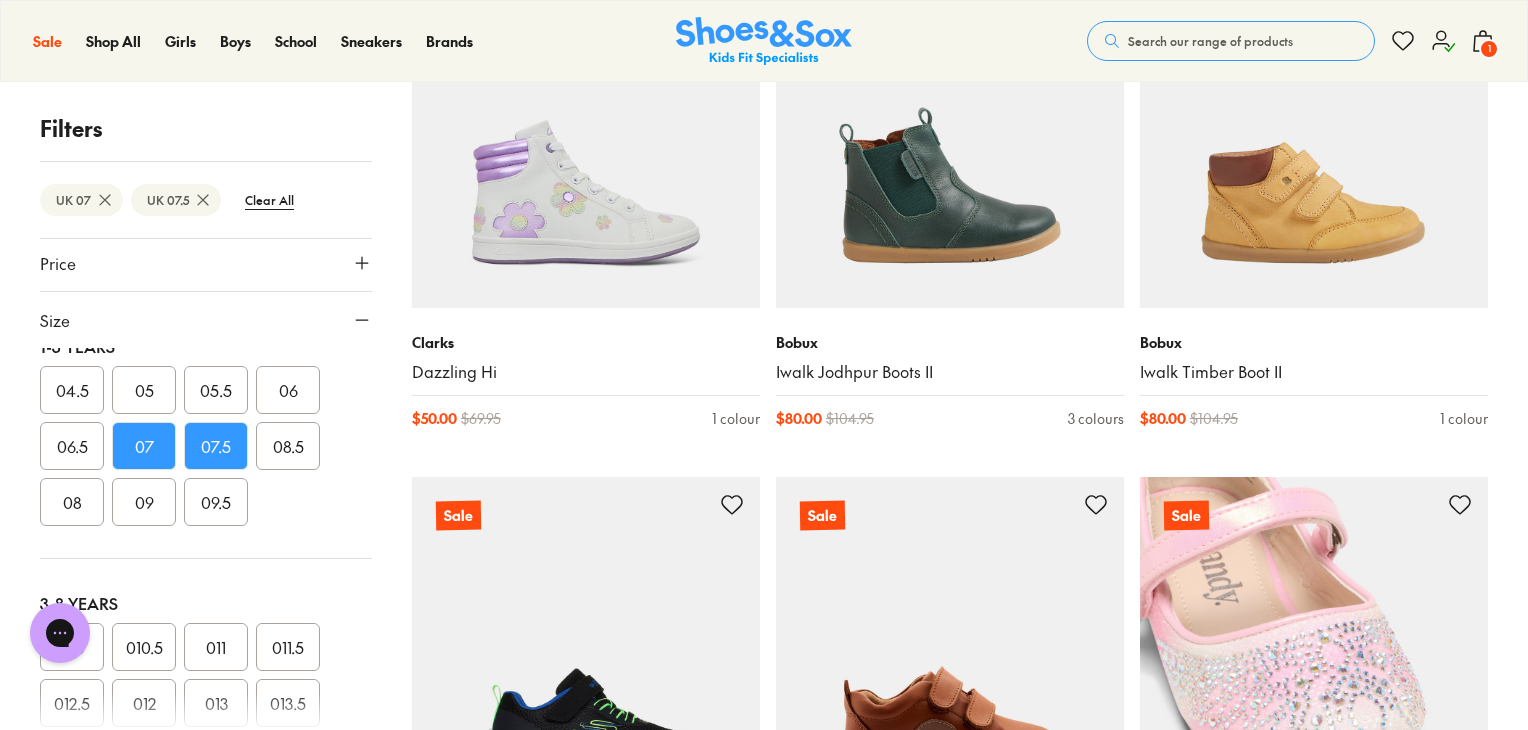 scroll, scrollTop: 5012, scrollLeft: 0, axis: vertical 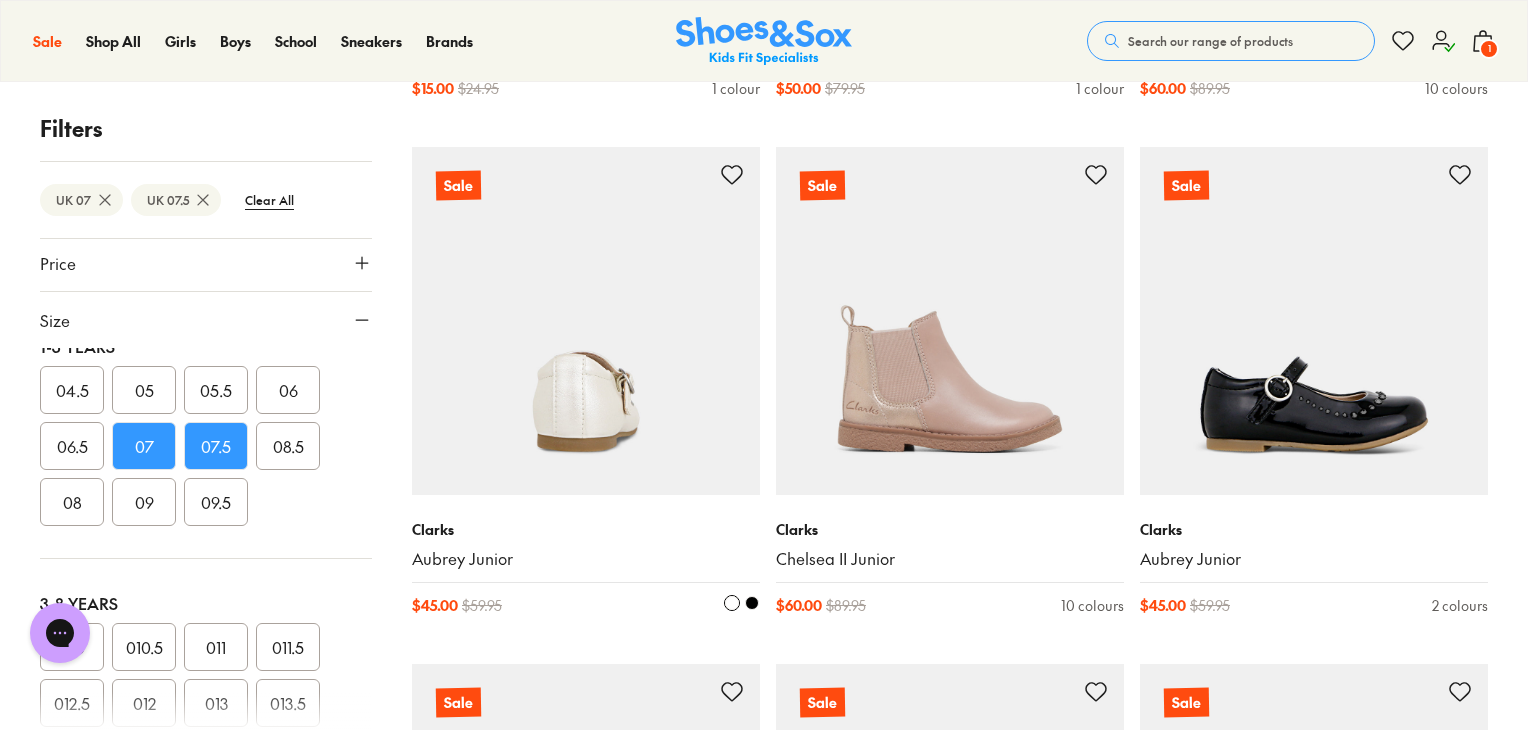 click at bounding box center [586, 321] 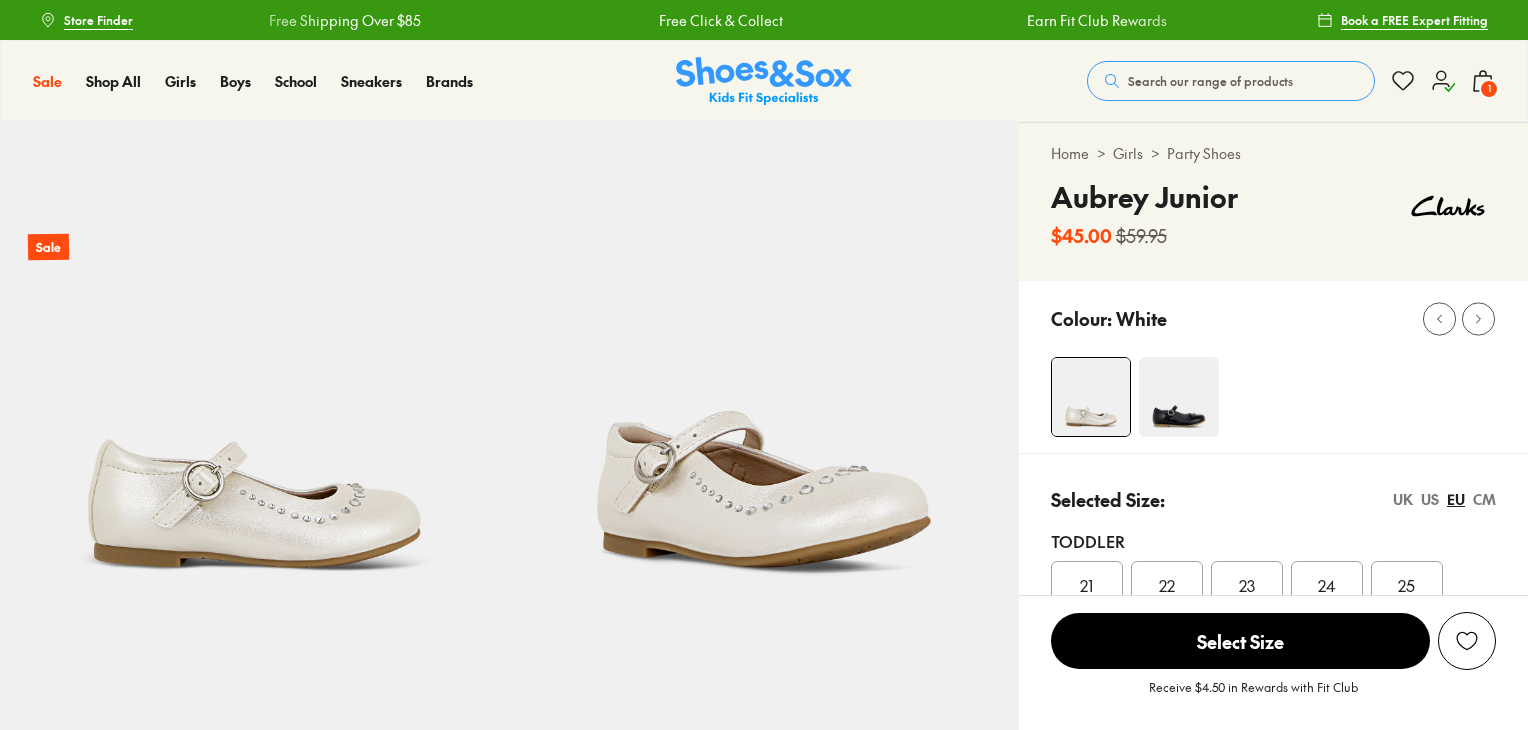 scroll, scrollTop: 0, scrollLeft: 0, axis: both 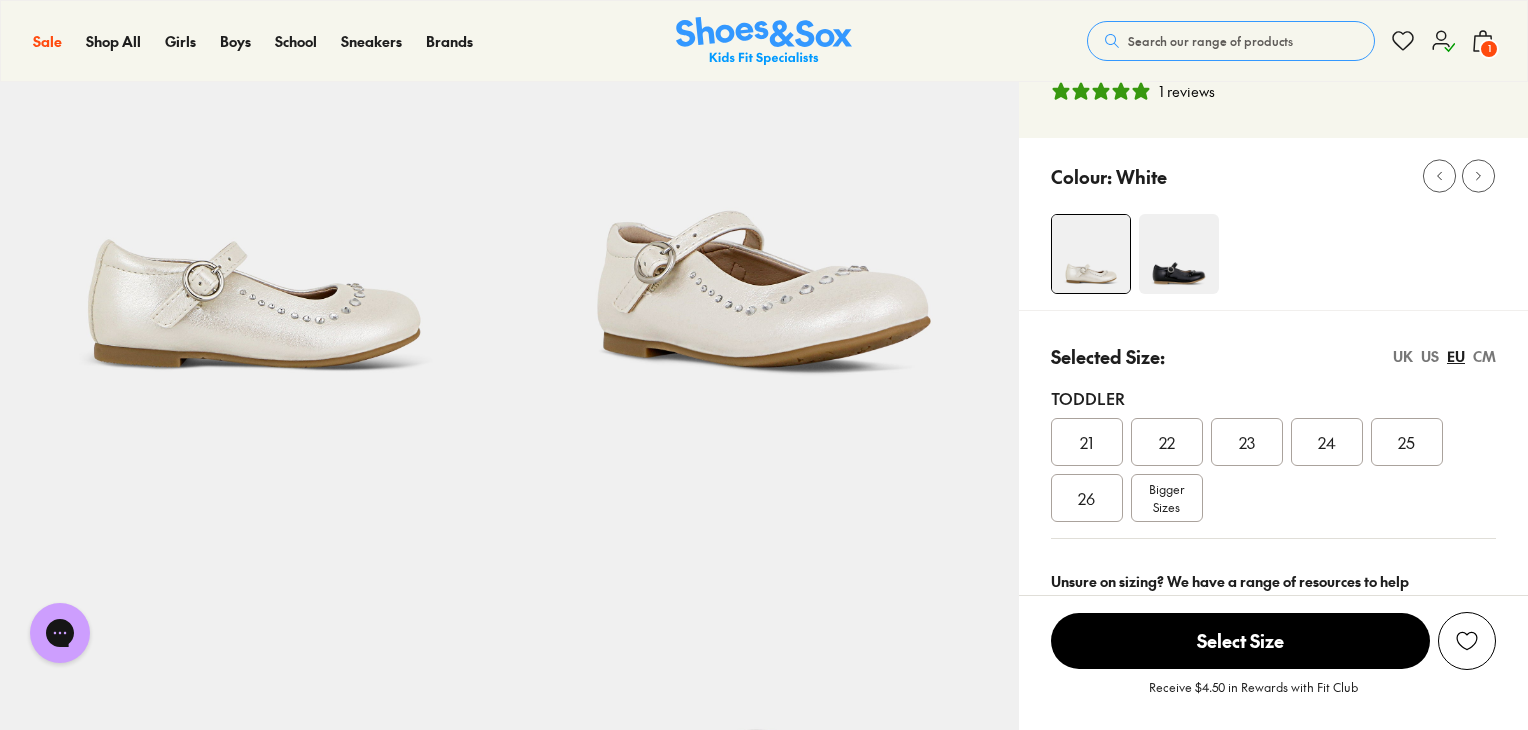 click on "UK" at bounding box center (1403, 356) 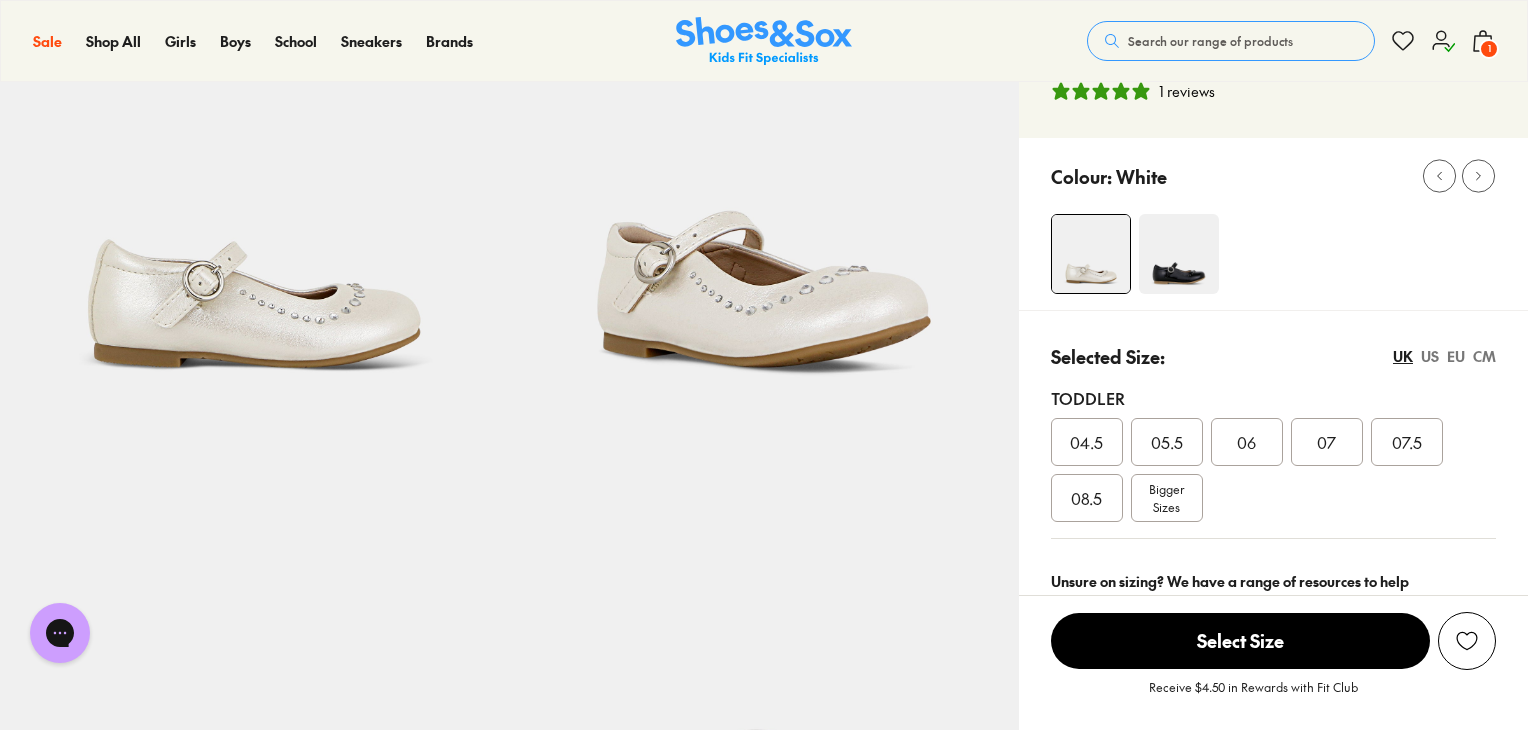 click on "07.5" at bounding box center (1407, 442) 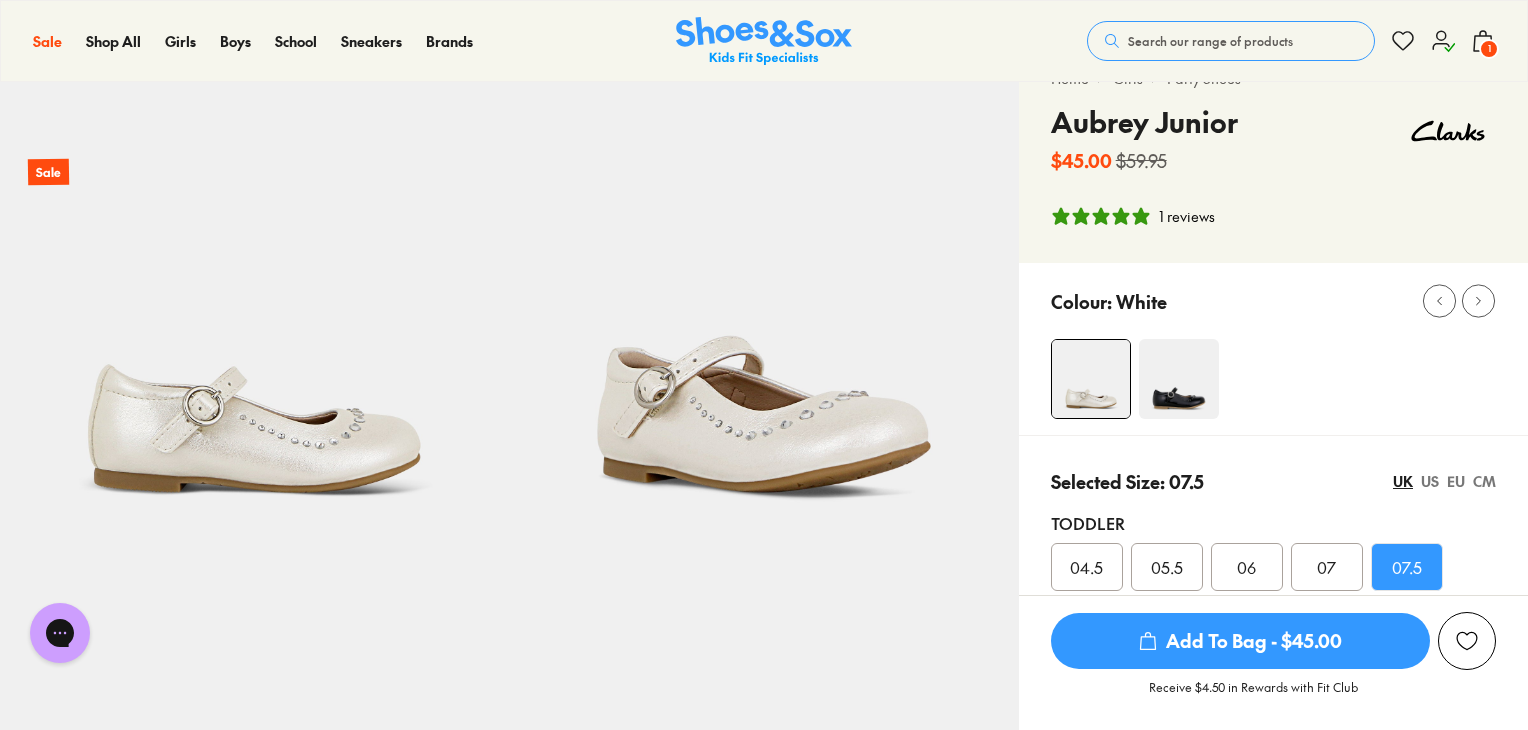 scroll, scrollTop: 0, scrollLeft: 0, axis: both 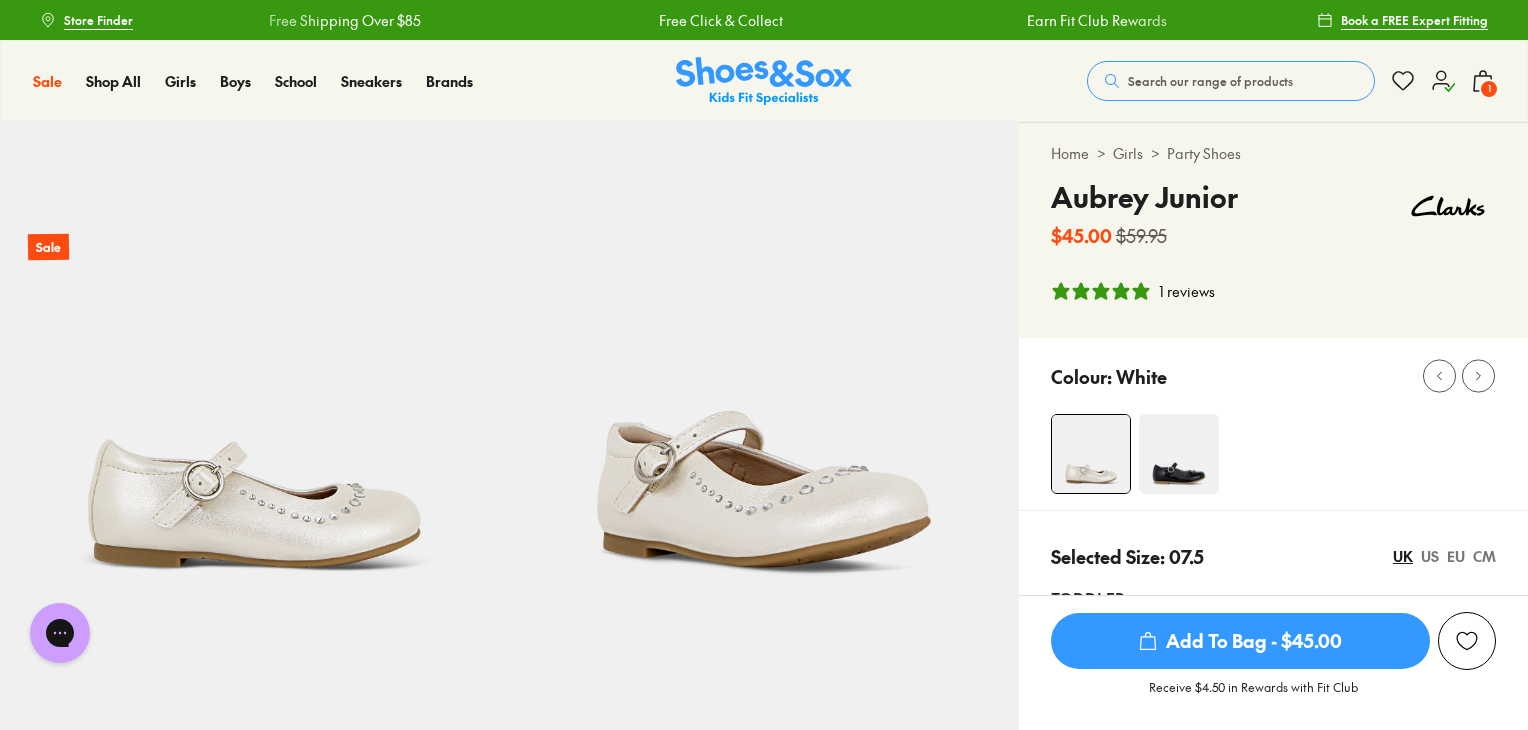 click on "Add To Bag - $45.00" at bounding box center (1240, 641) 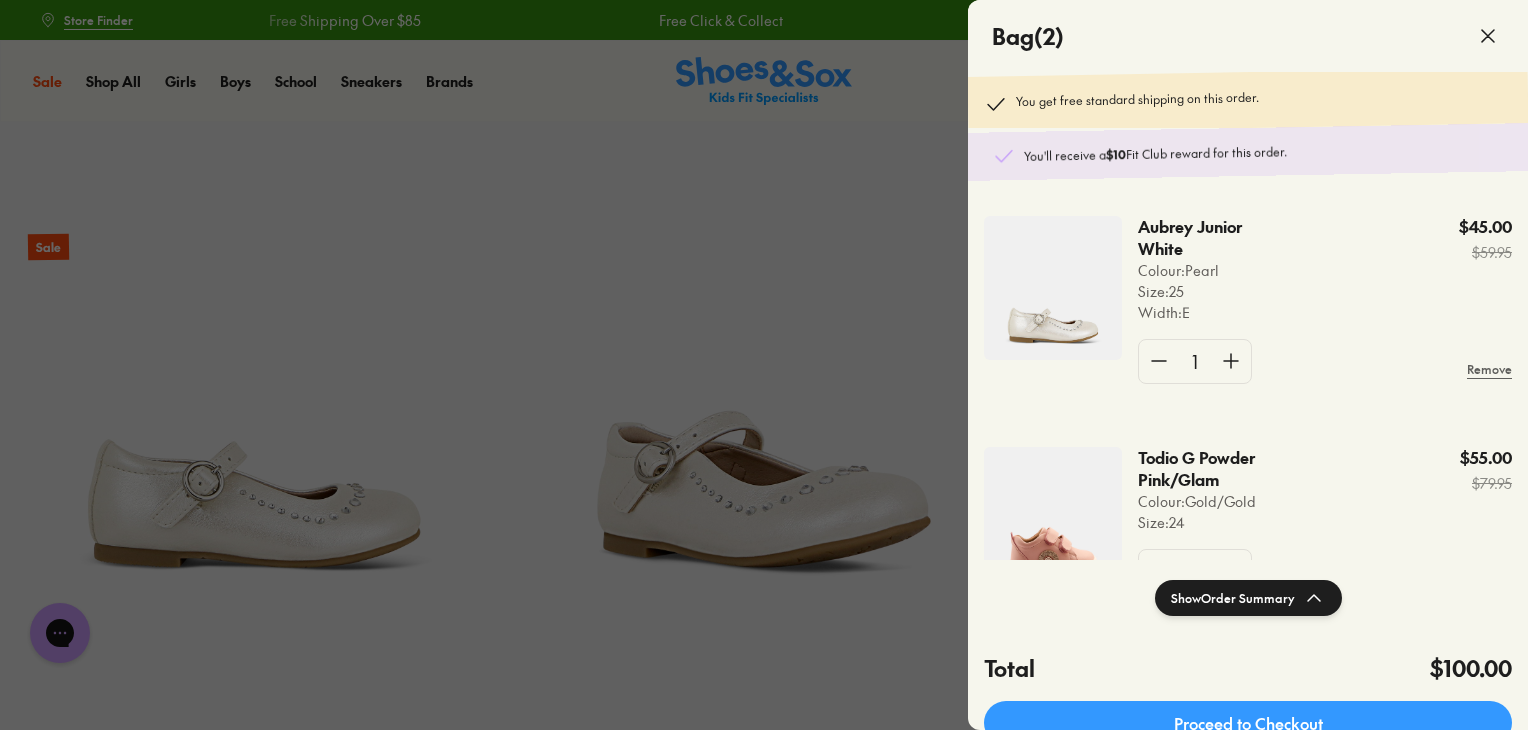click 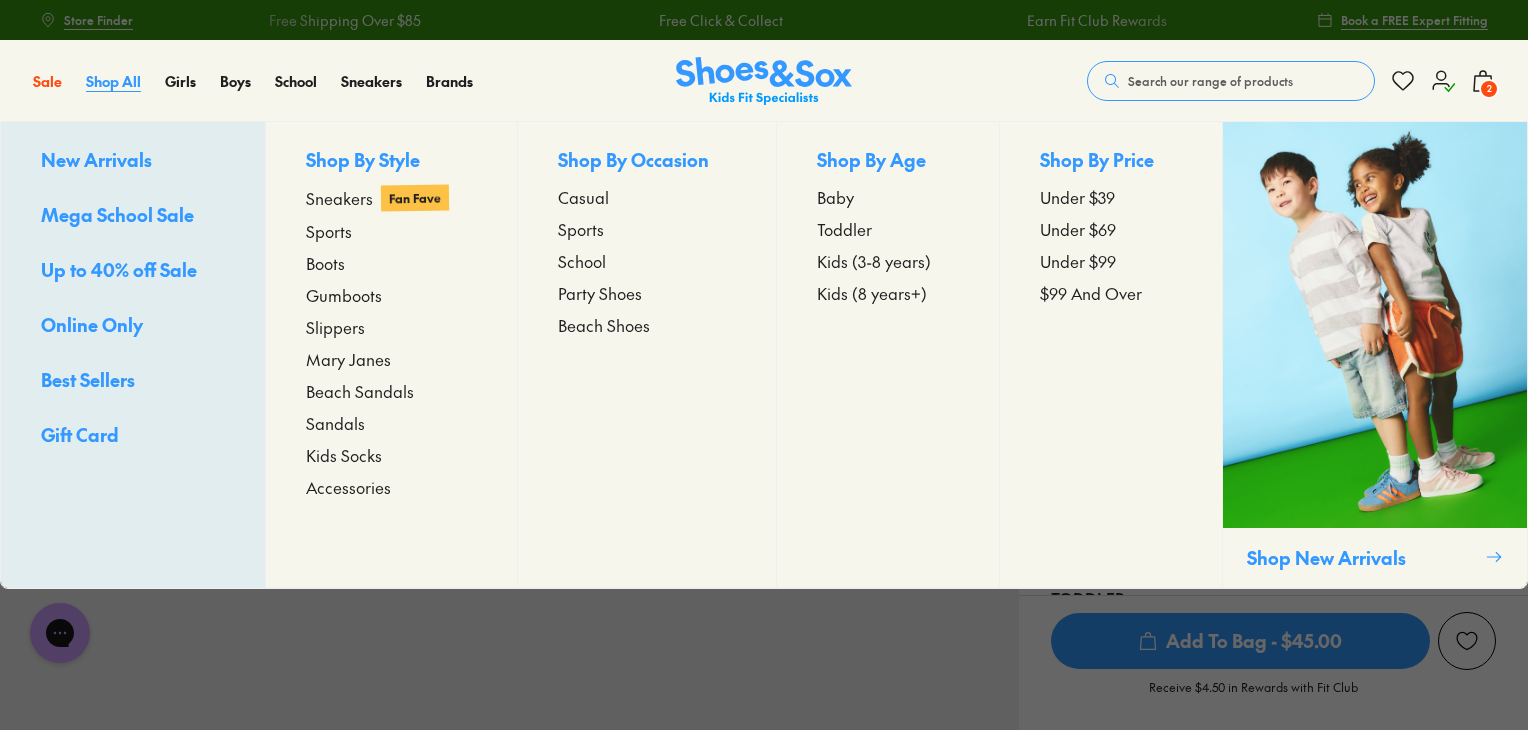 click on "Shop All" at bounding box center [113, 81] 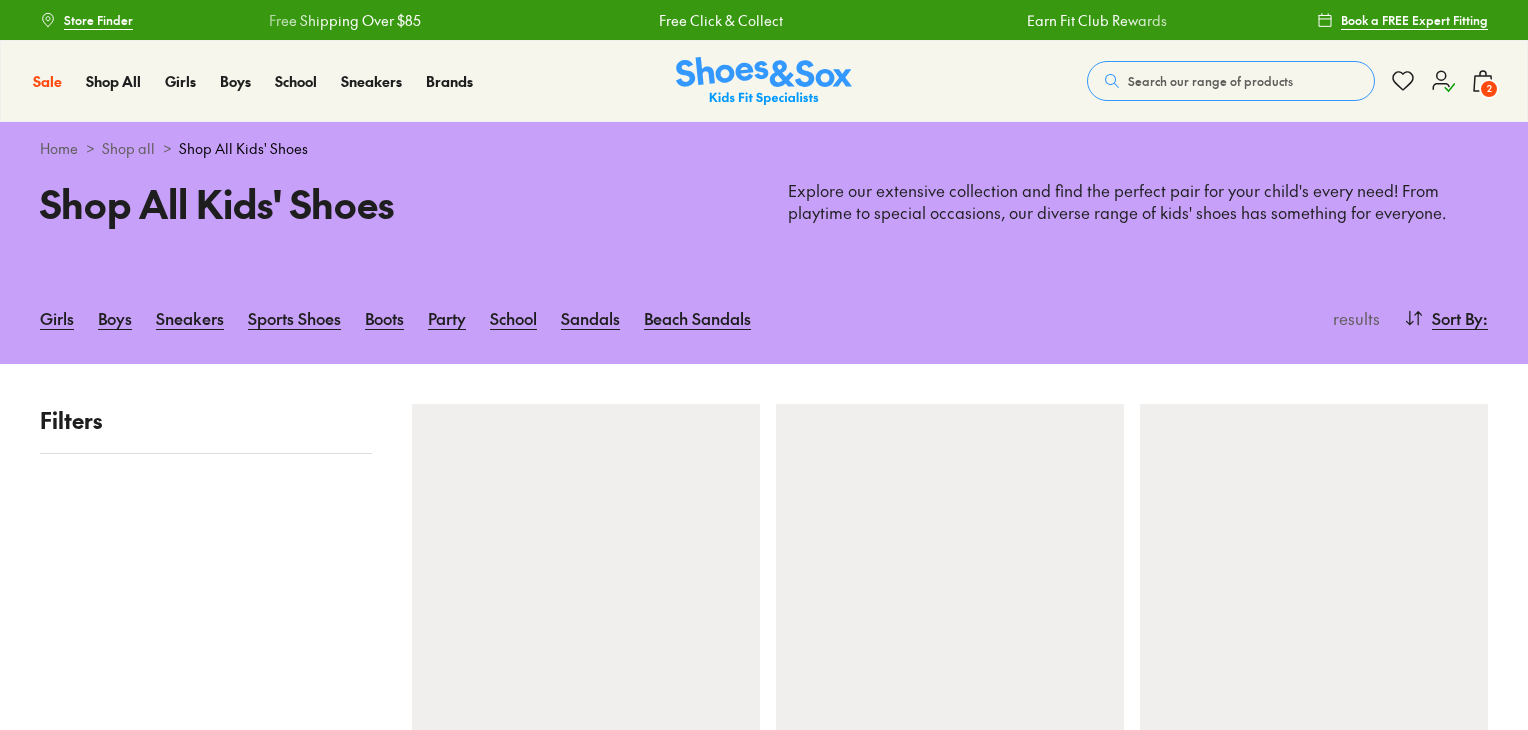scroll, scrollTop: 0, scrollLeft: 0, axis: both 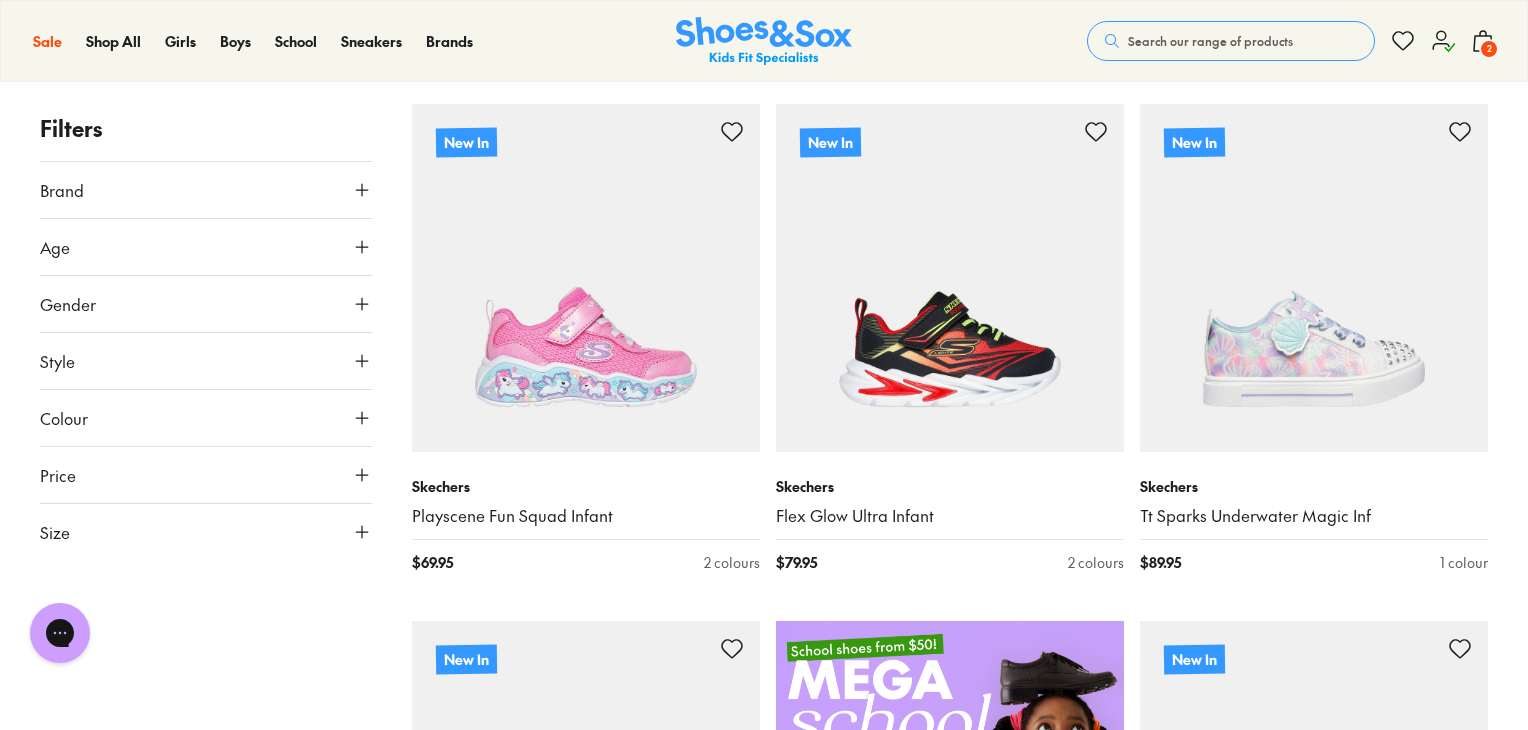 click on "Size" at bounding box center [206, 532] 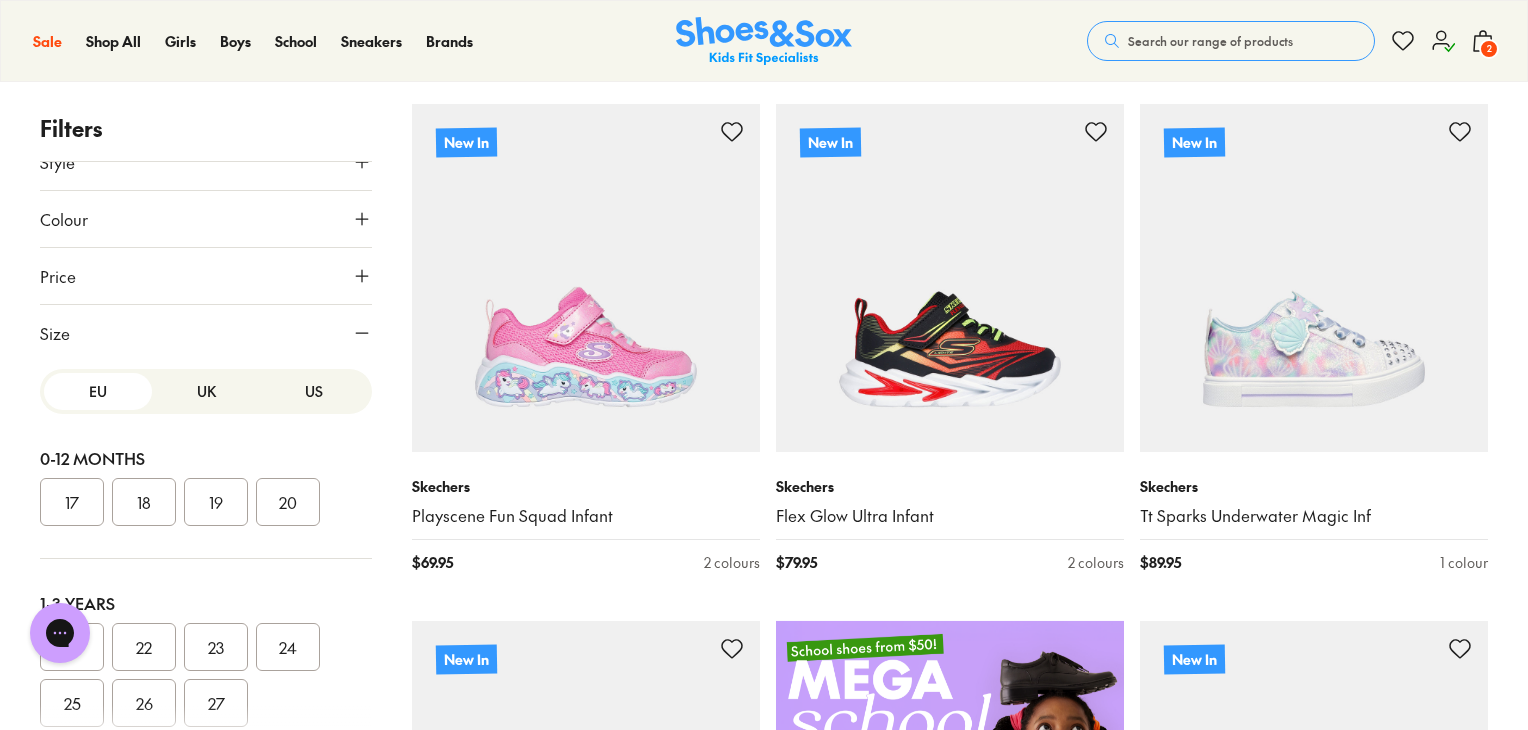scroll, scrollTop: 212, scrollLeft: 0, axis: vertical 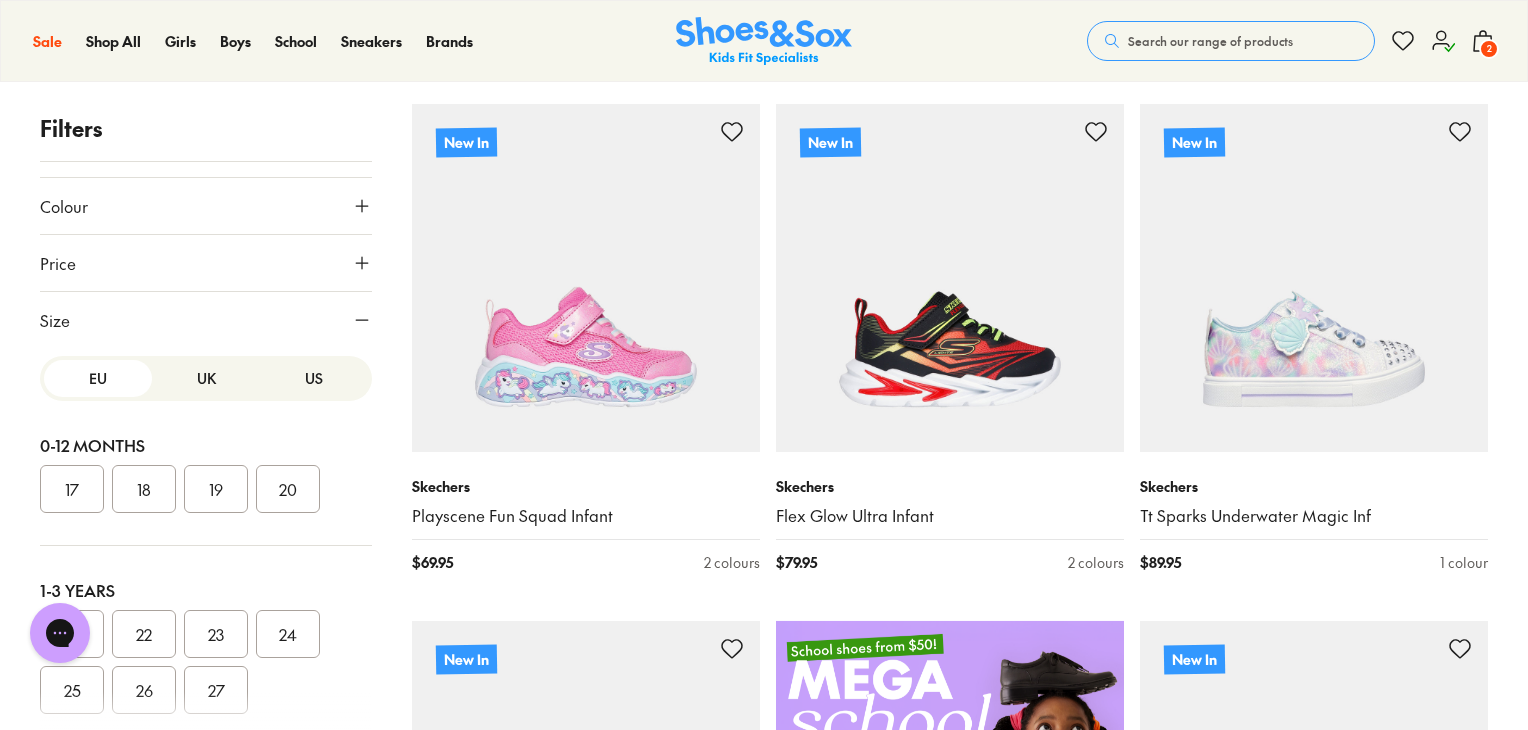 click on "UK" at bounding box center (206, 378) 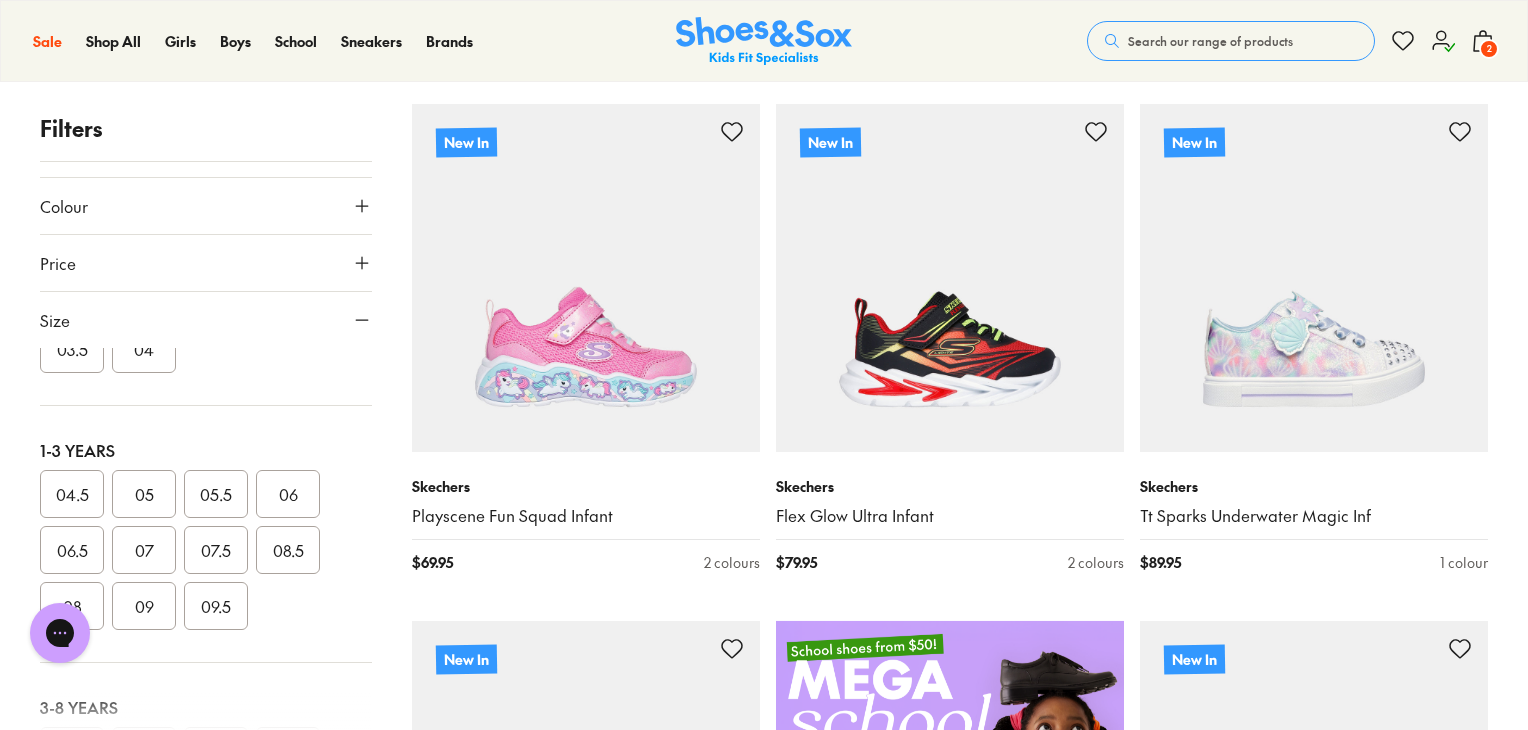 scroll, scrollTop: 200, scrollLeft: 0, axis: vertical 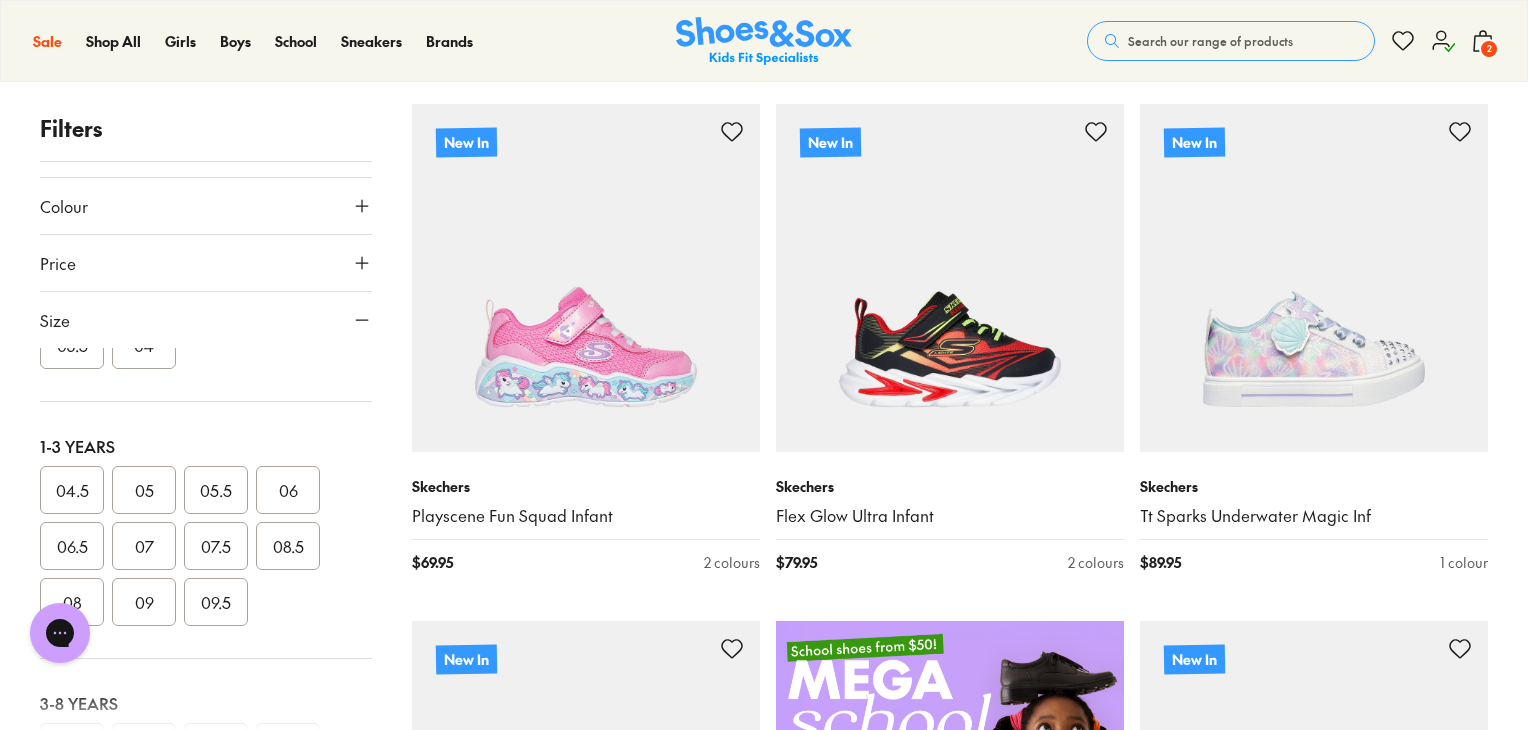 click on "07" at bounding box center [144, 546] 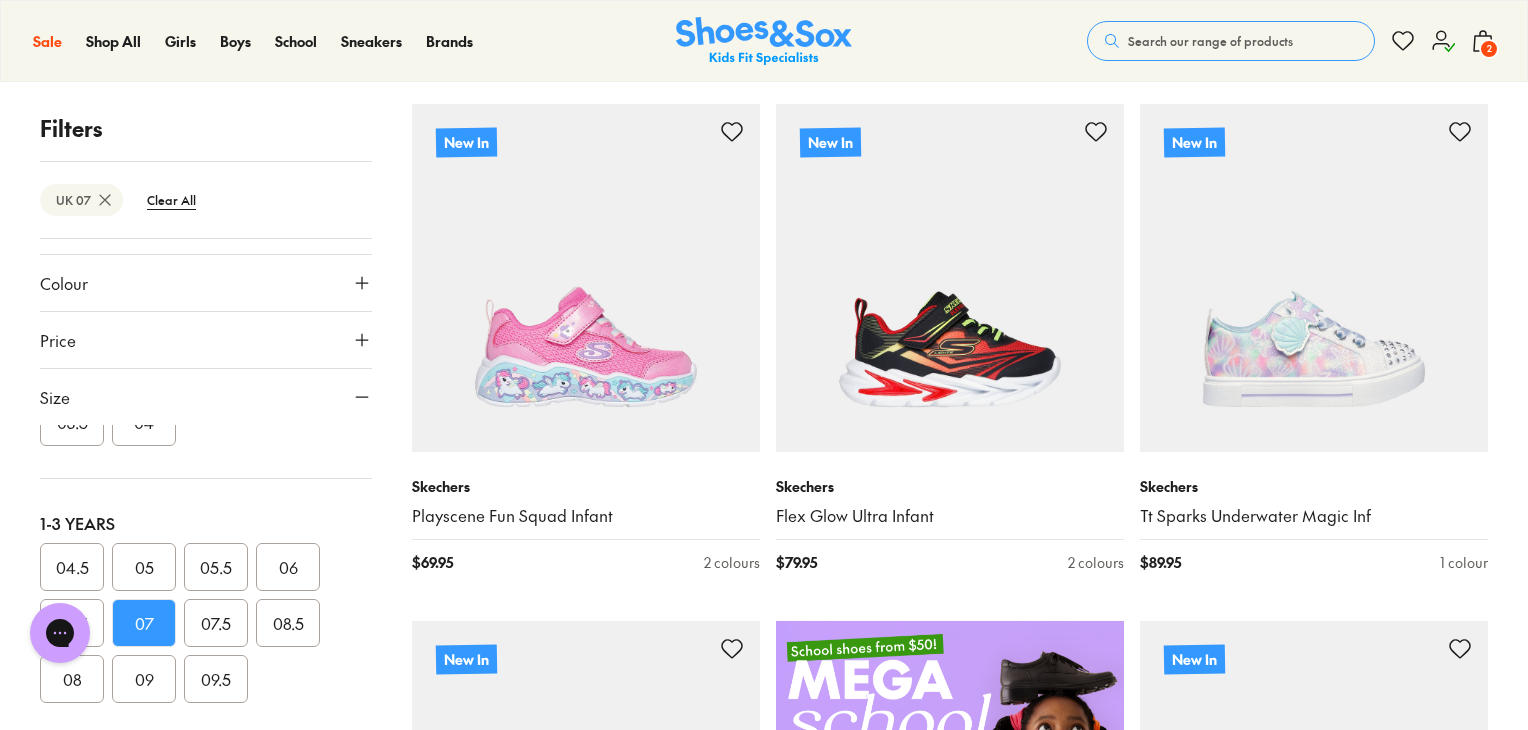 scroll, scrollTop: 51, scrollLeft: 0, axis: vertical 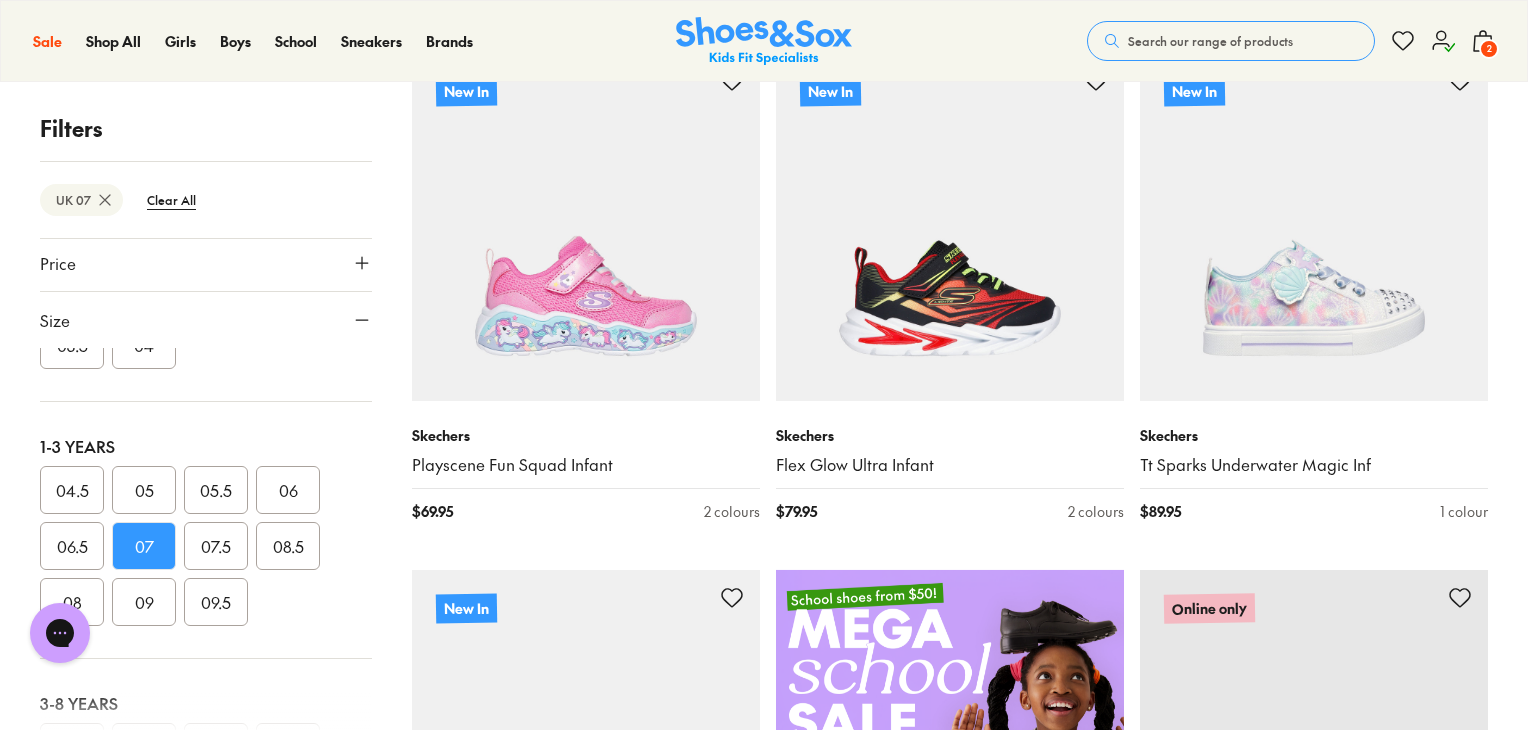 click on "07.5" at bounding box center [216, 546] 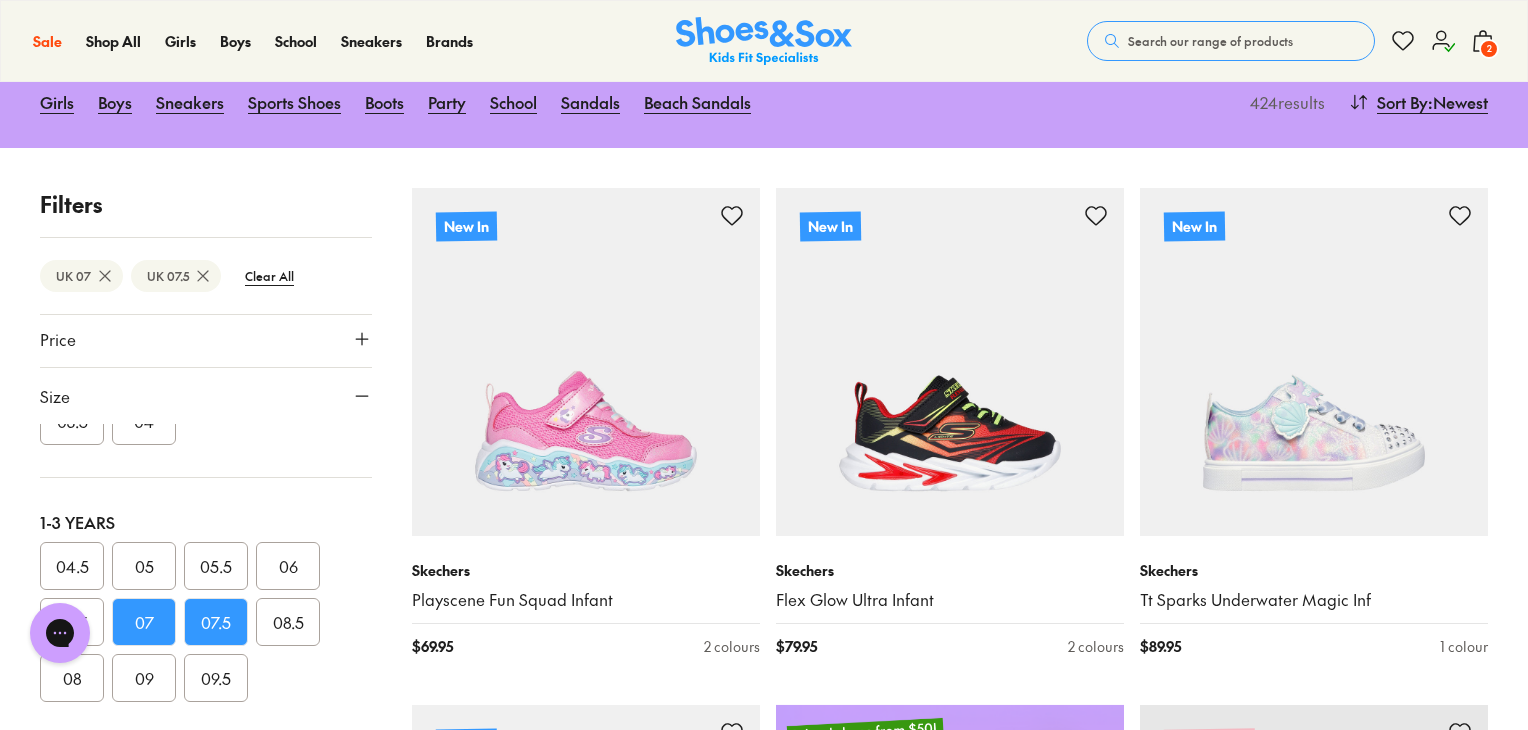 scroll, scrollTop: 0, scrollLeft: 0, axis: both 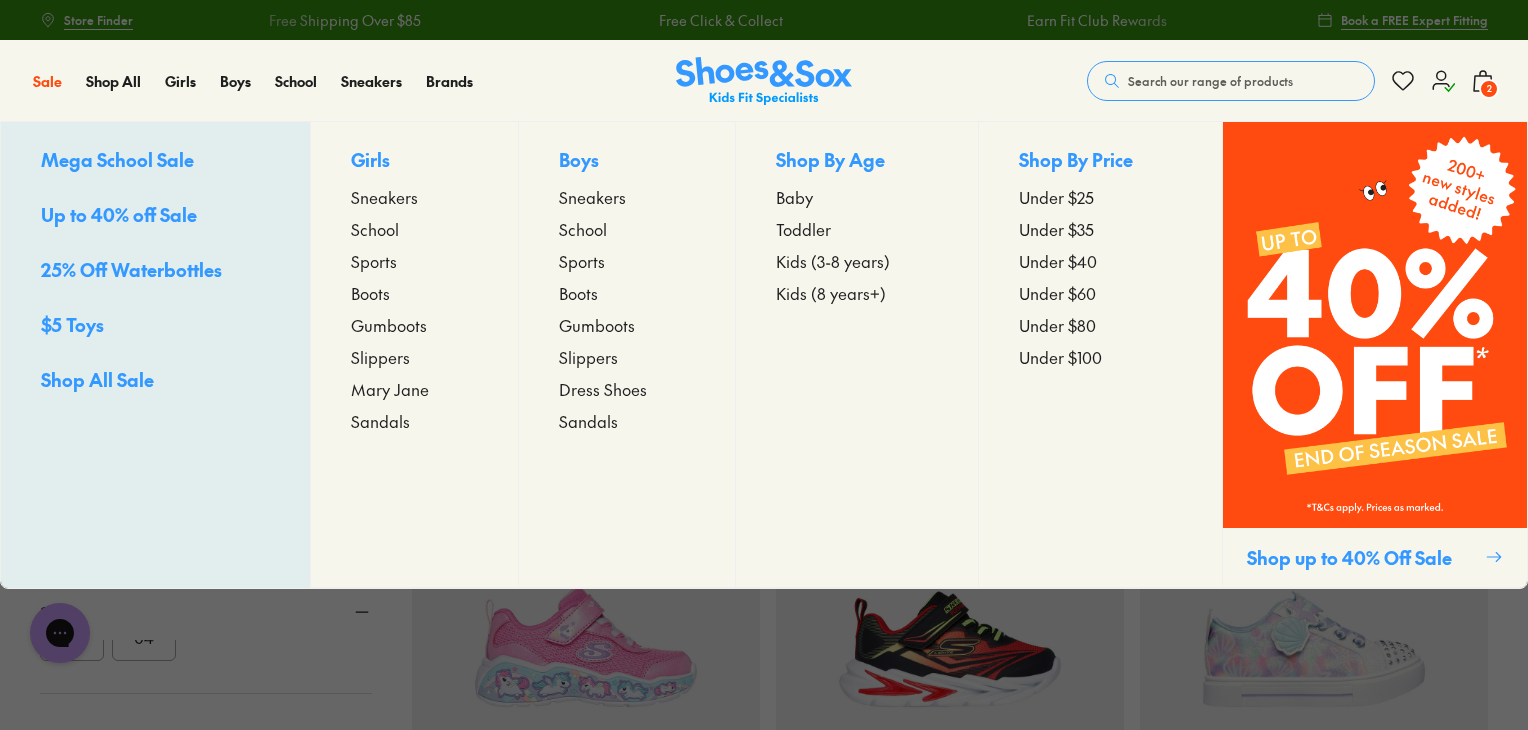 click on "Shop All Sale" at bounding box center (97, 379) 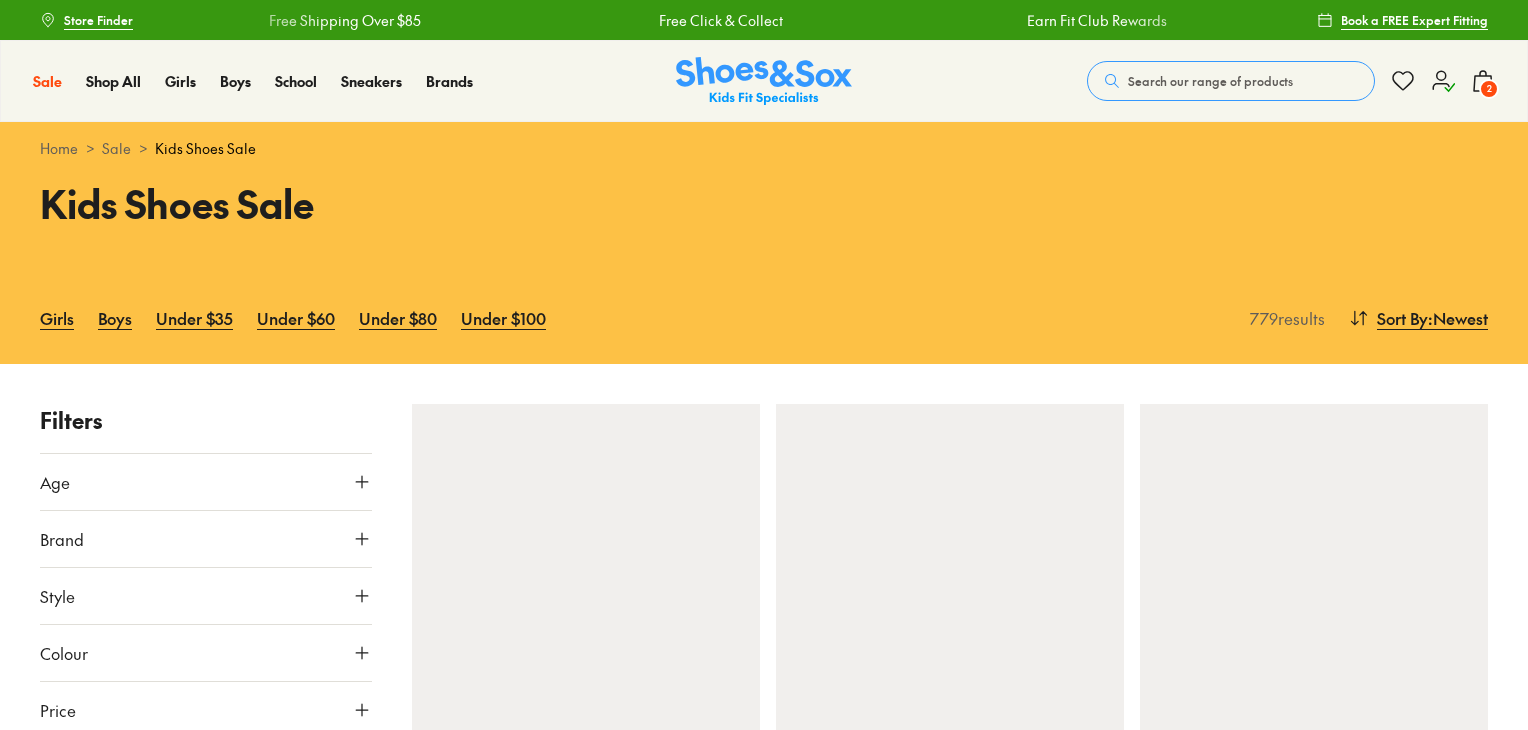 scroll, scrollTop: 0, scrollLeft: 0, axis: both 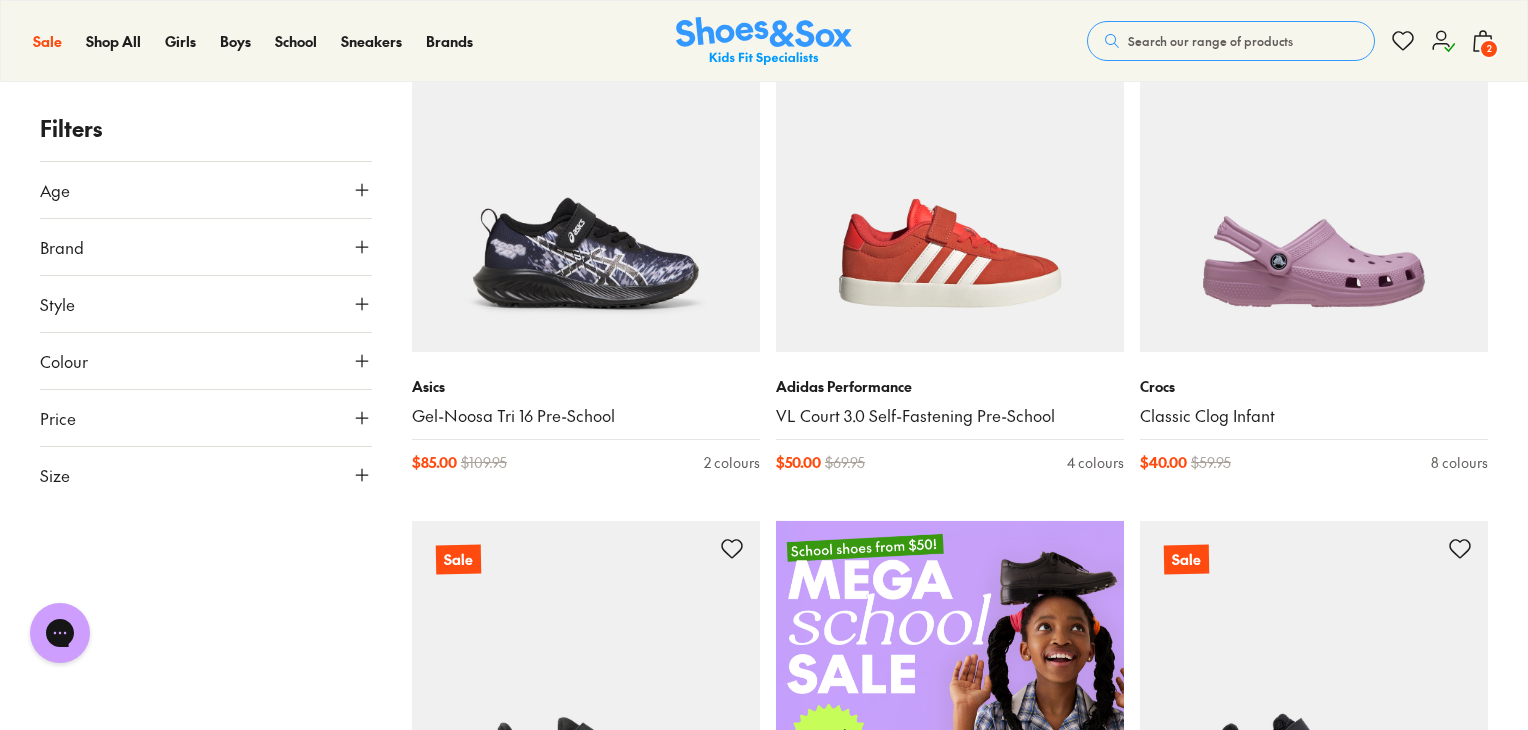 click on "Style" at bounding box center (206, 304) 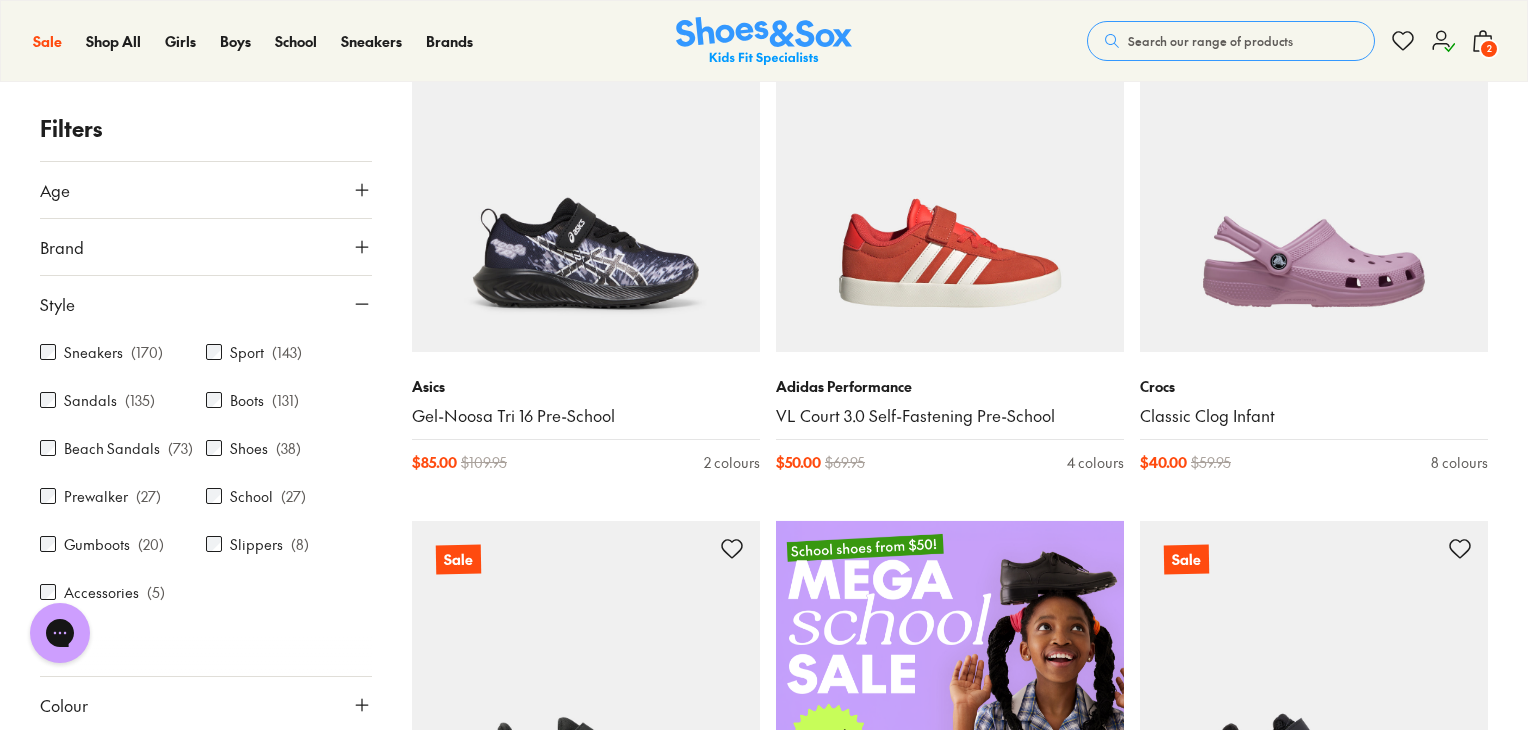 click on "Style" at bounding box center (206, 304) 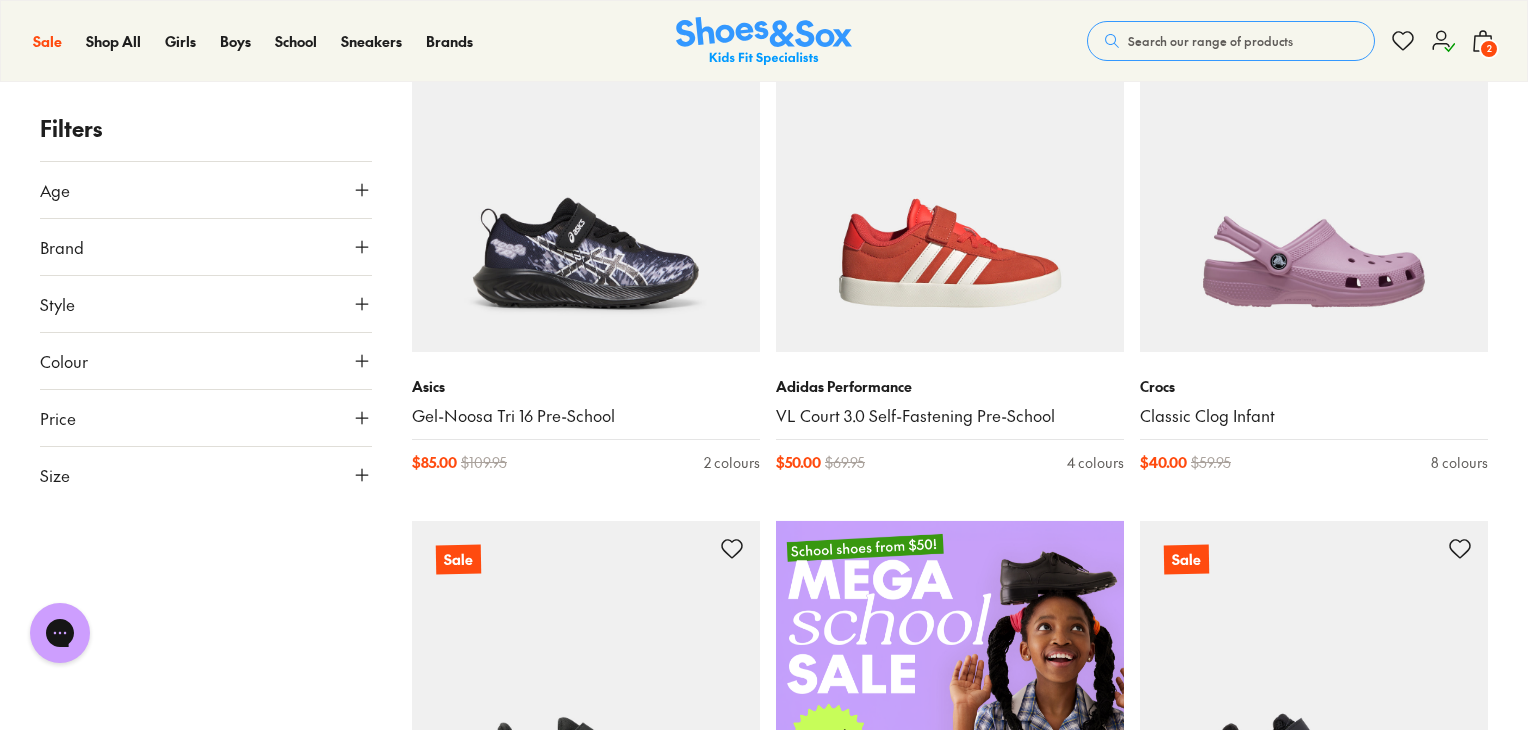 click on "Size" at bounding box center [206, 475] 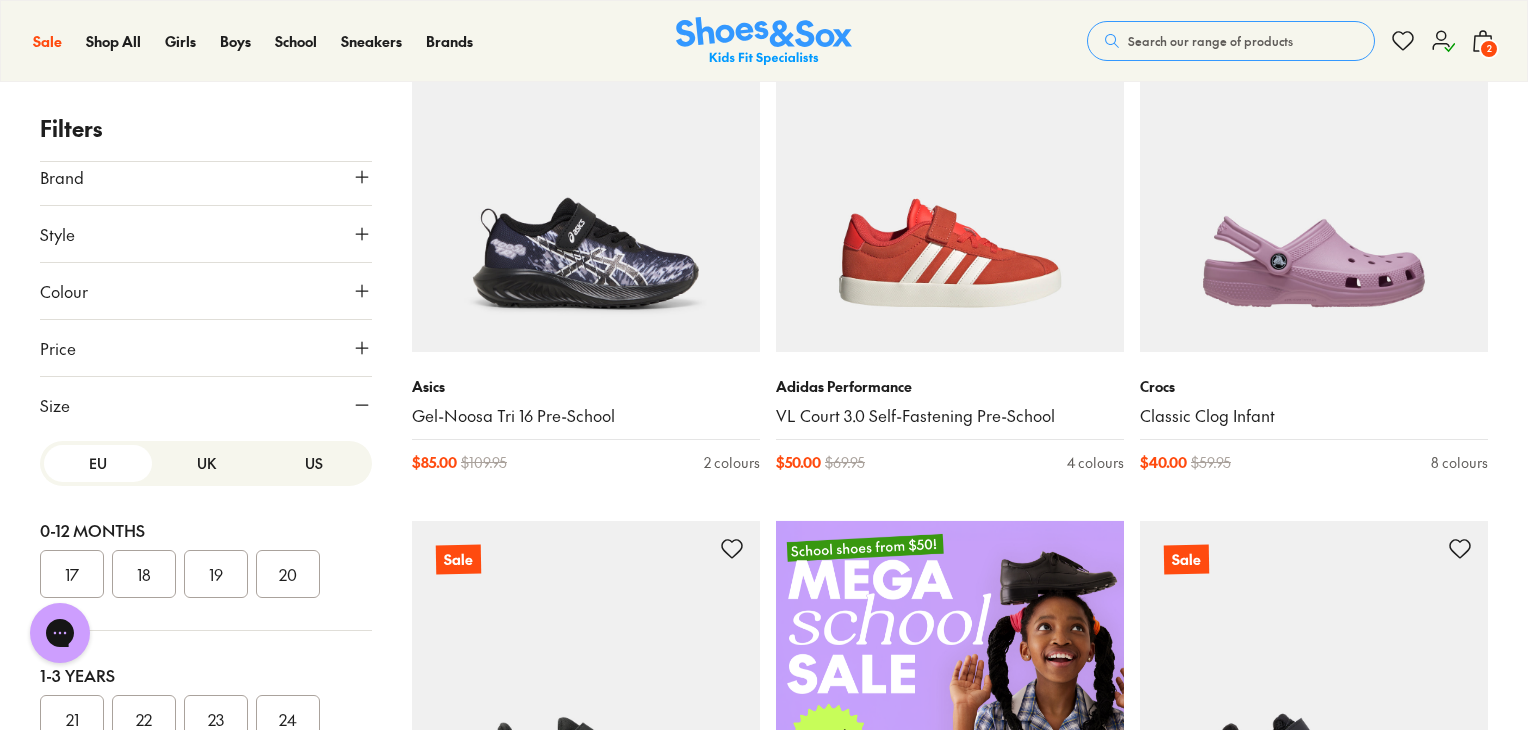 scroll, scrollTop: 156, scrollLeft: 0, axis: vertical 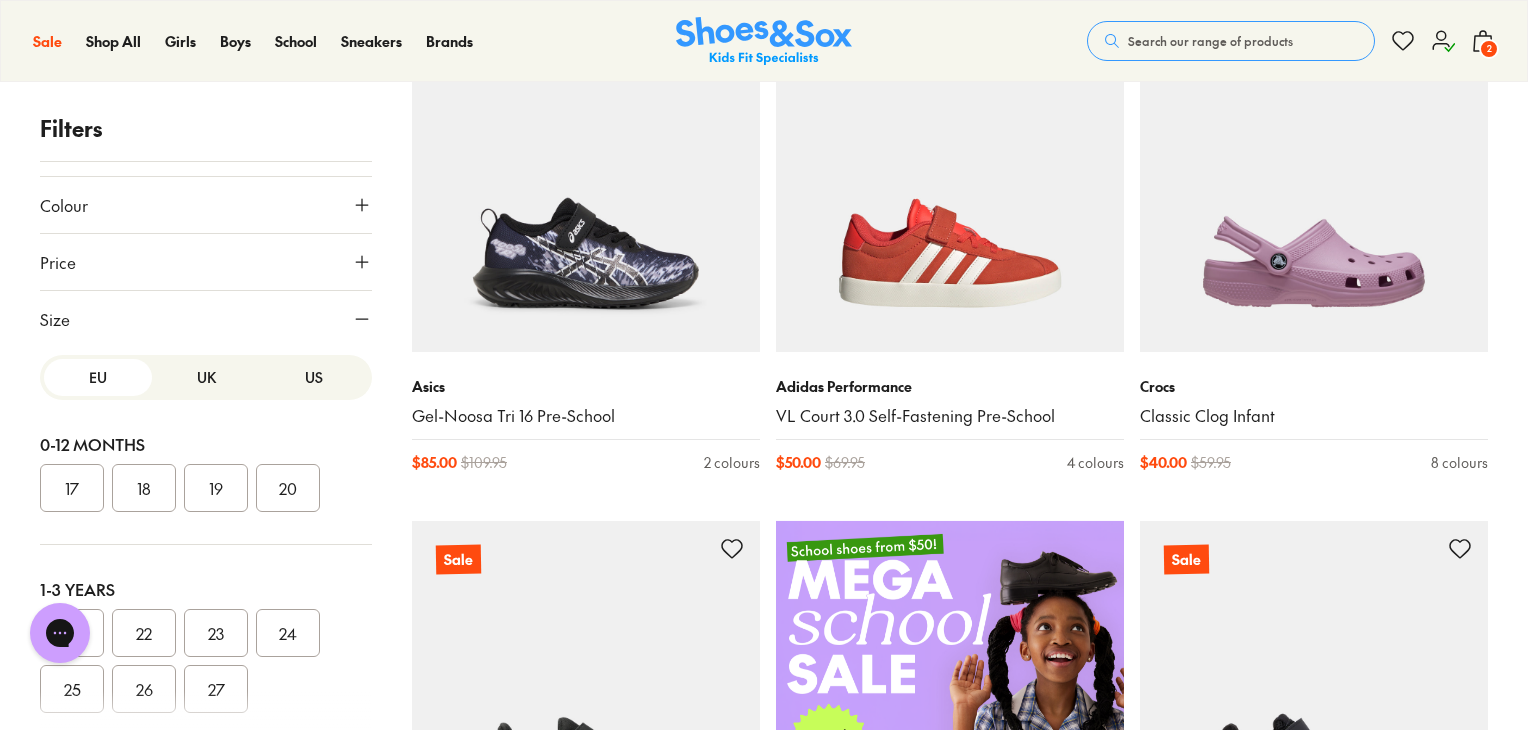 click on "UK" at bounding box center [206, 377] 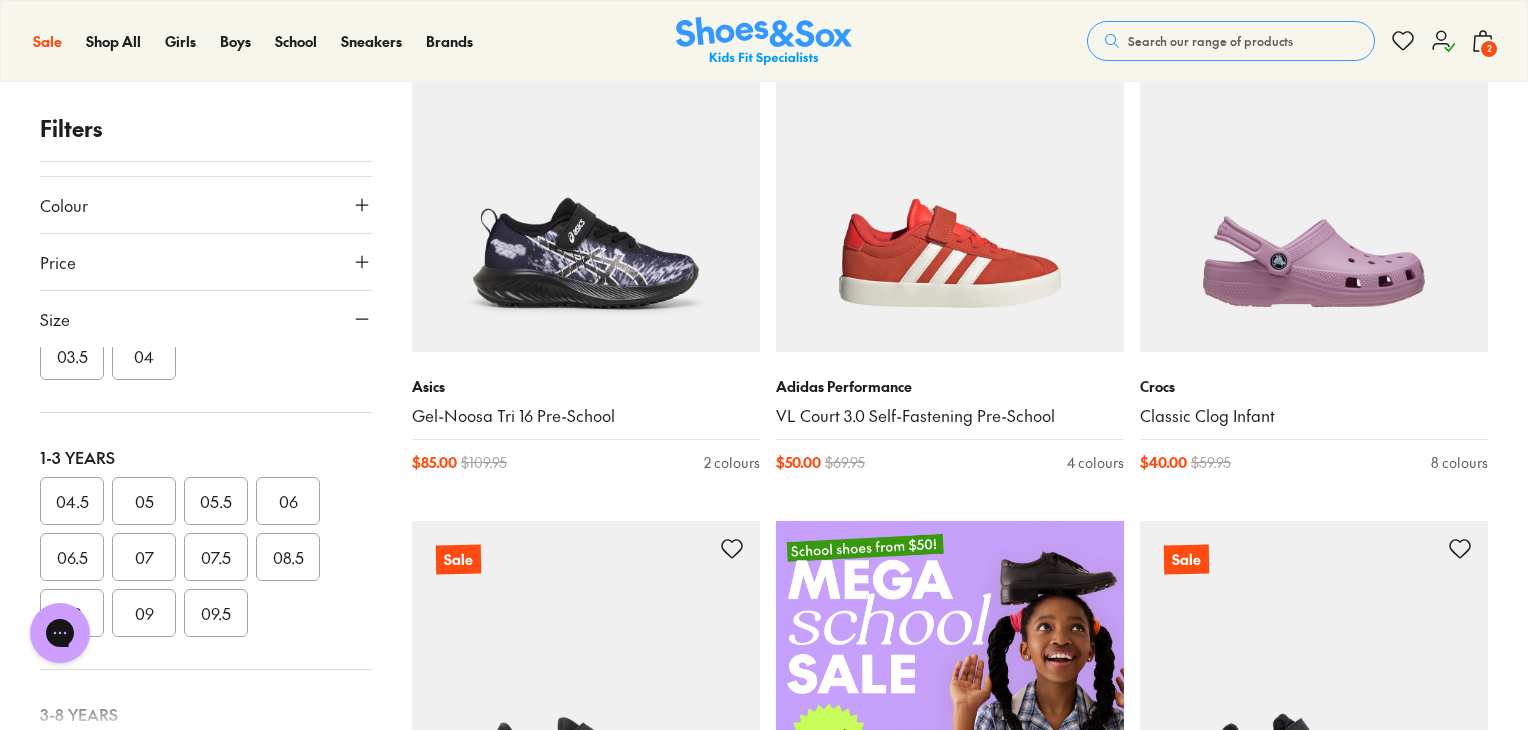 scroll, scrollTop: 200, scrollLeft: 0, axis: vertical 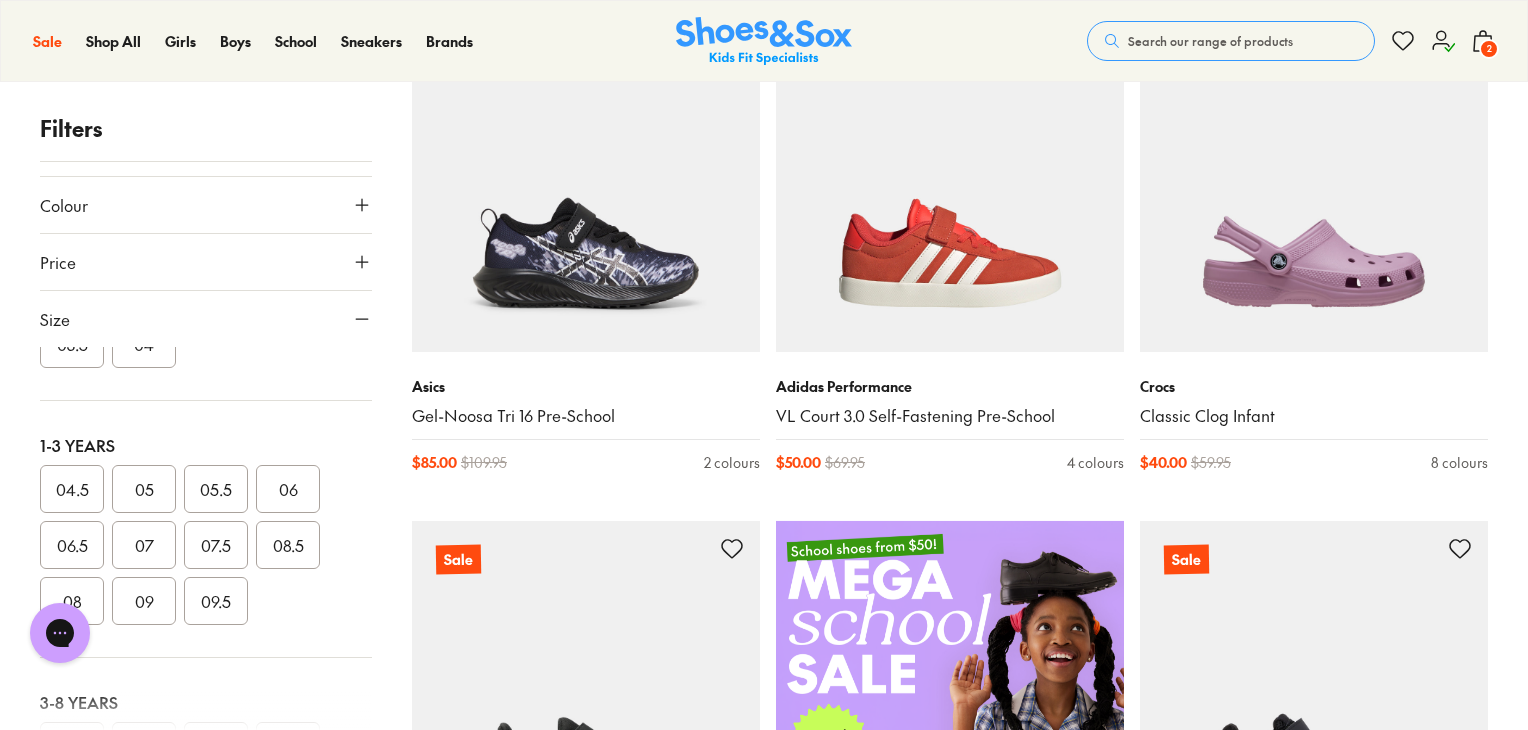 drag, startPoint x: 153, startPoint y: 541, endPoint x: 176, endPoint y: 557, distance: 28.01785 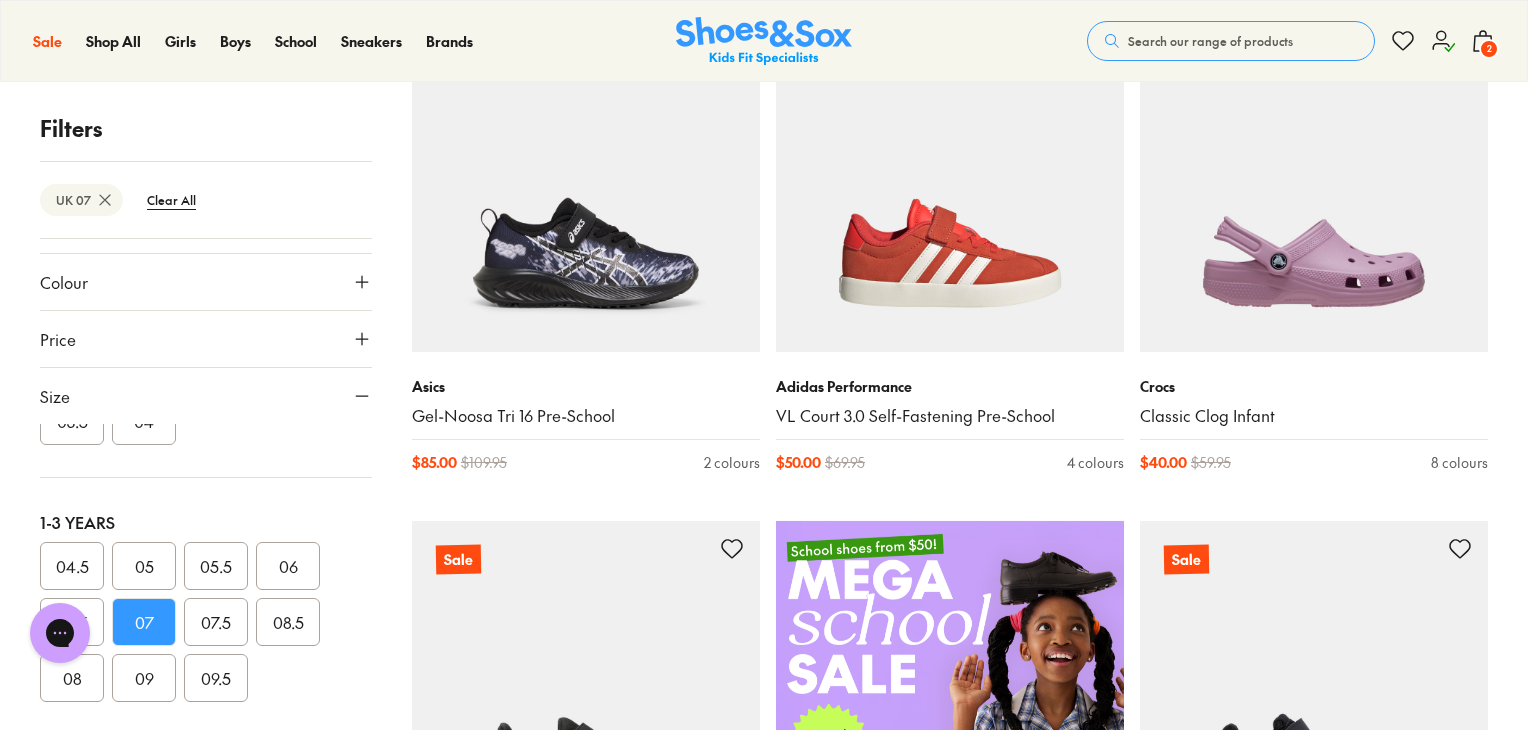 scroll, scrollTop: 34, scrollLeft: 0, axis: vertical 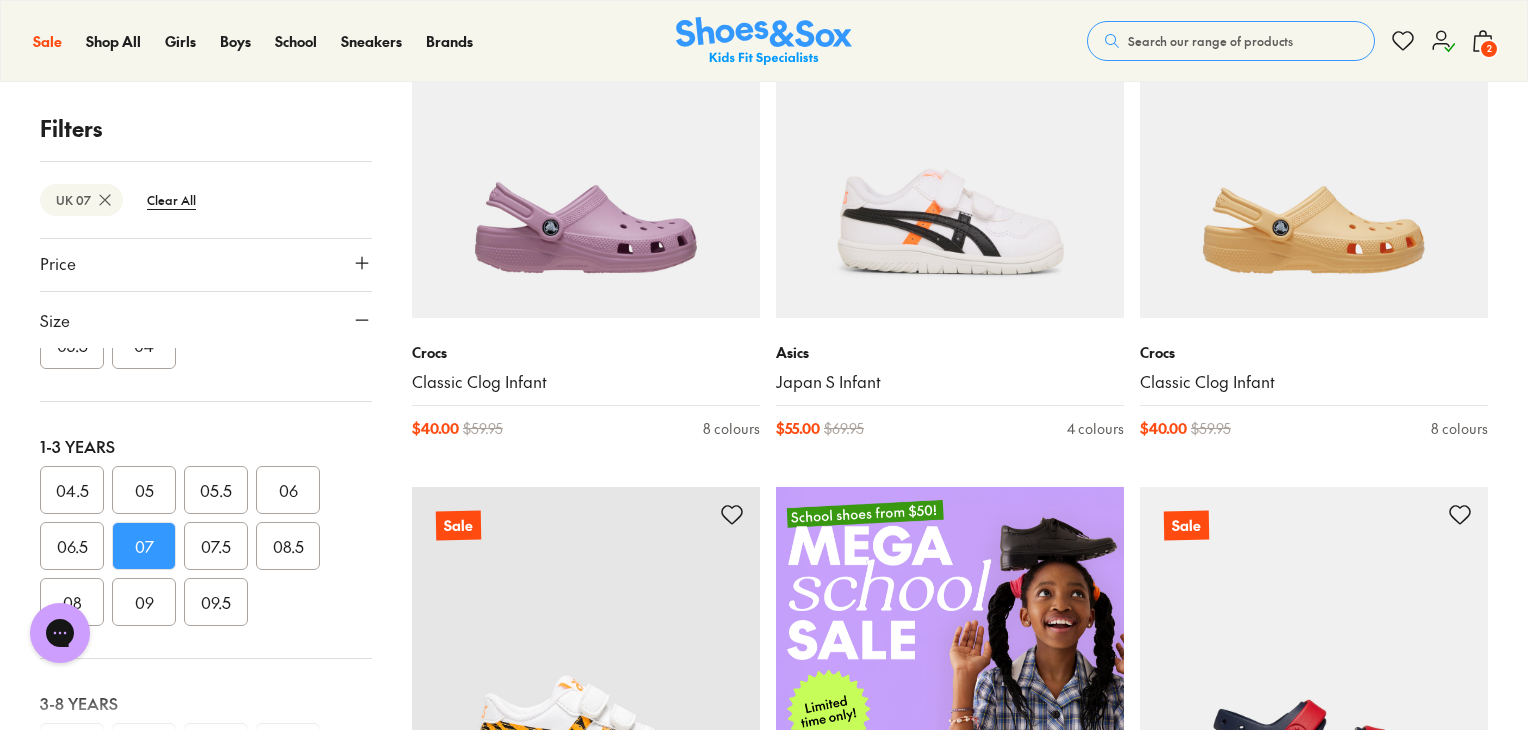 click on "07.5" at bounding box center [216, 546] 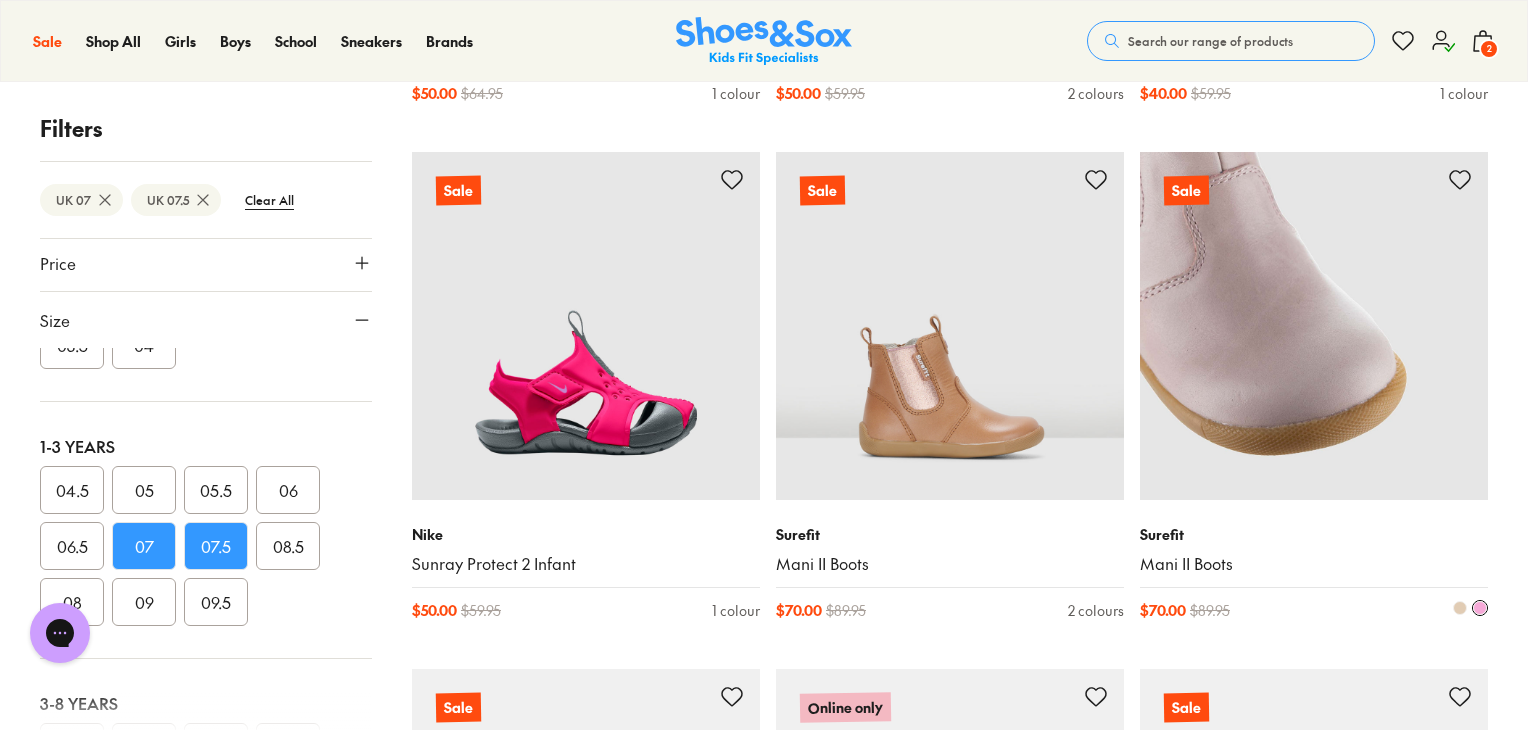 scroll, scrollTop: 2349, scrollLeft: 0, axis: vertical 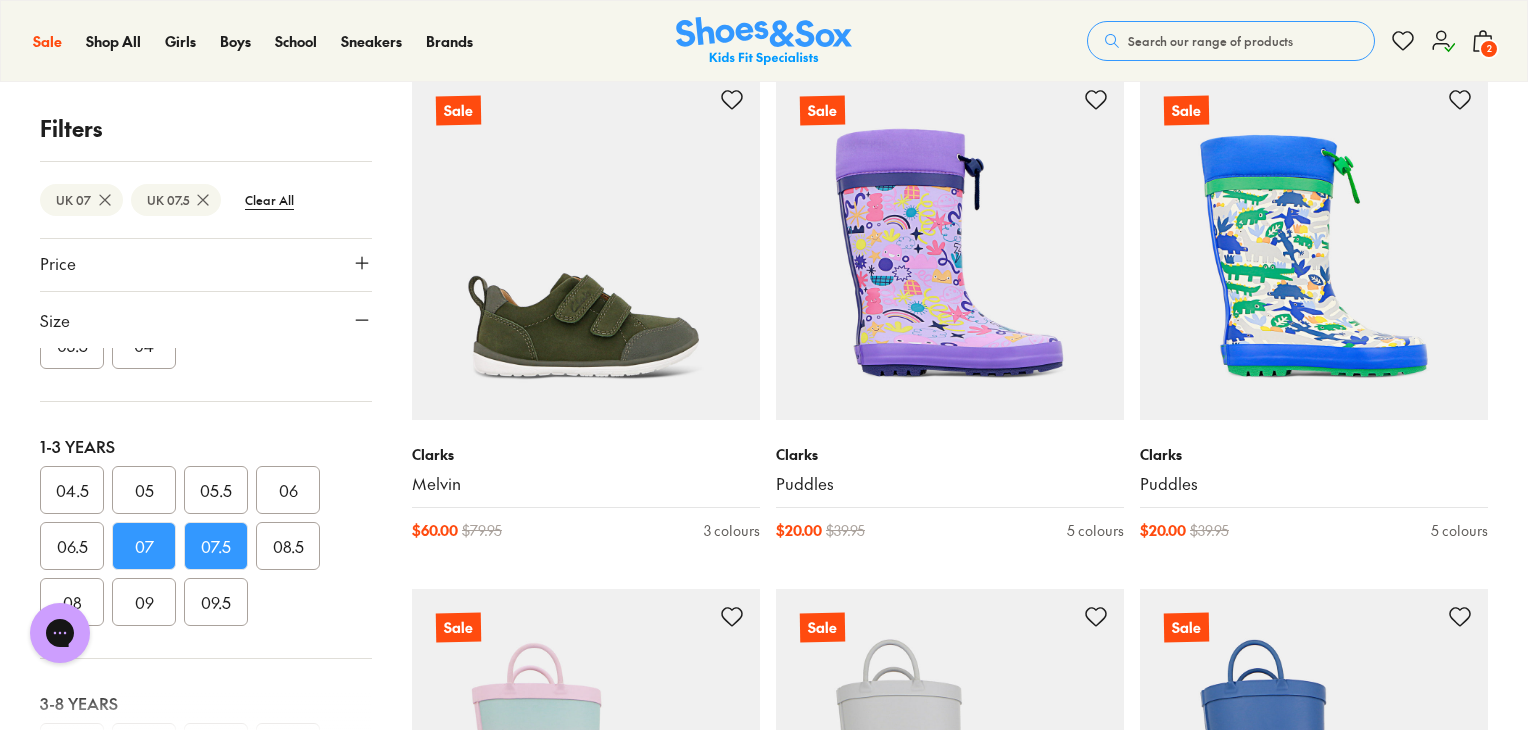 click on "2" at bounding box center (1489, 49) 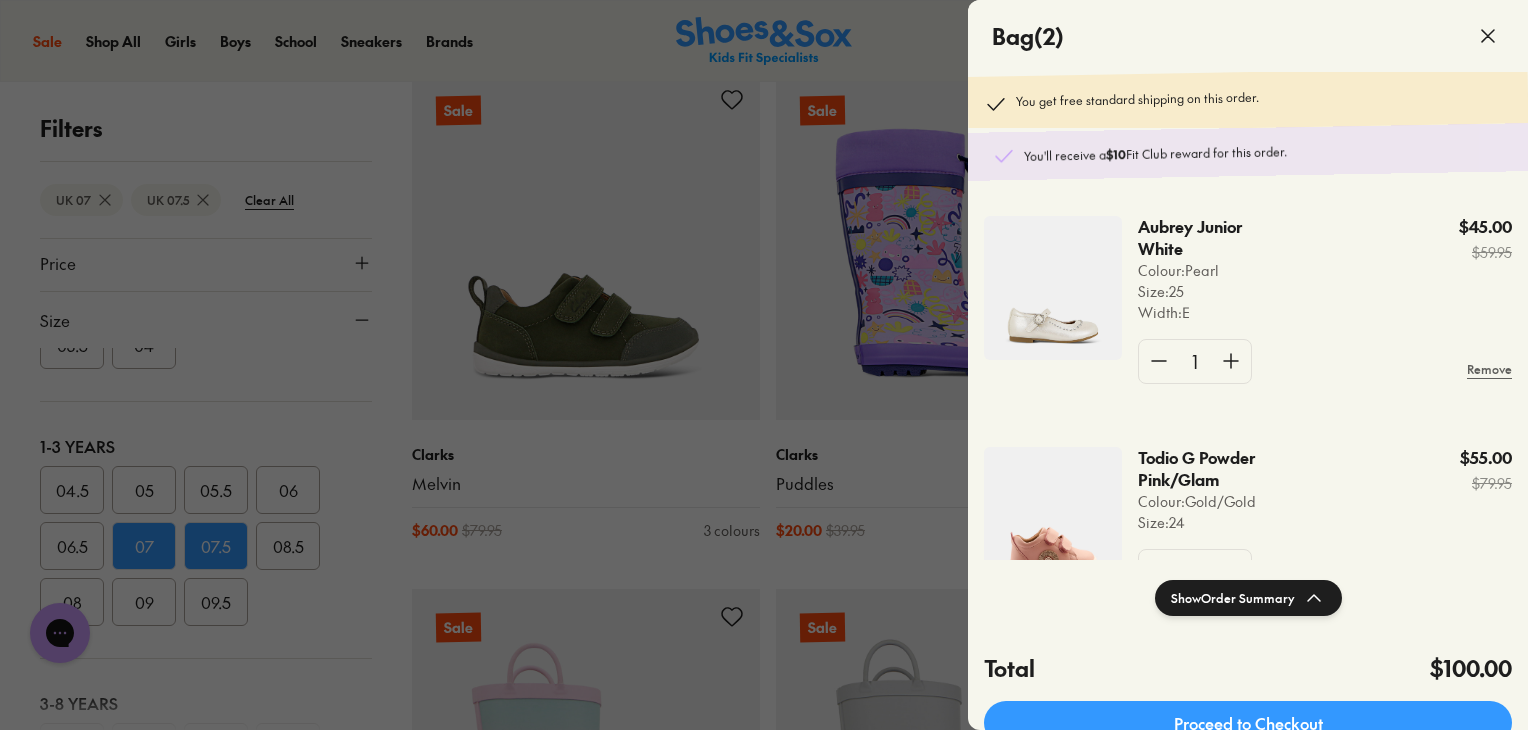 click 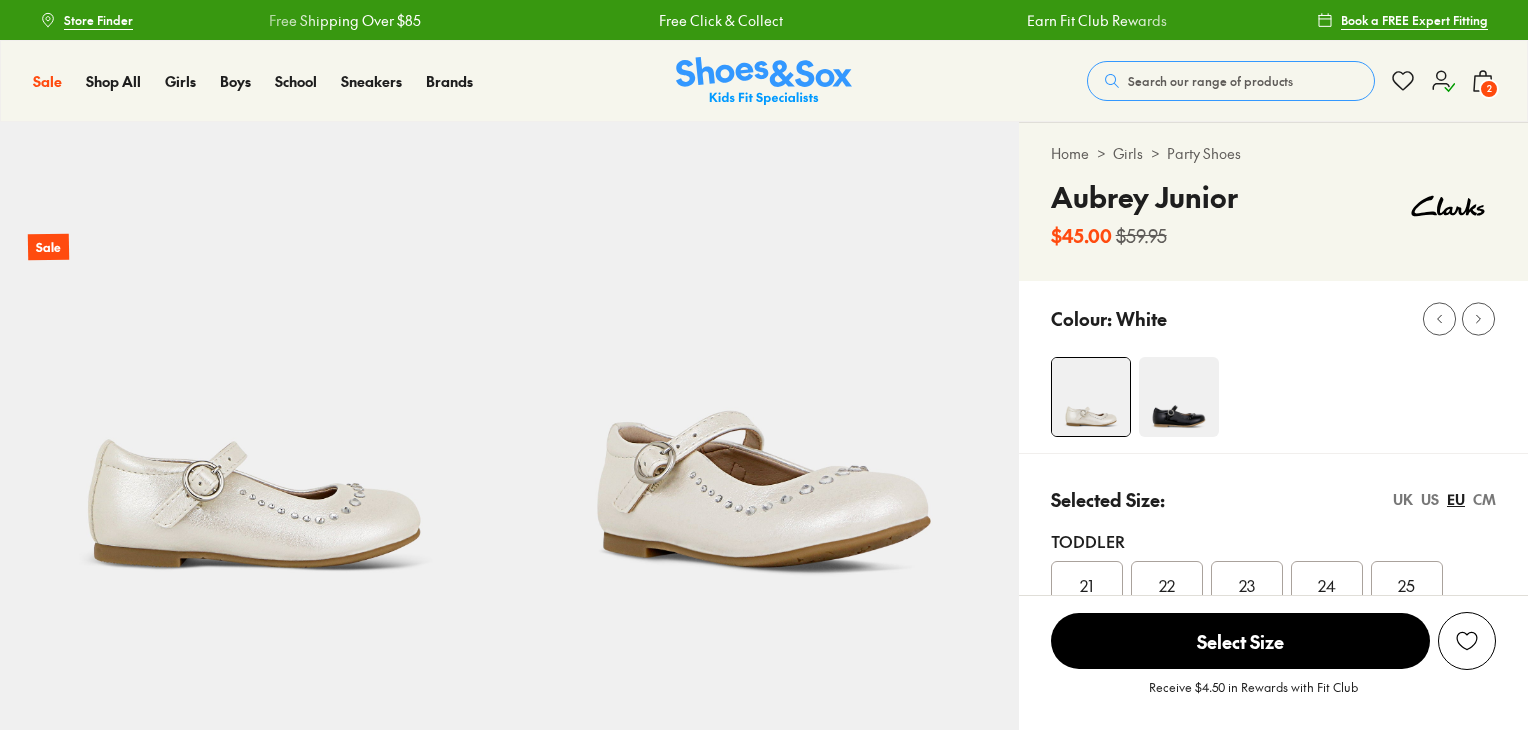 scroll, scrollTop: 0, scrollLeft: 0, axis: both 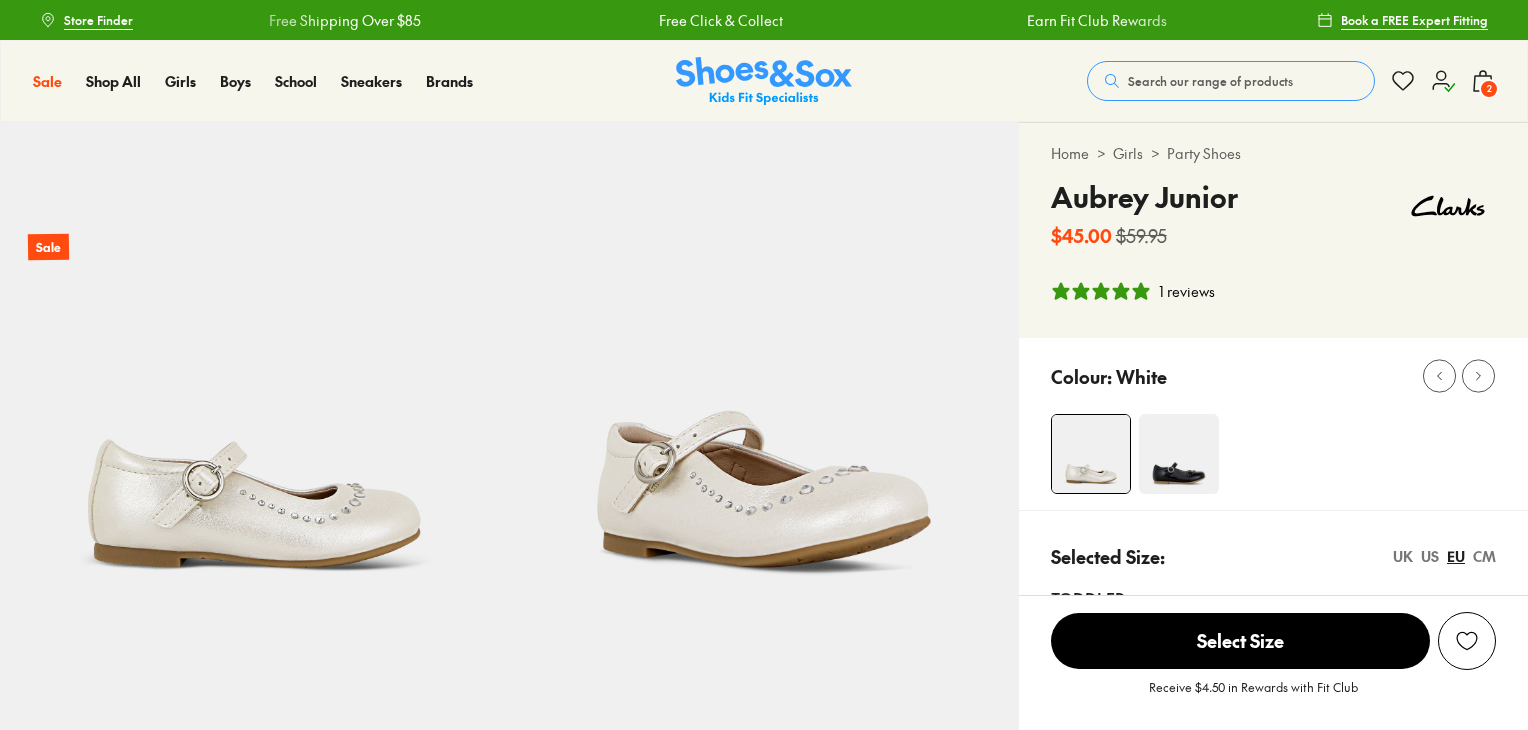 select on "*" 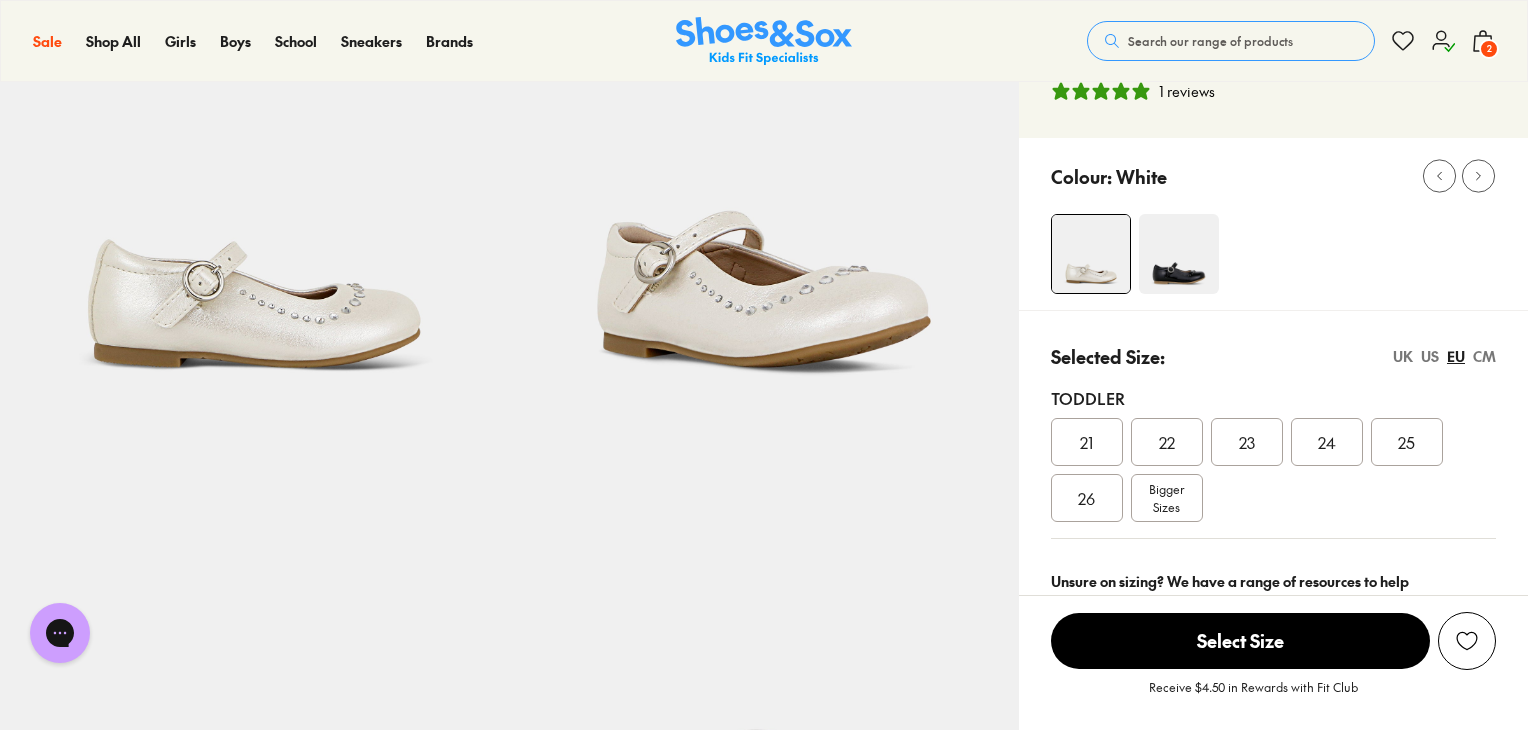 scroll, scrollTop: 0, scrollLeft: 0, axis: both 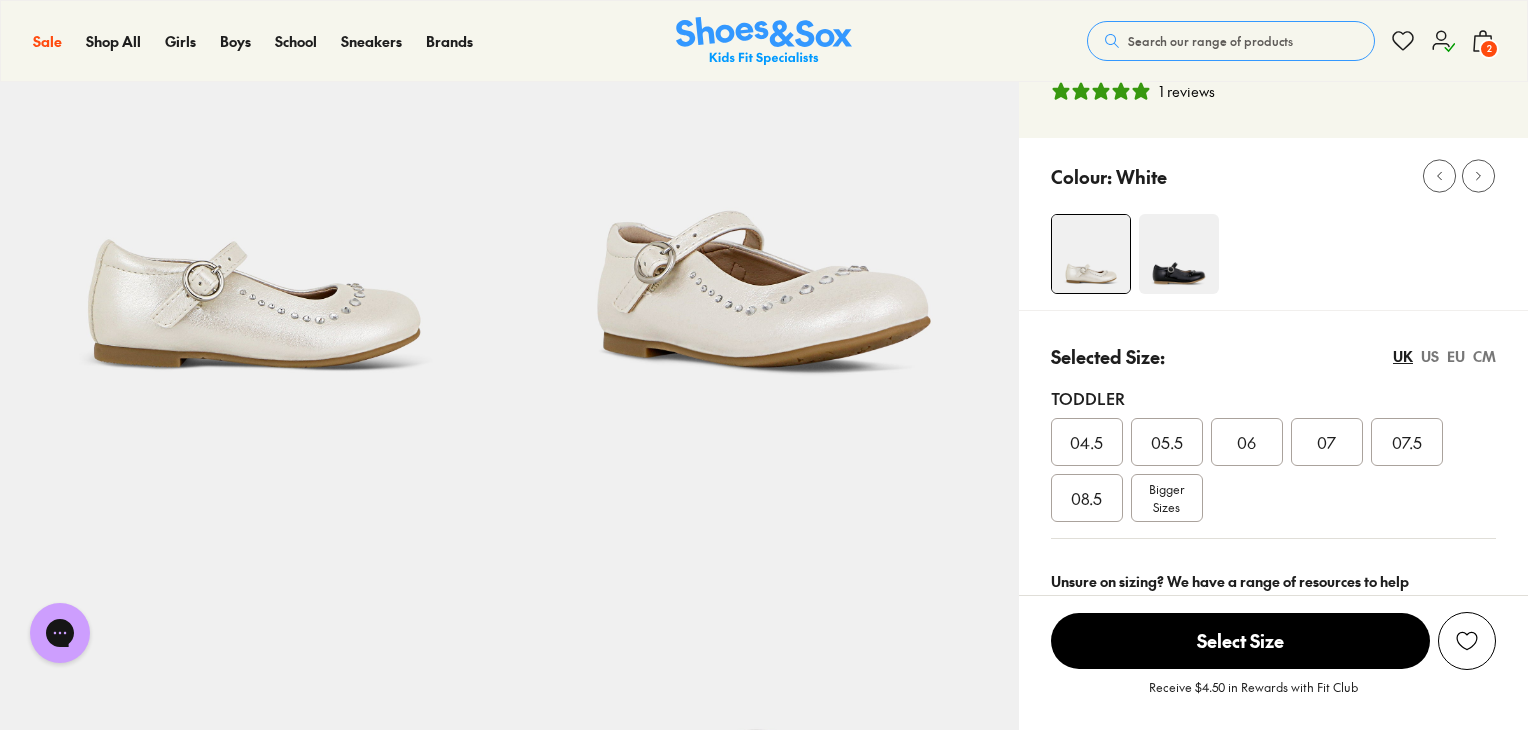 click on "EU" at bounding box center [1456, 356] 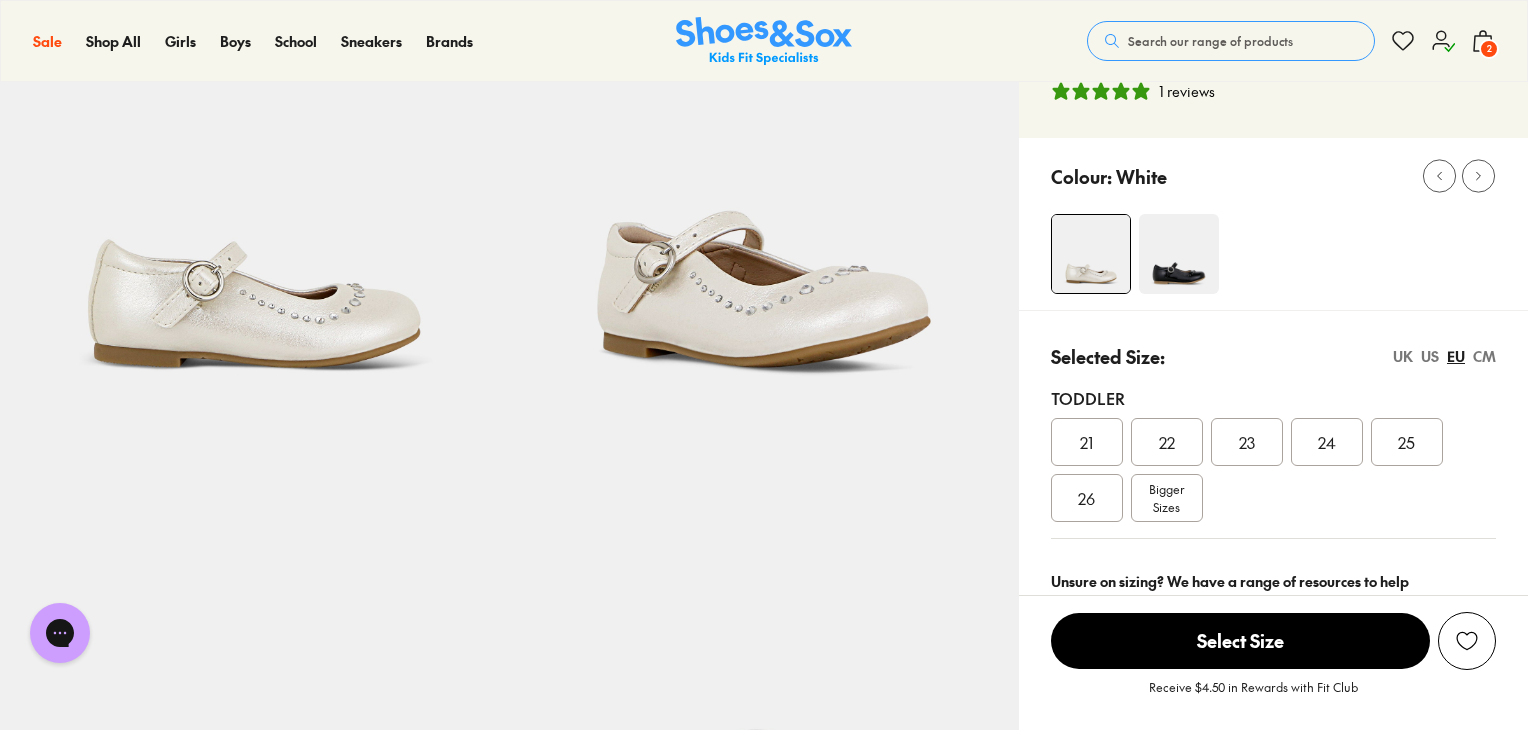 click on "UK" at bounding box center [1403, 356] 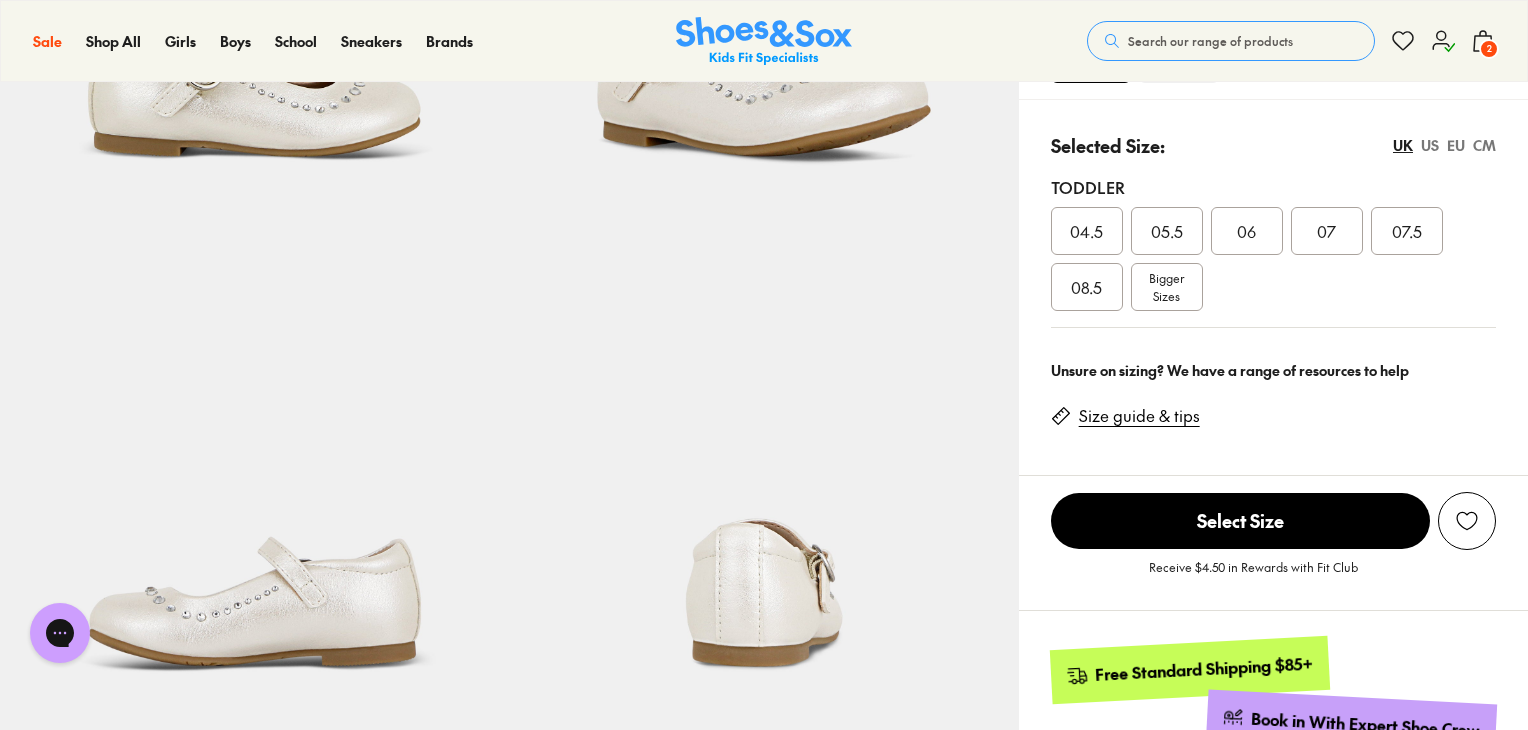 scroll, scrollTop: 0, scrollLeft: 0, axis: both 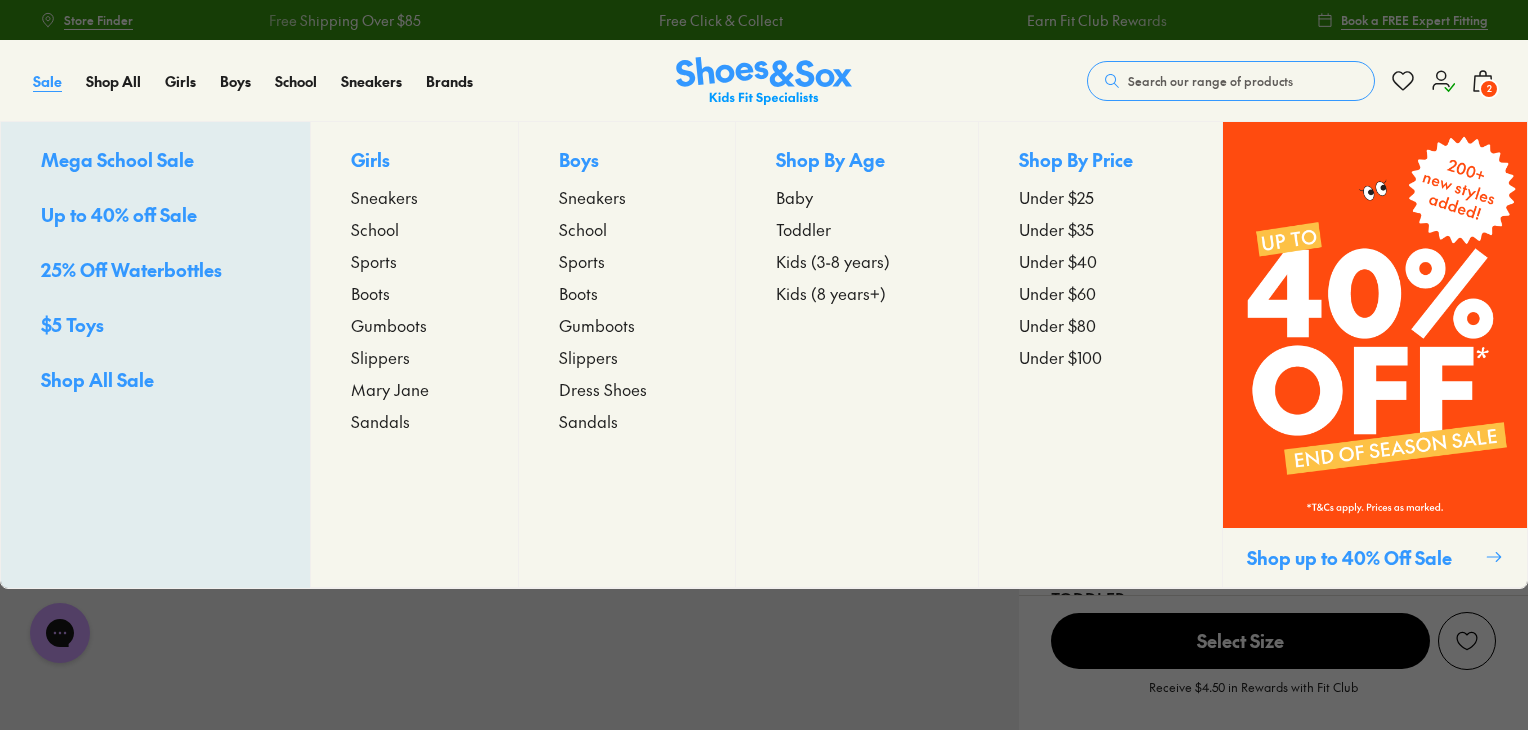 click on "Sale" at bounding box center (47, 81) 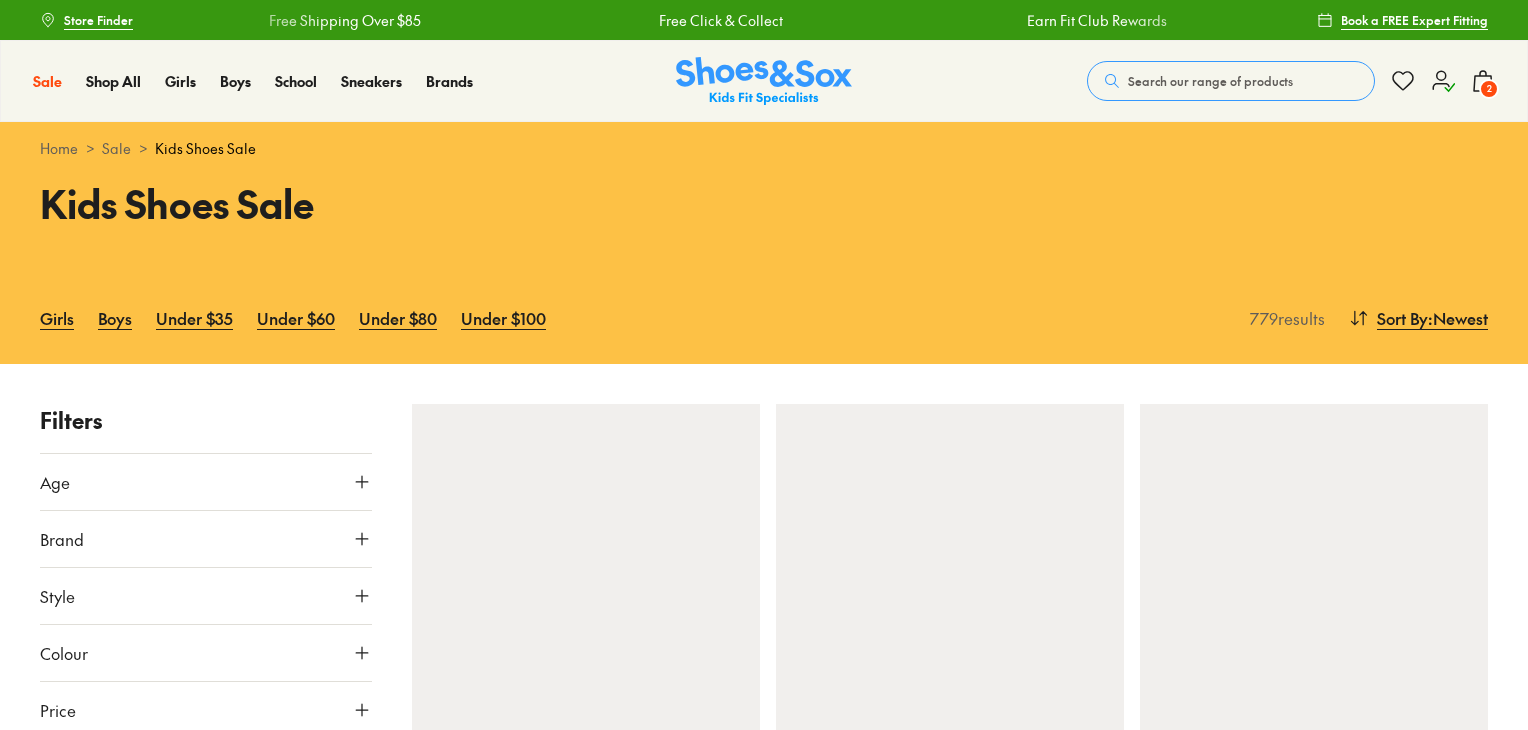 scroll, scrollTop: 0, scrollLeft: 0, axis: both 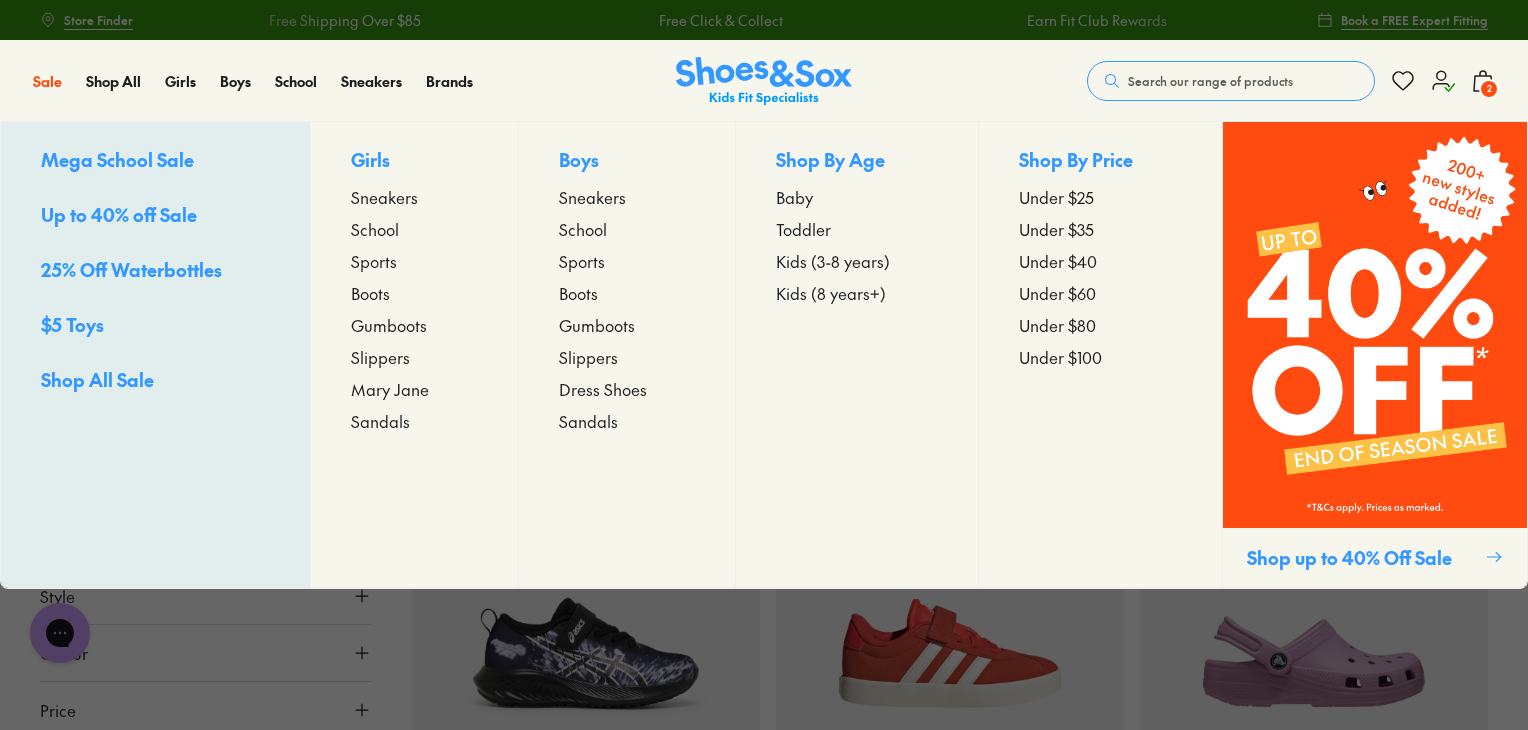 click on "Shop All Sale" at bounding box center [97, 379] 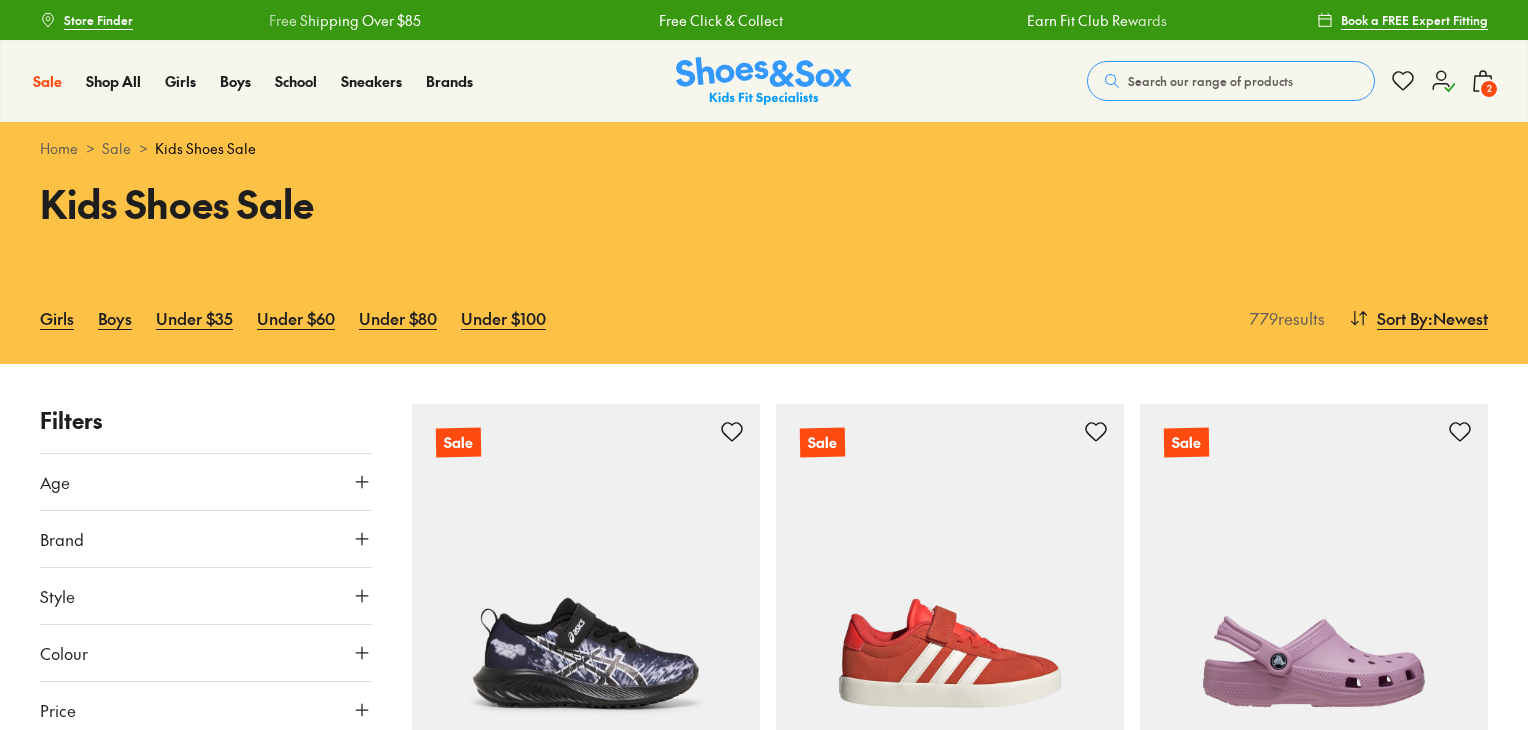 scroll, scrollTop: 0, scrollLeft: 0, axis: both 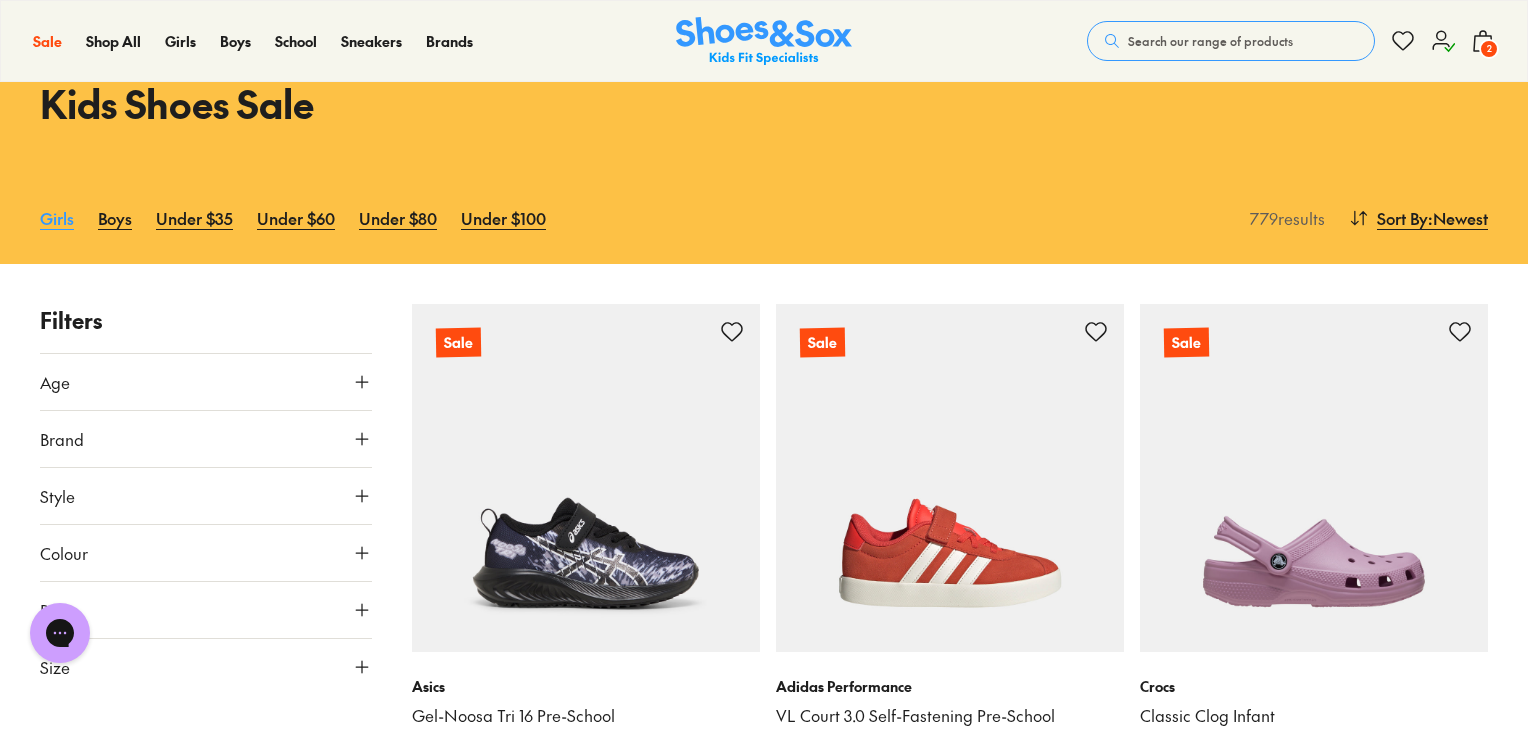 click on "Girls" at bounding box center (57, 218) 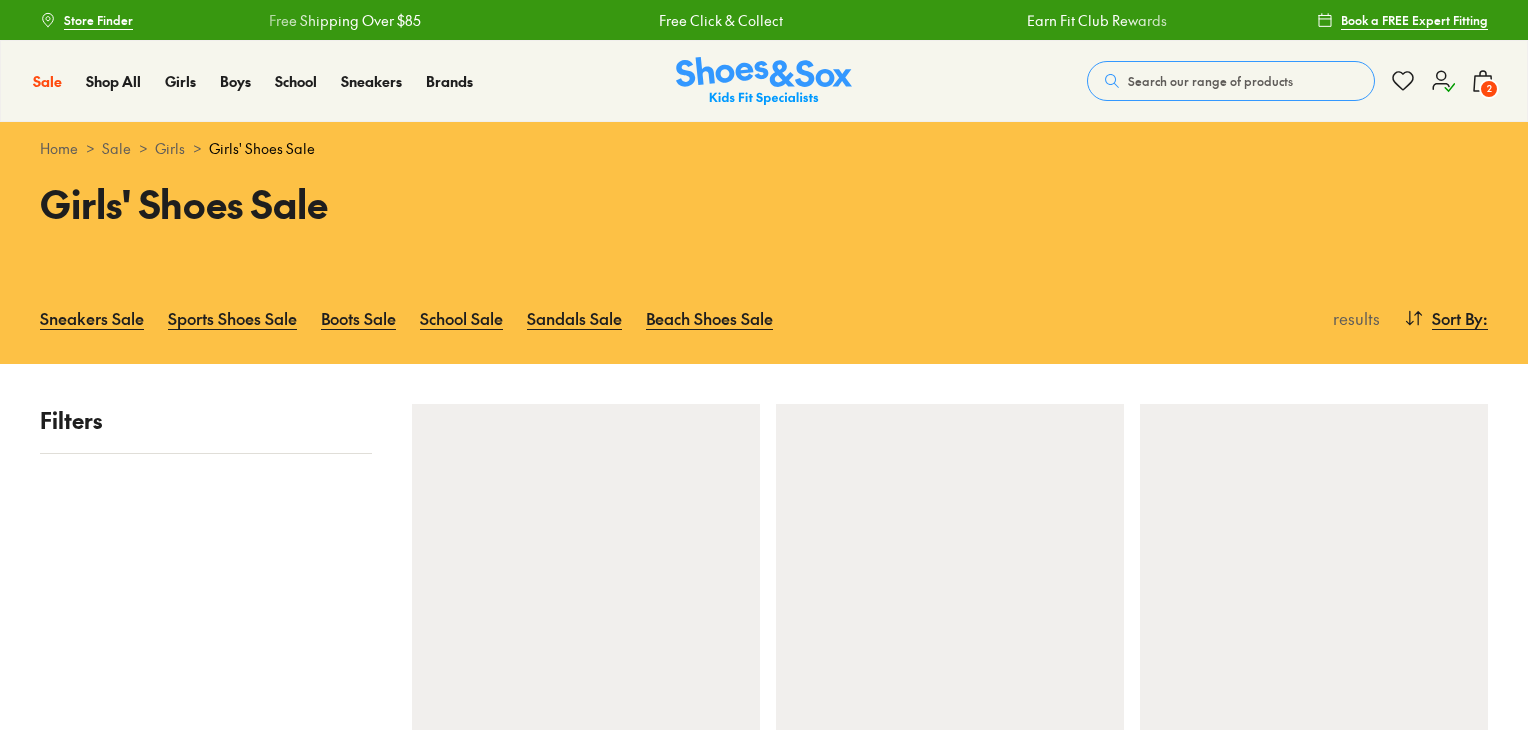 scroll, scrollTop: 0, scrollLeft: 0, axis: both 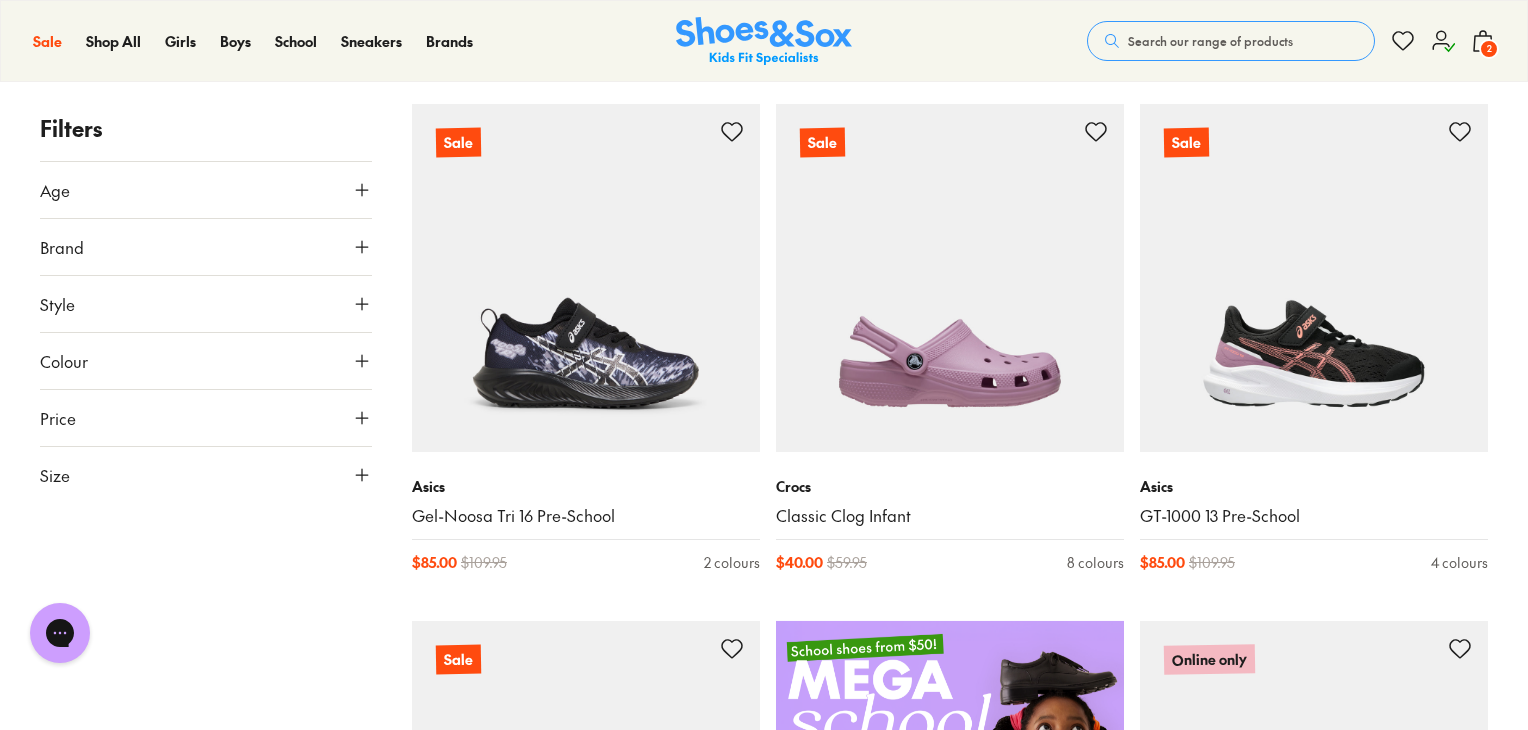 click on "Style" at bounding box center (206, 304) 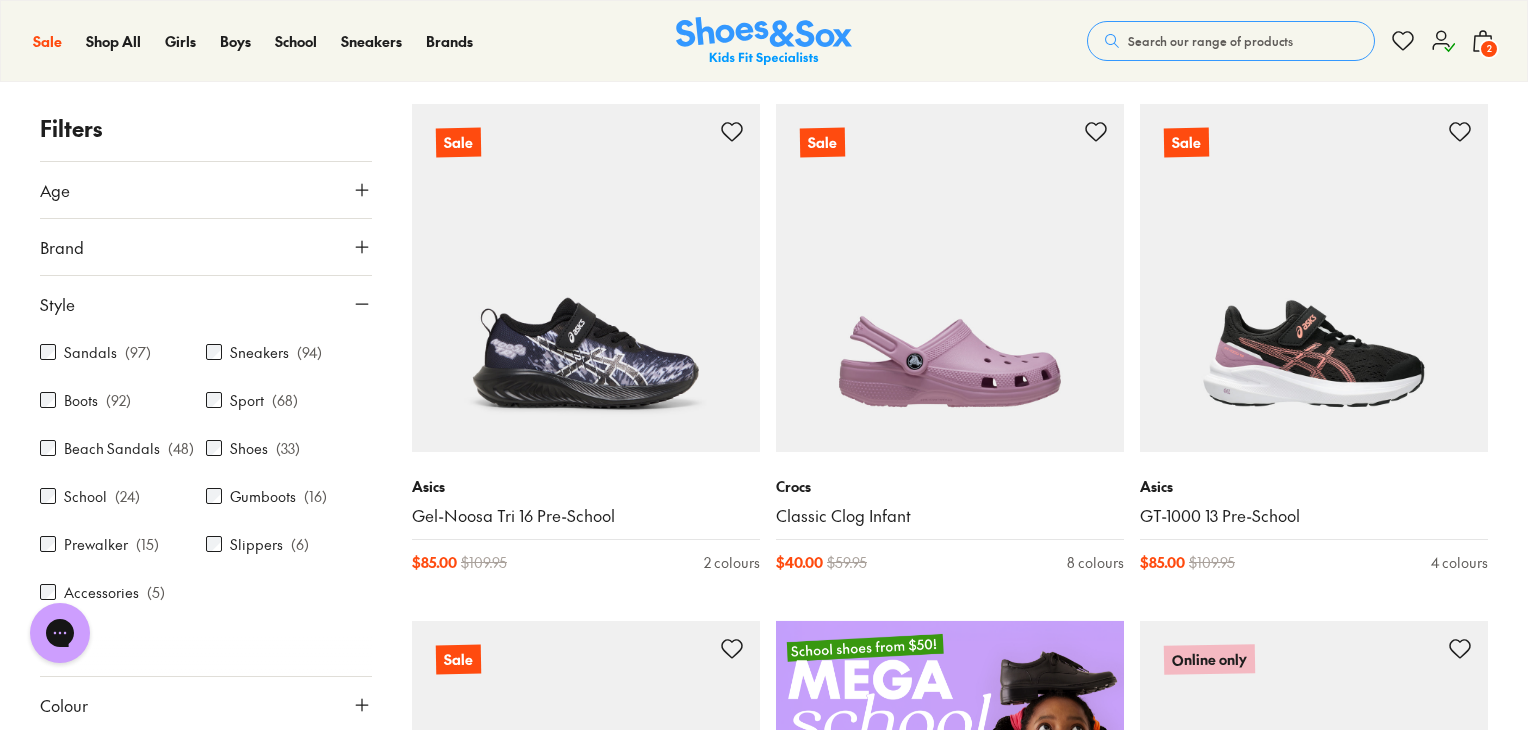 click on "Style" at bounding box center [206, 304] 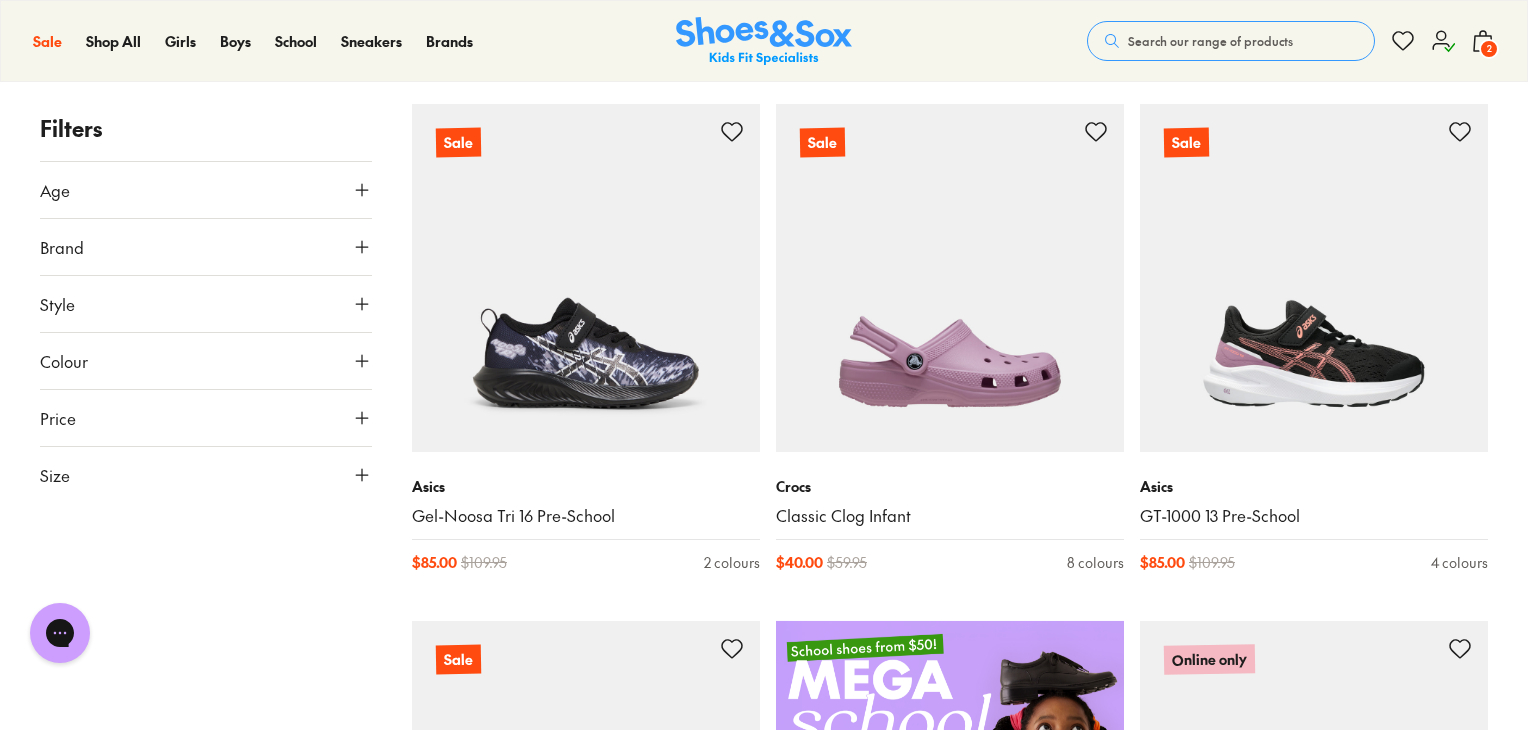 click on "Size" at bounding box center (206, 475) 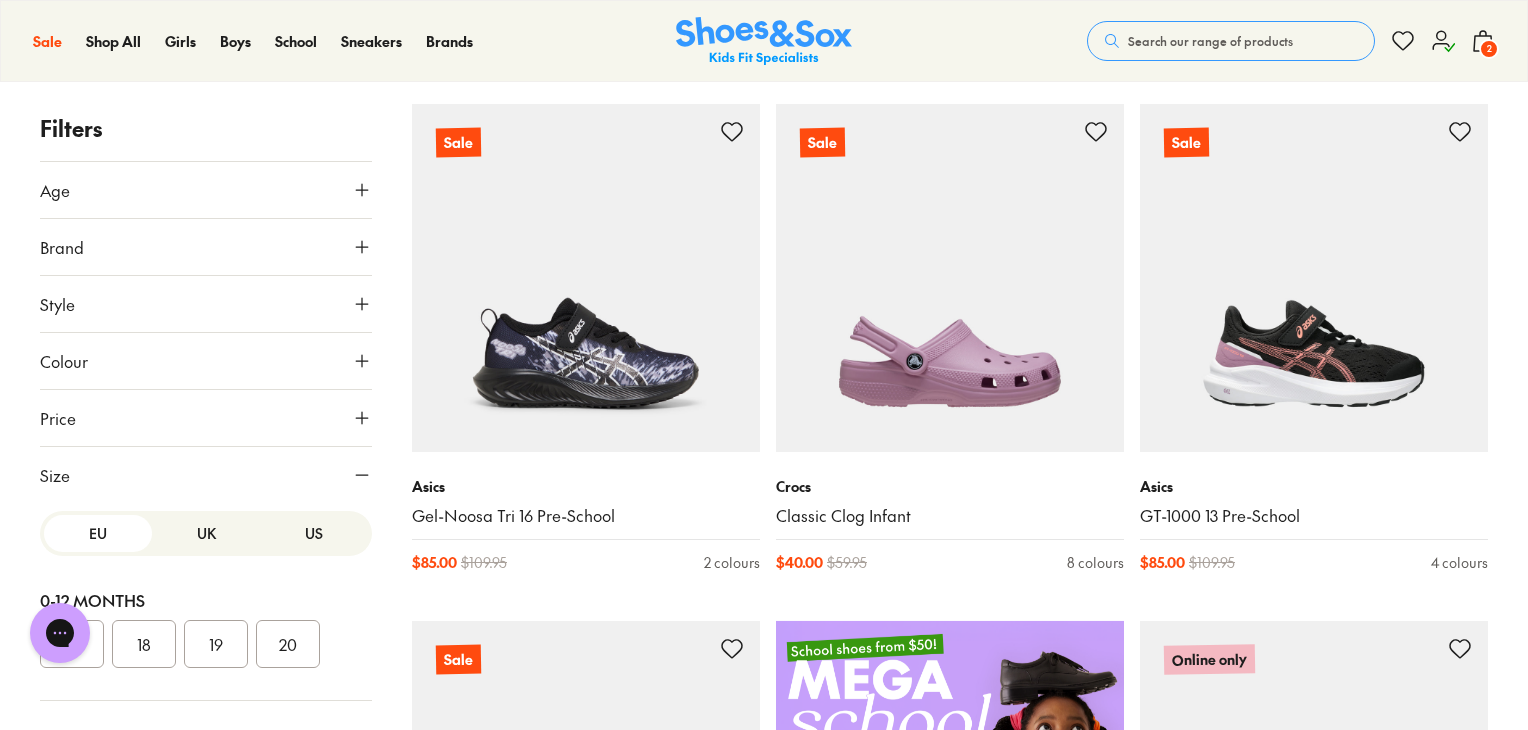 scroll, scrollTop: 156, scrollLeft: 0, axis: vertical 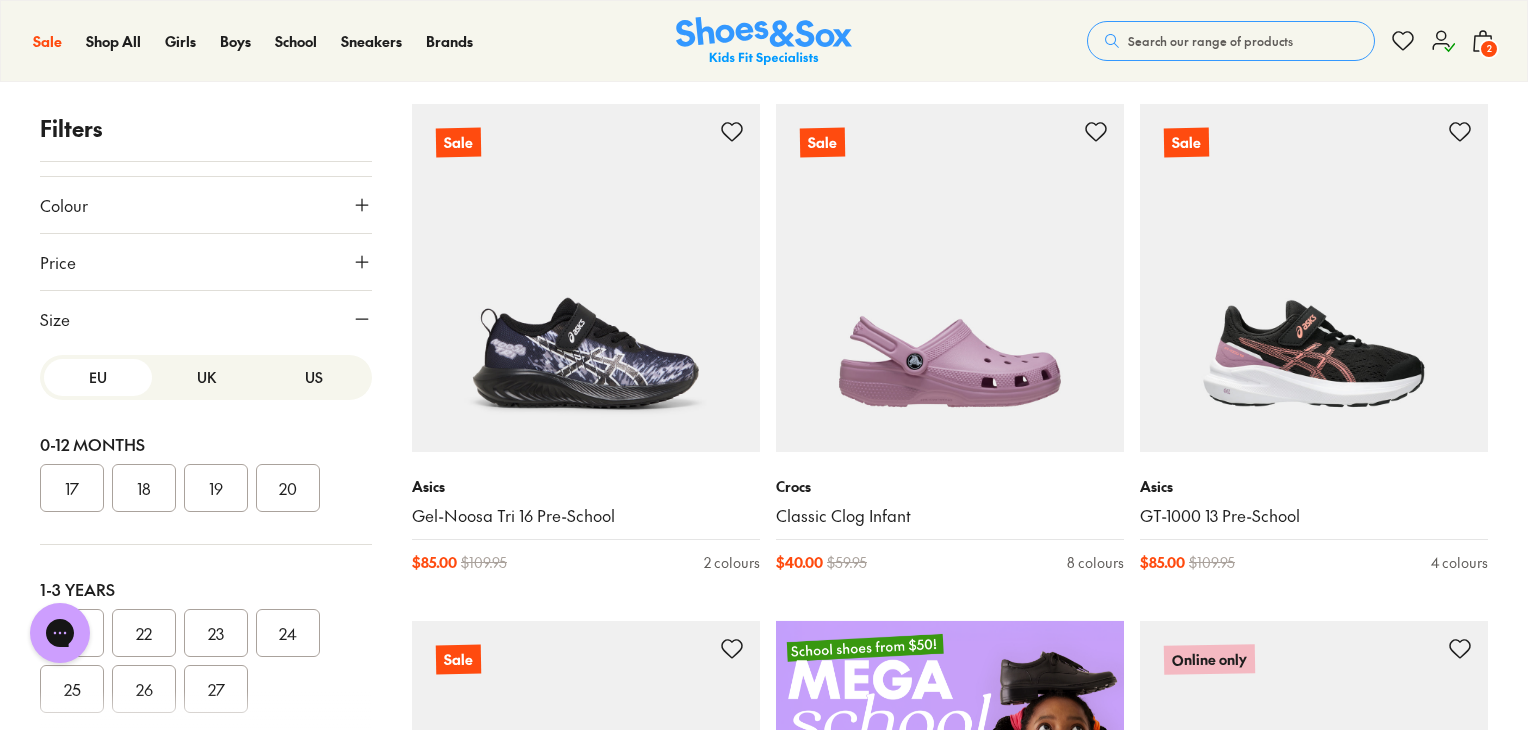 click on "UK" at bounding box center (206, 377) 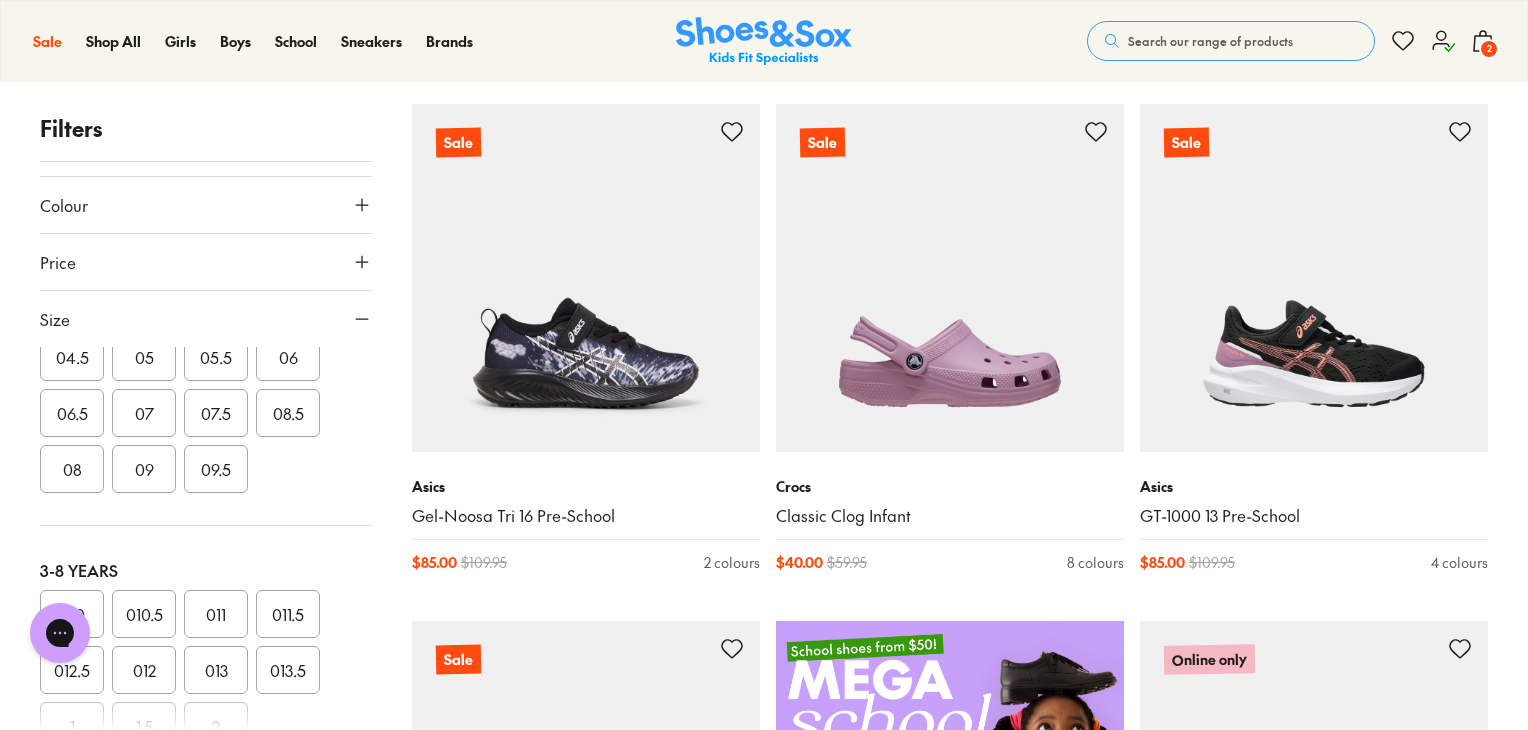 scroll, scrollTop: 300, scrollLeft: 0, axis: vertical 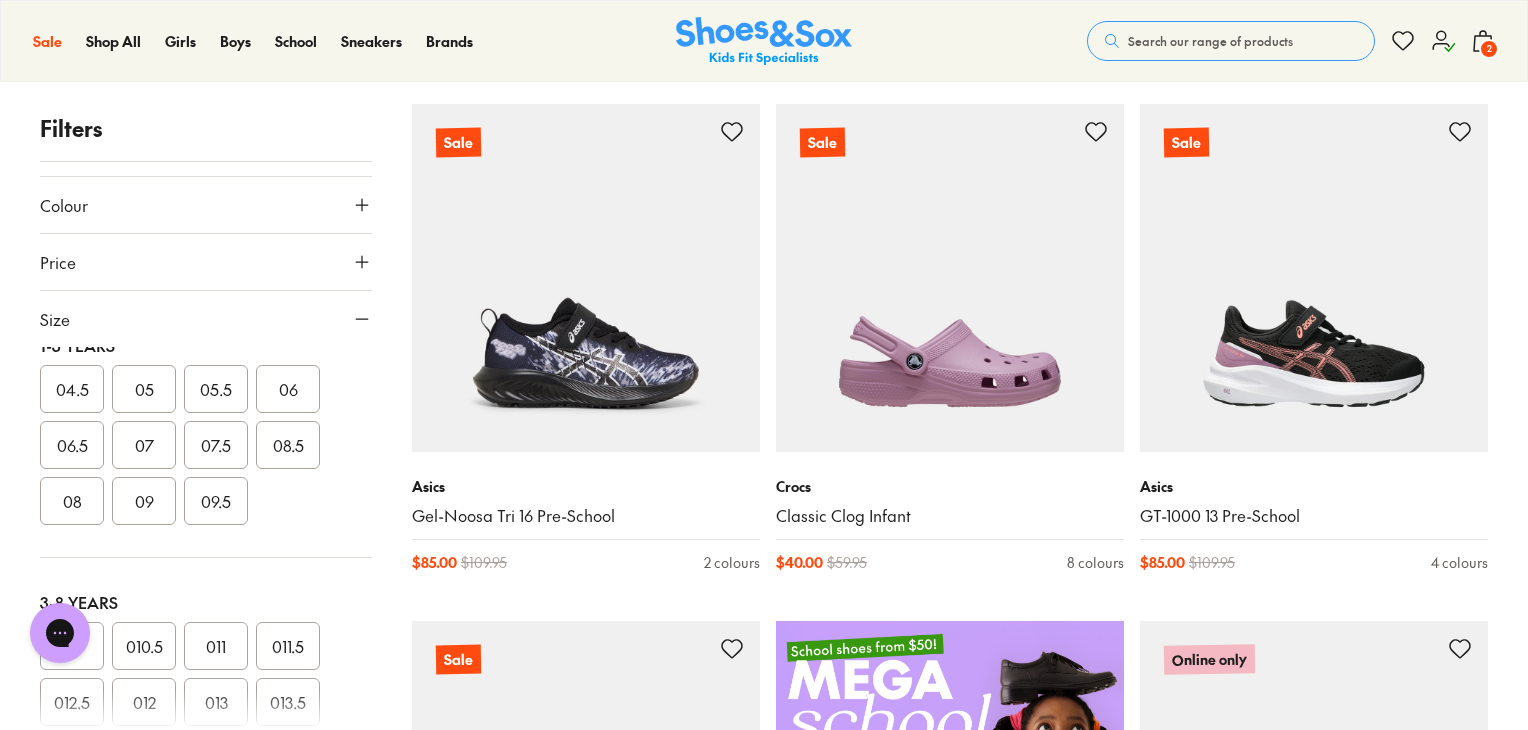 click on "07" at bounding box center [144, 445] 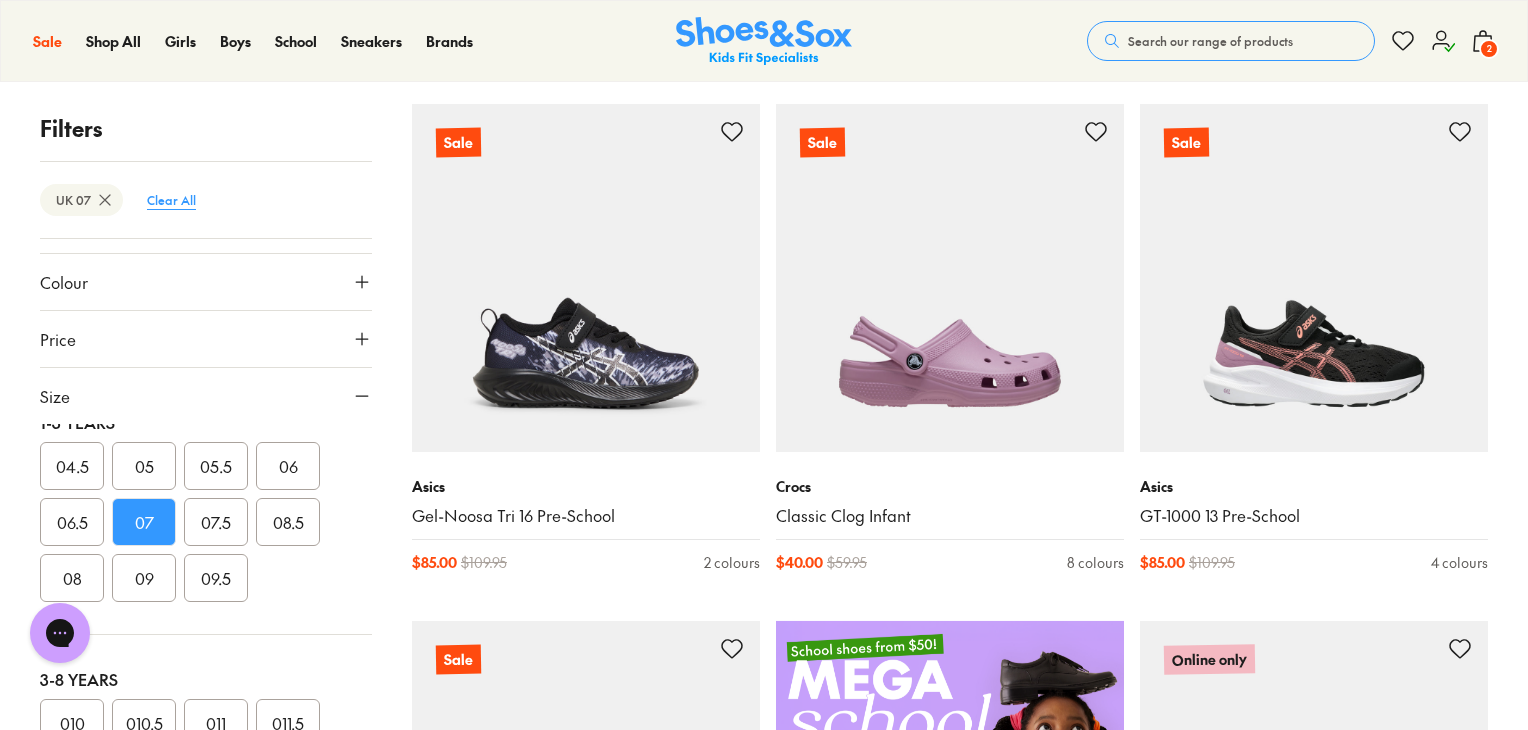 scroll, scrollTop: 28, scrollLeft: 0, axis: vertical 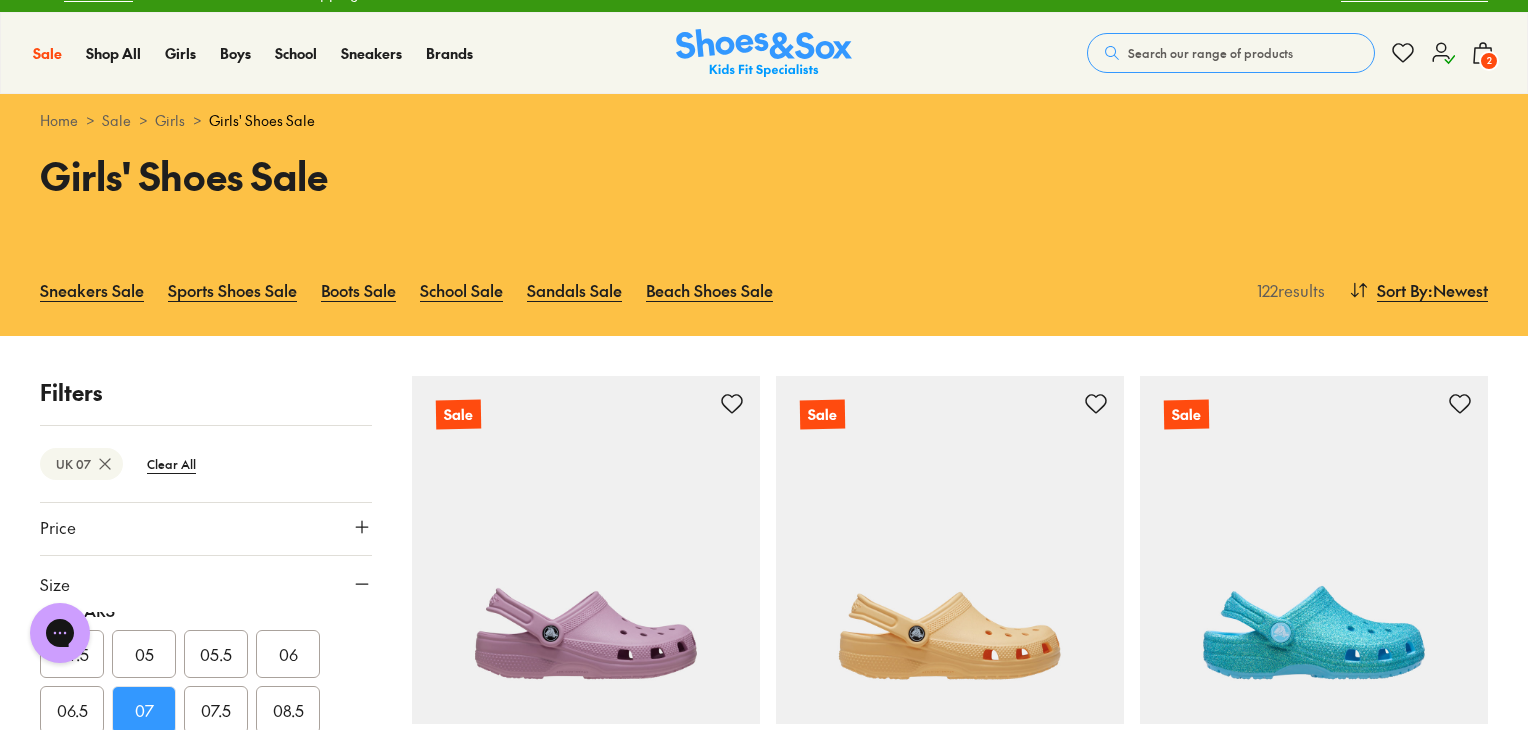 click on "07.5" at bounding box center (216, 710) 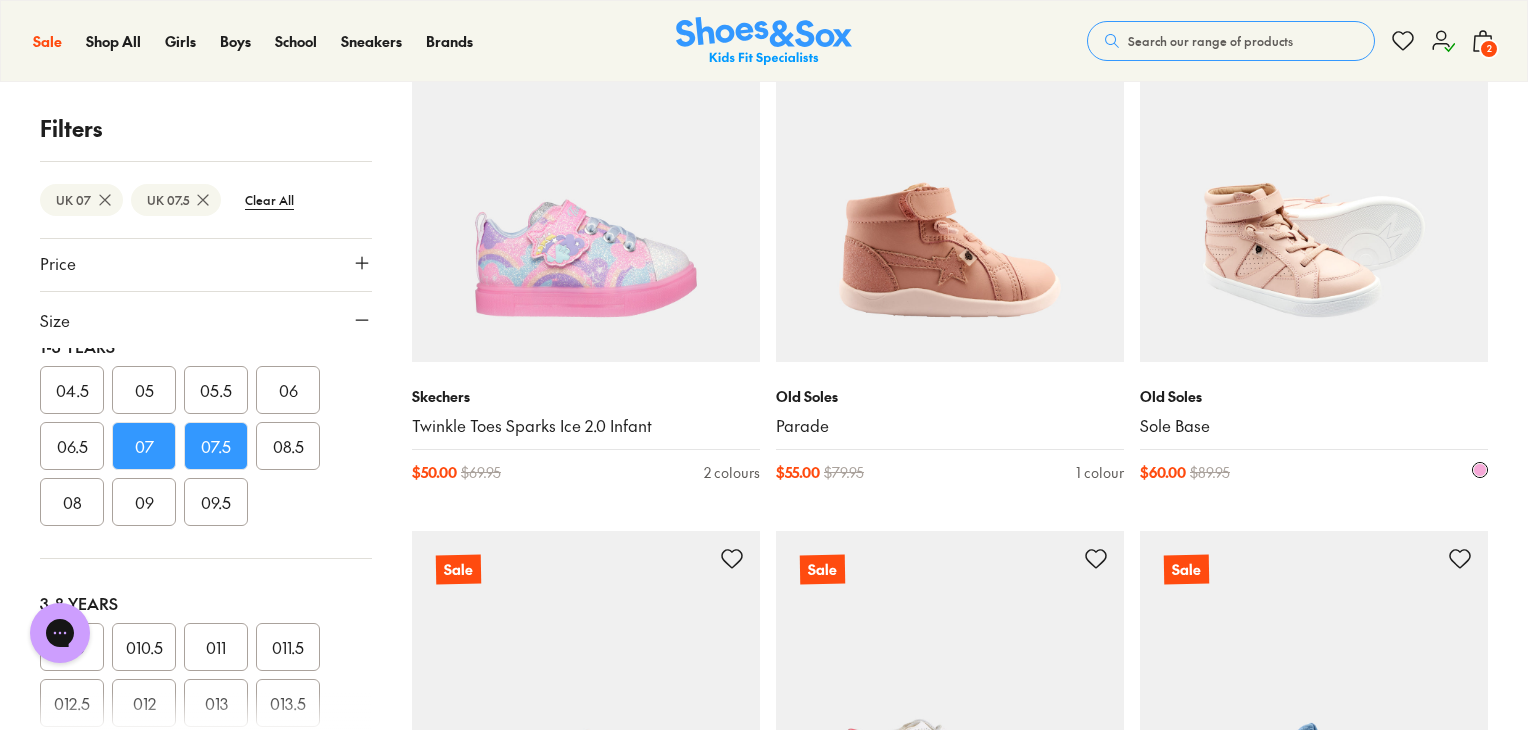 scroll, scrollTop: 4036, scrollLeft: 0, axis: vertical 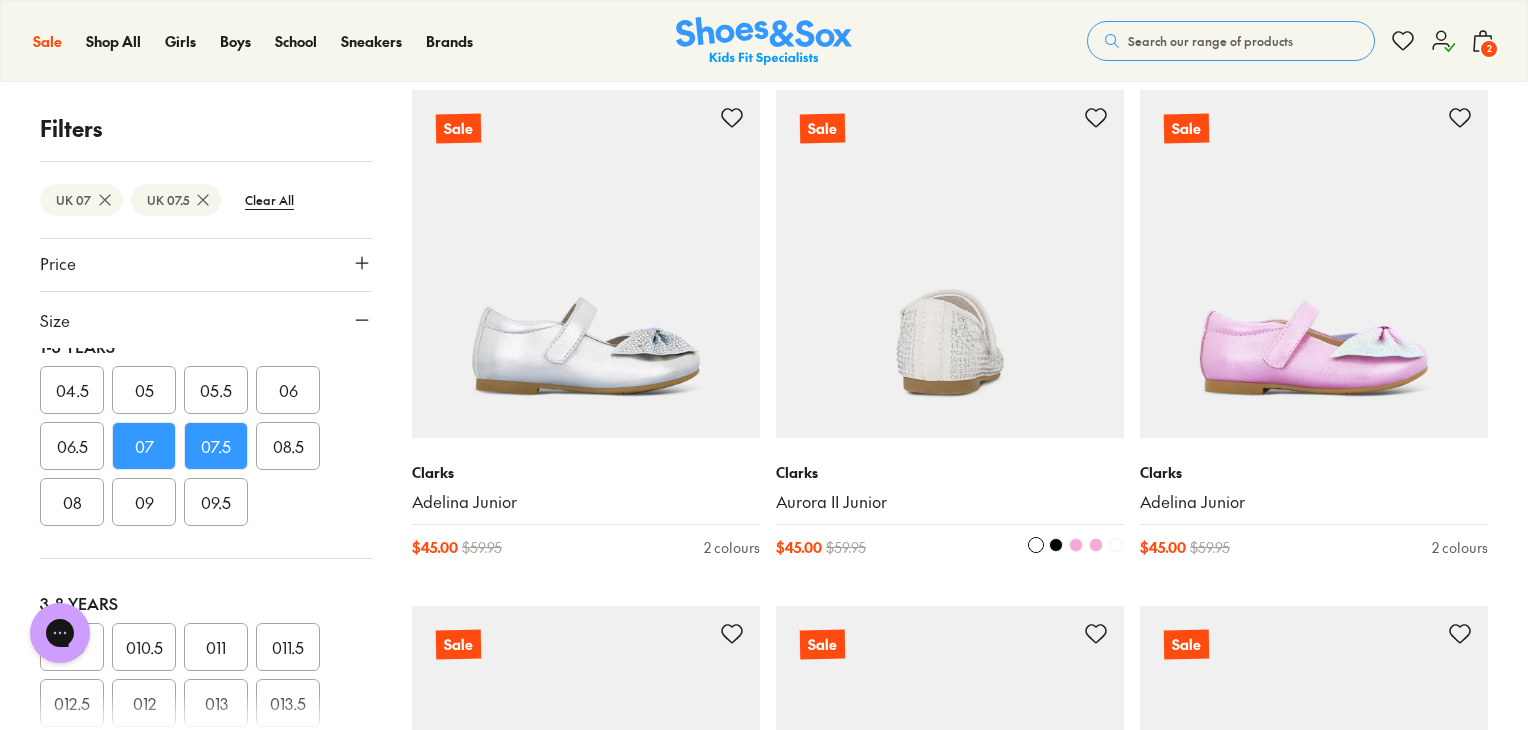 click at bounding box center (950, 264) 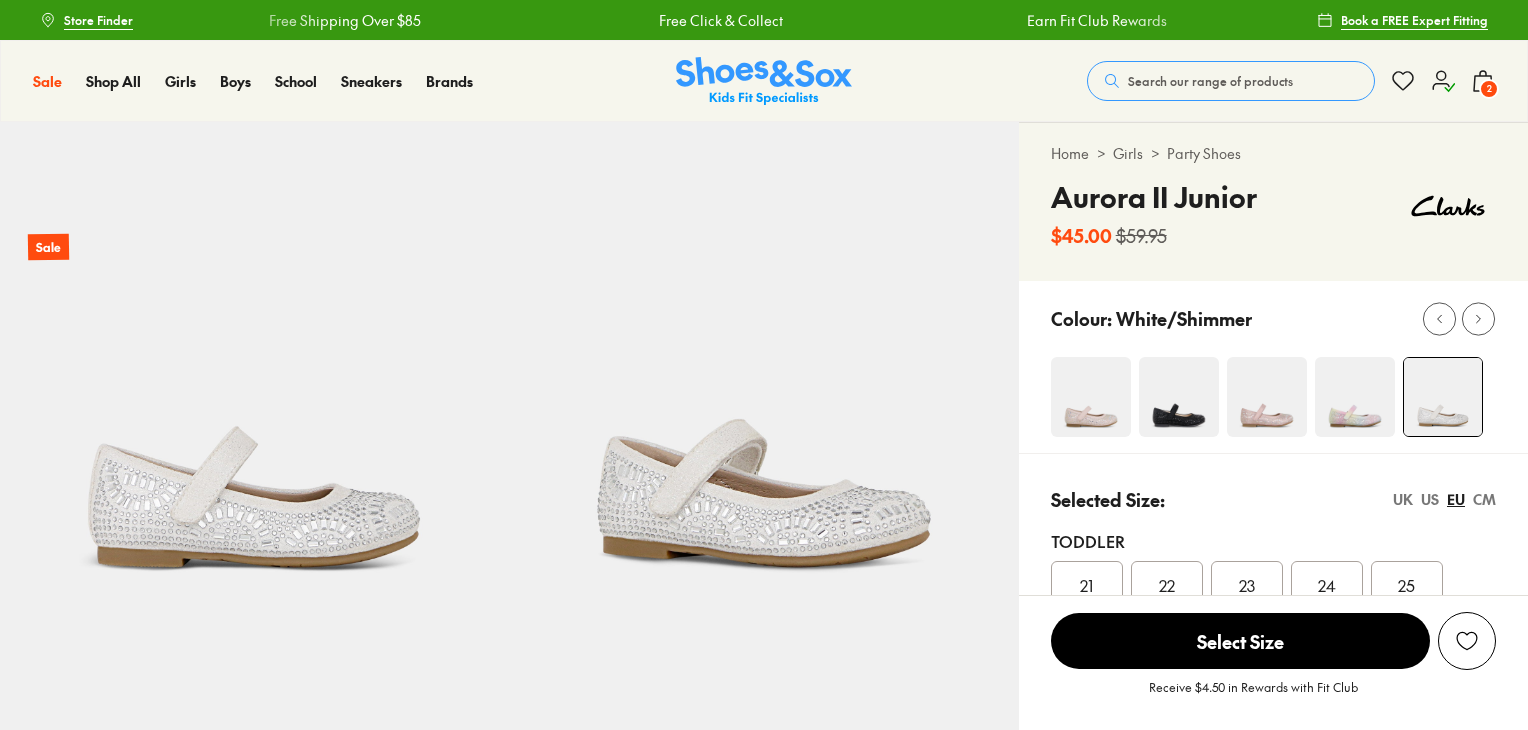 scroll, scrollTop: 0, scrollLeft: 0, axis: both 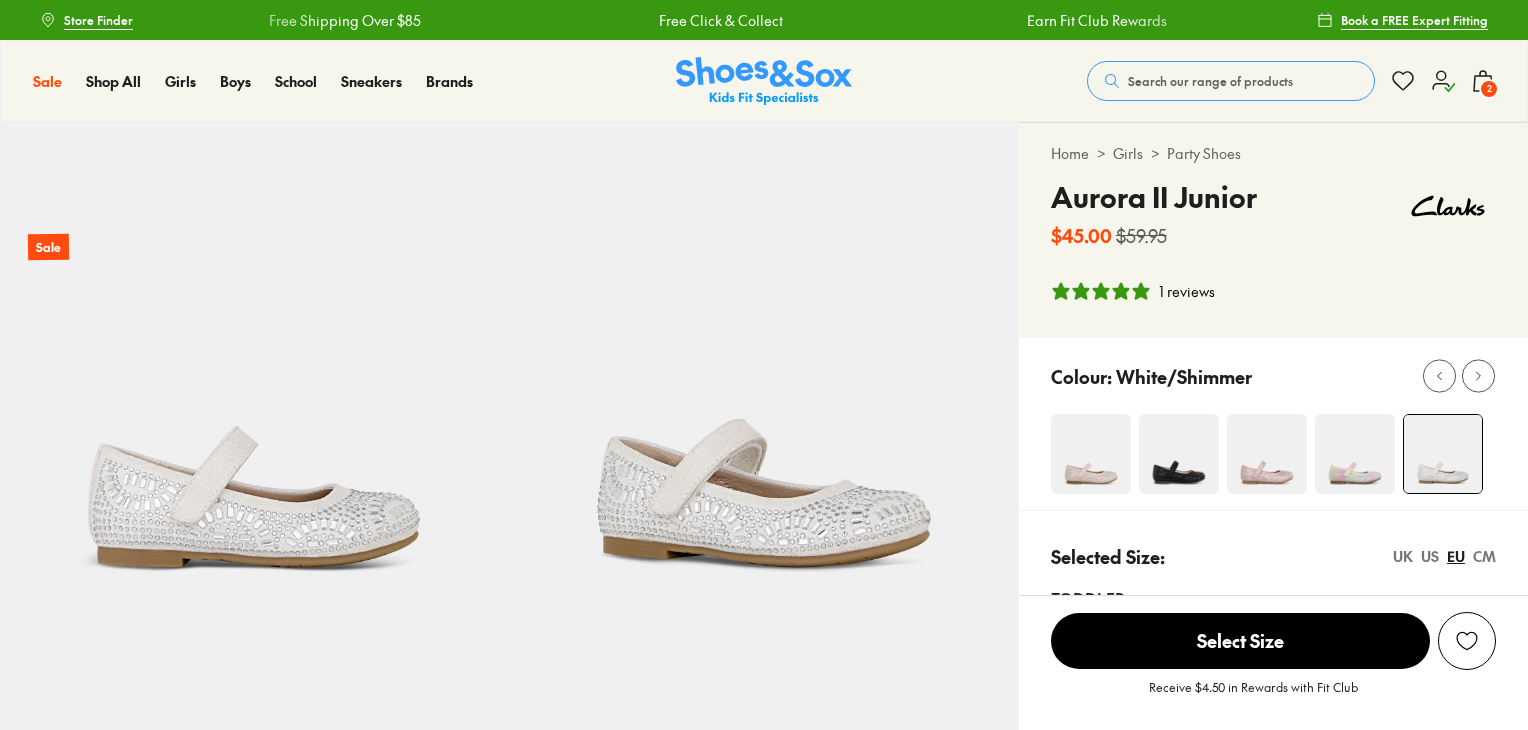select on "*" 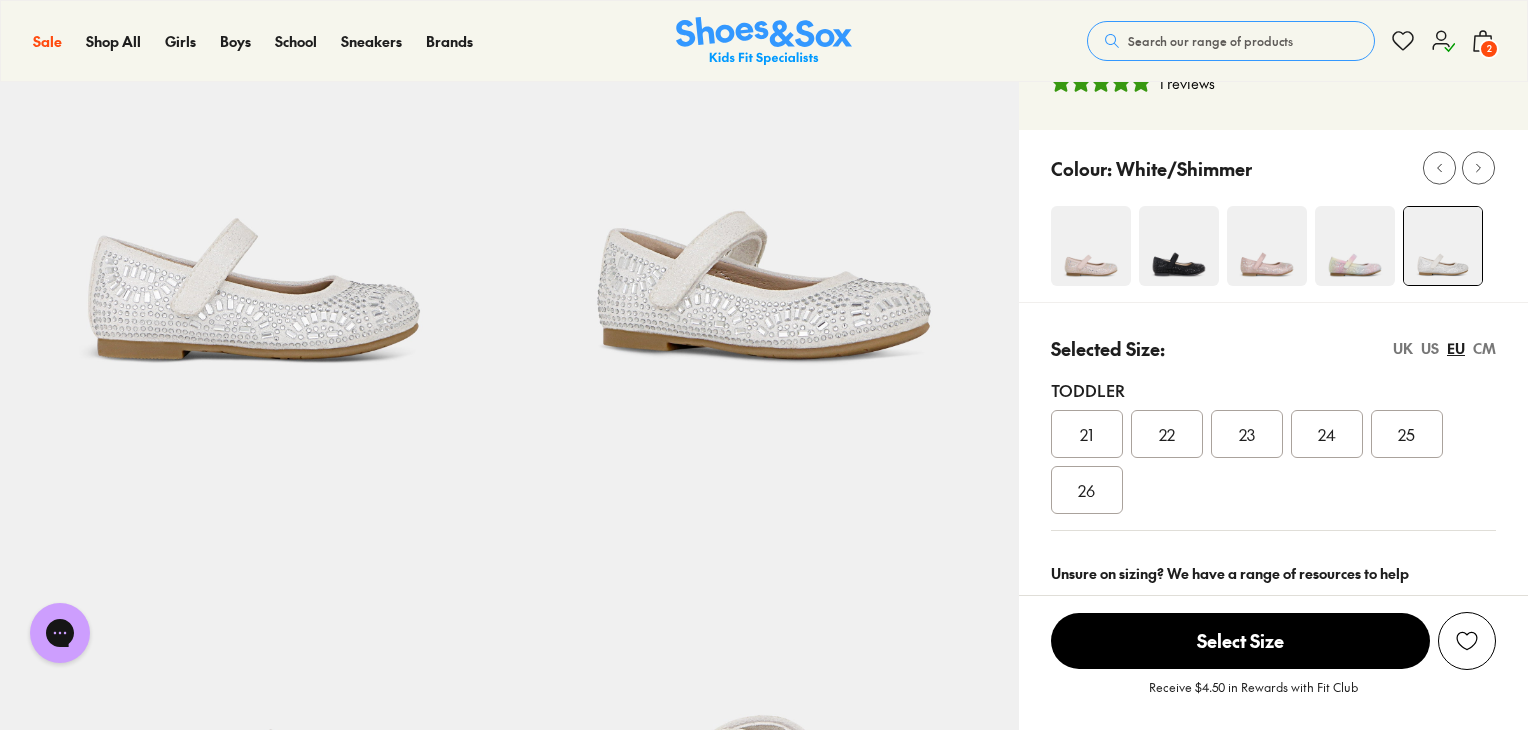 scroll, scrollTop: 200, scrollLeft: 0, axis: vertical 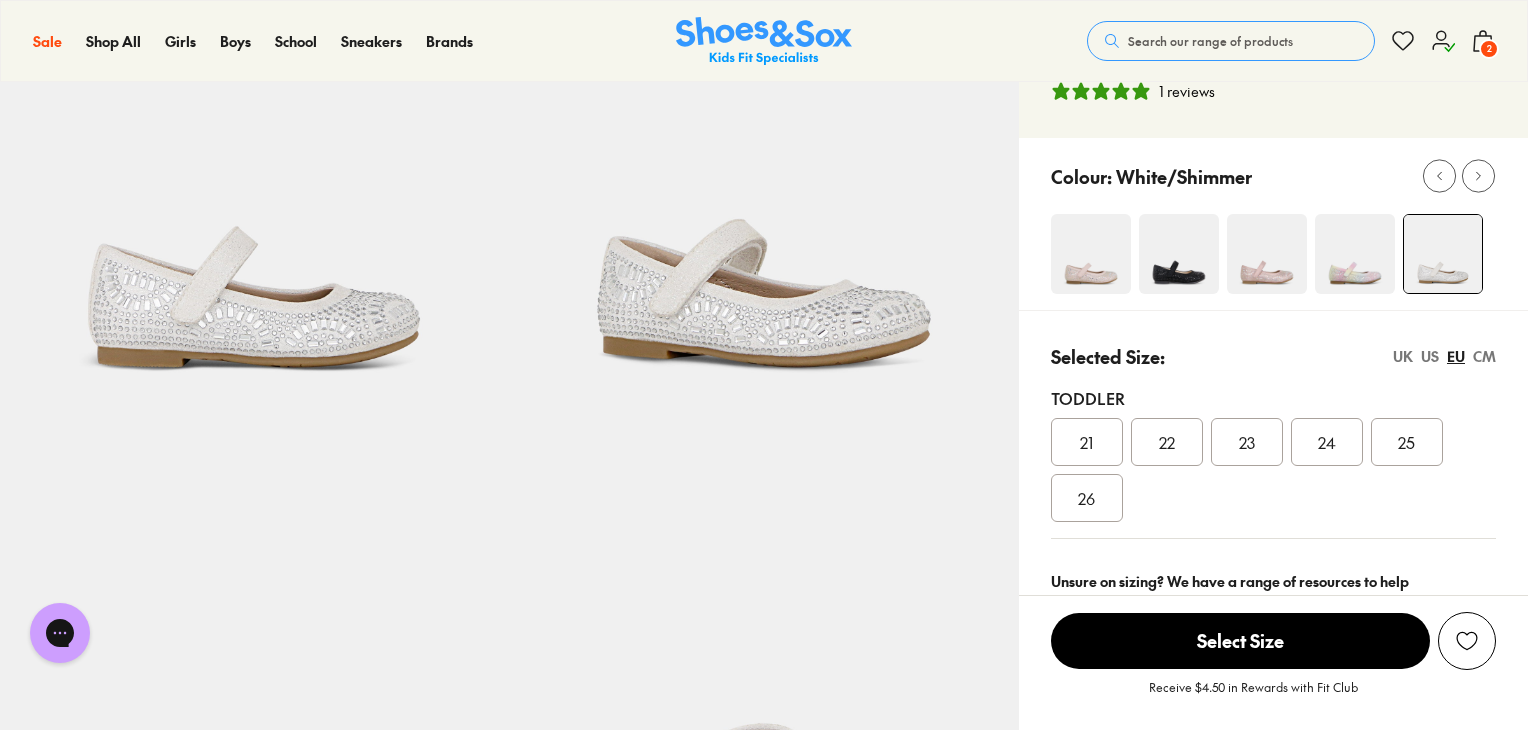 click on "UK" at bounding box center (1403, 356) 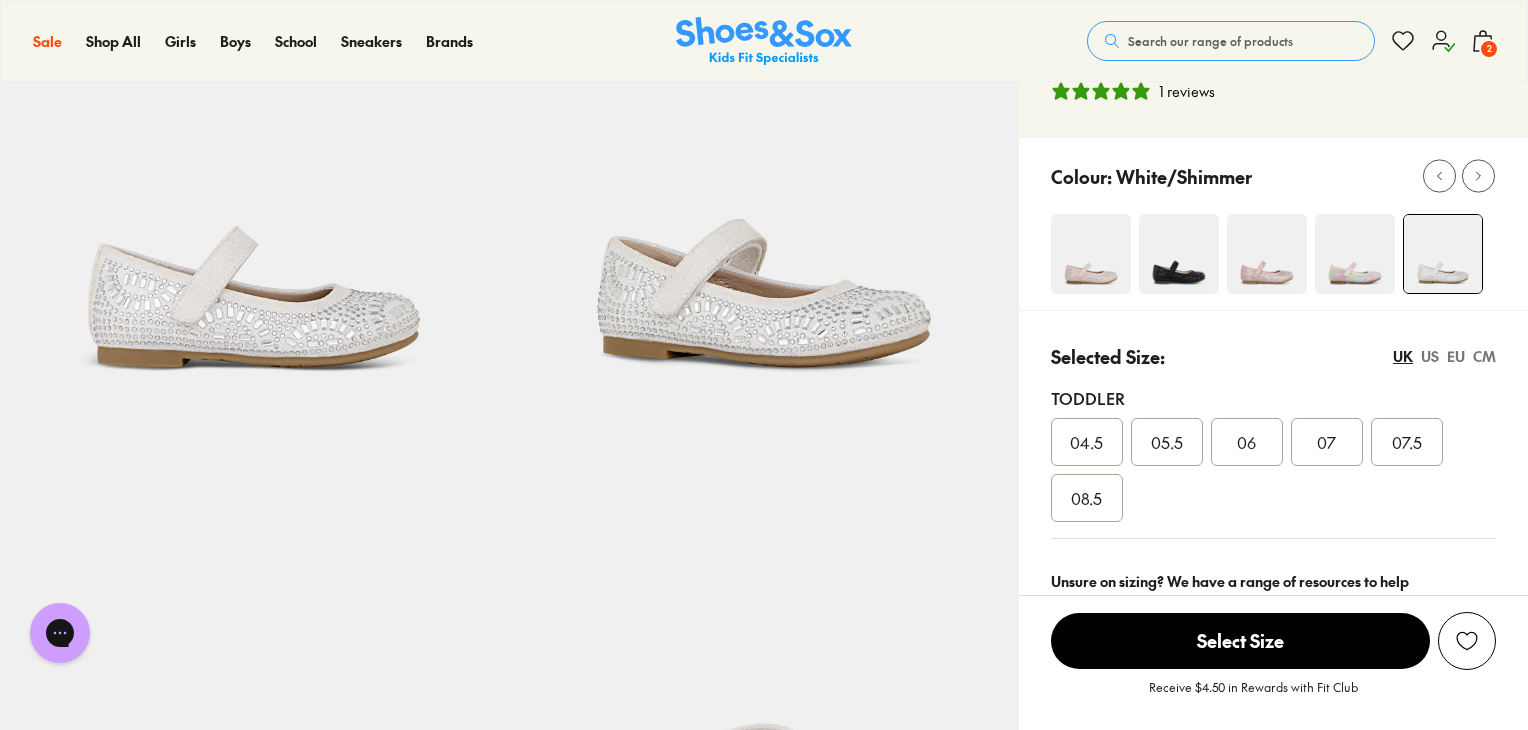 click on "07.5" at bounding box center [1407, 442] 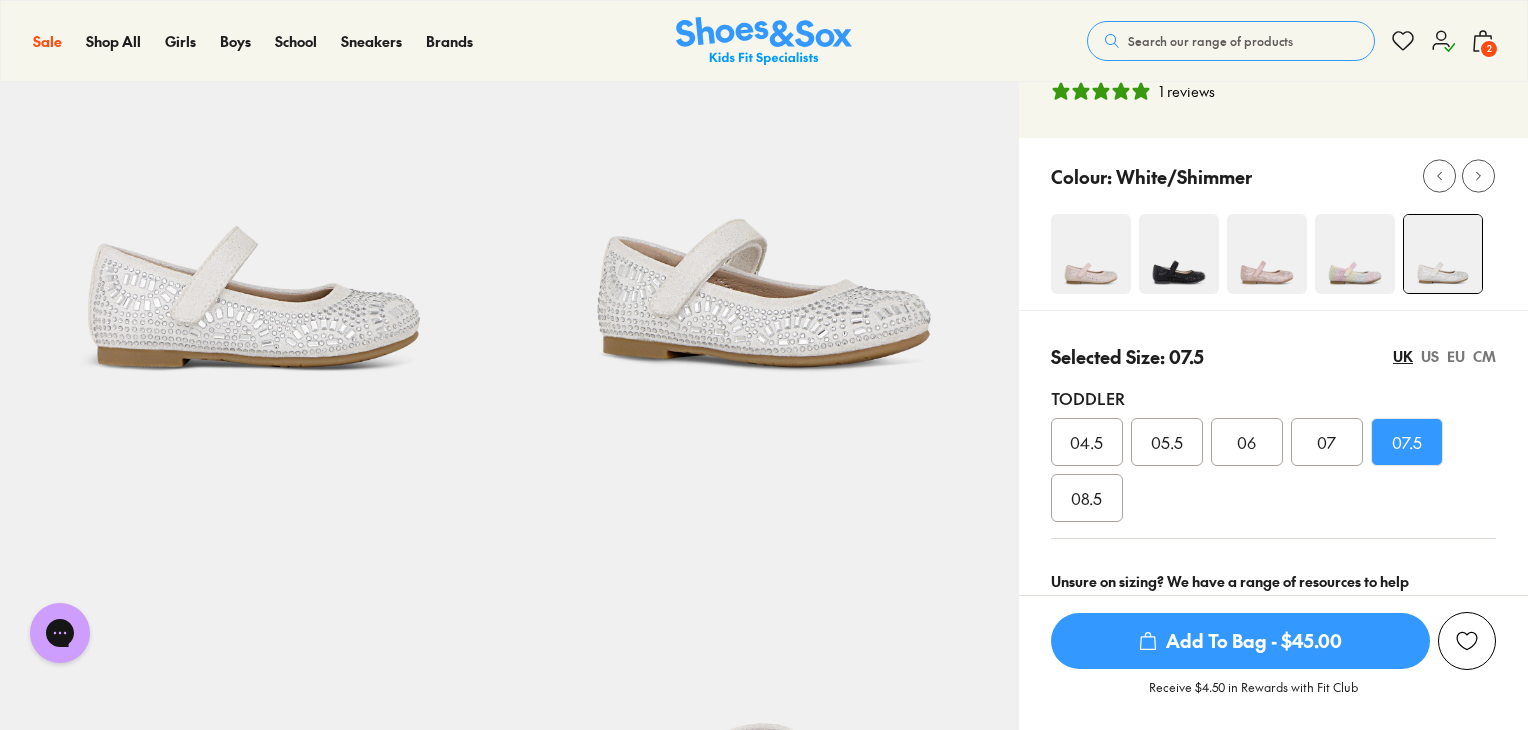 click on "Add To Bag - $45.00" at bounding box center (1240, 641) 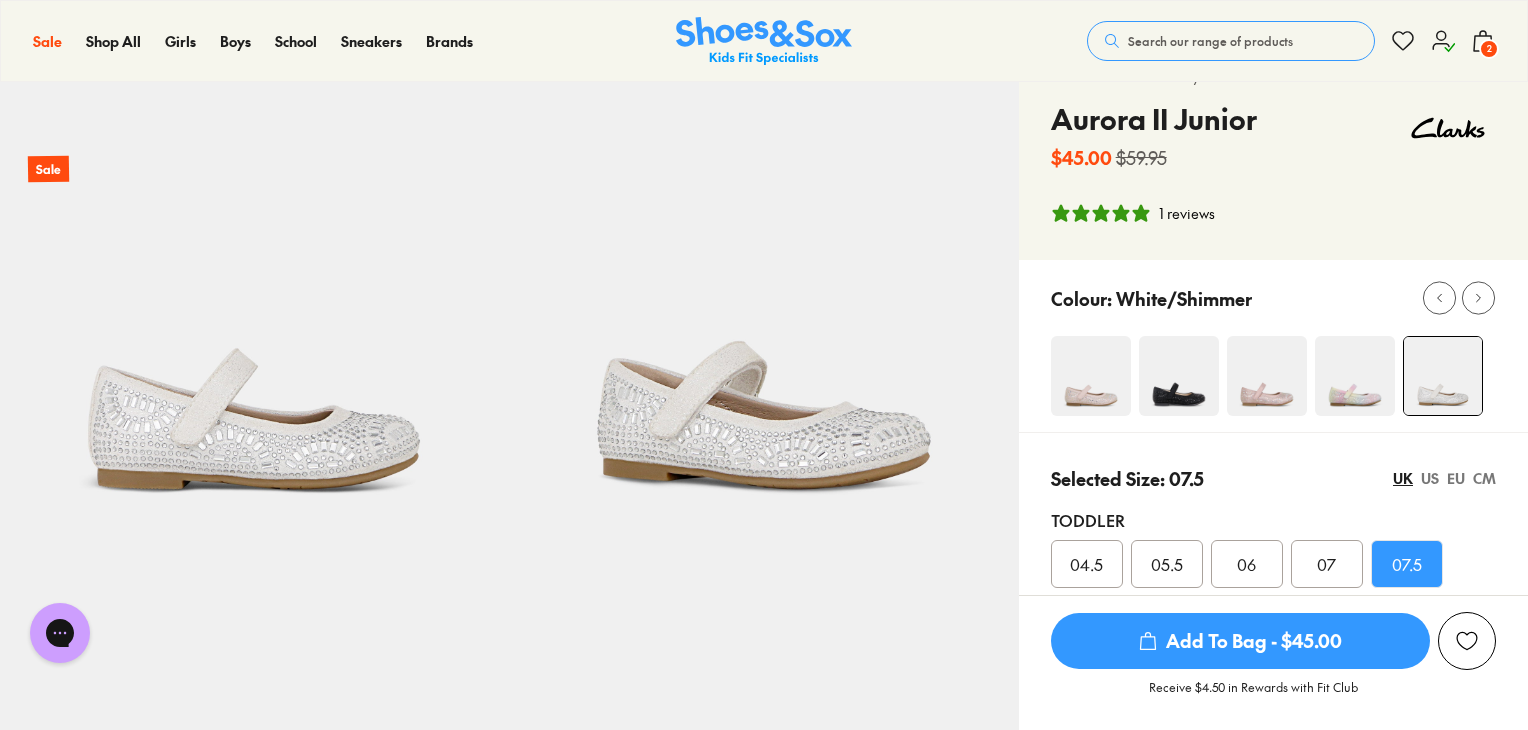 scroll, scrollTop: 0, scrollLeft: 0, axis: both 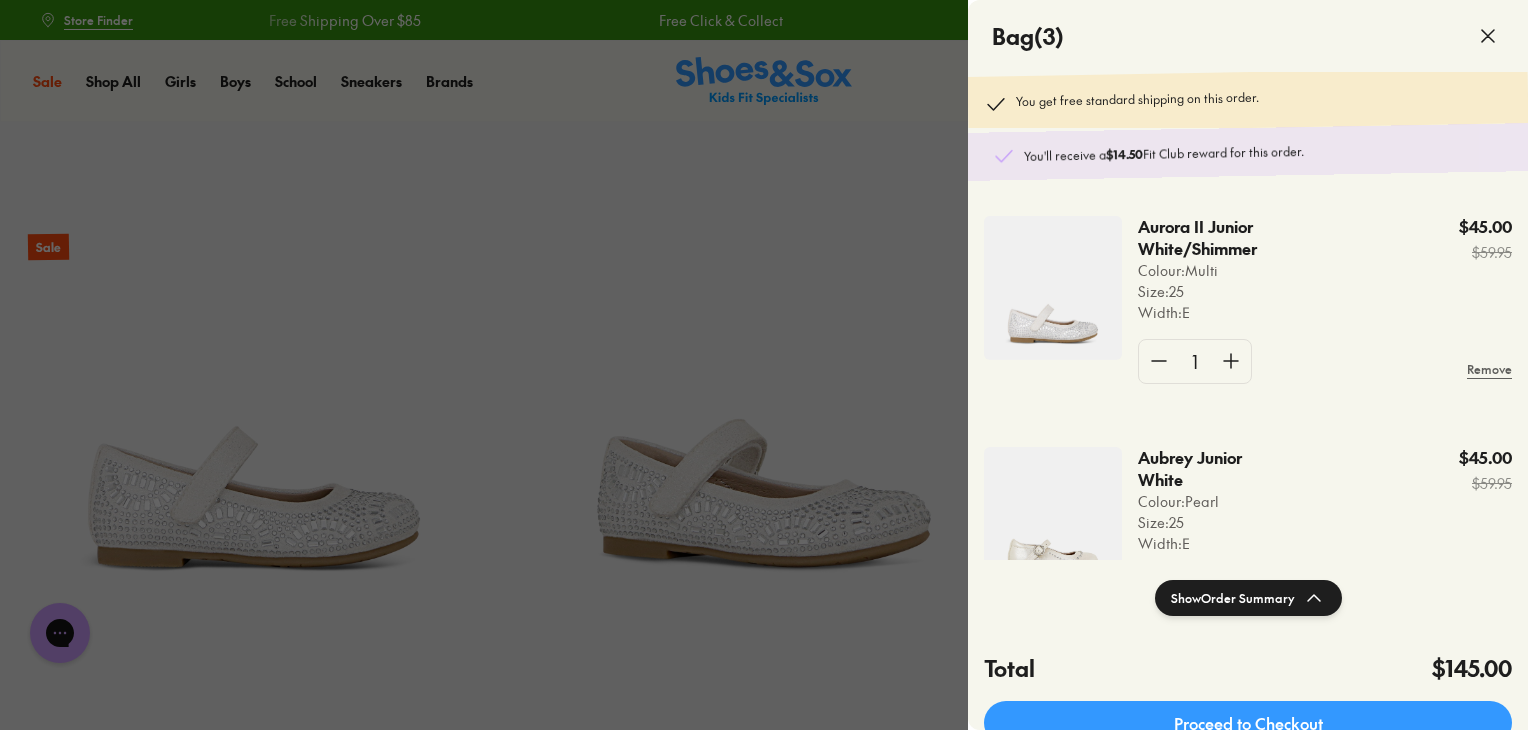 click 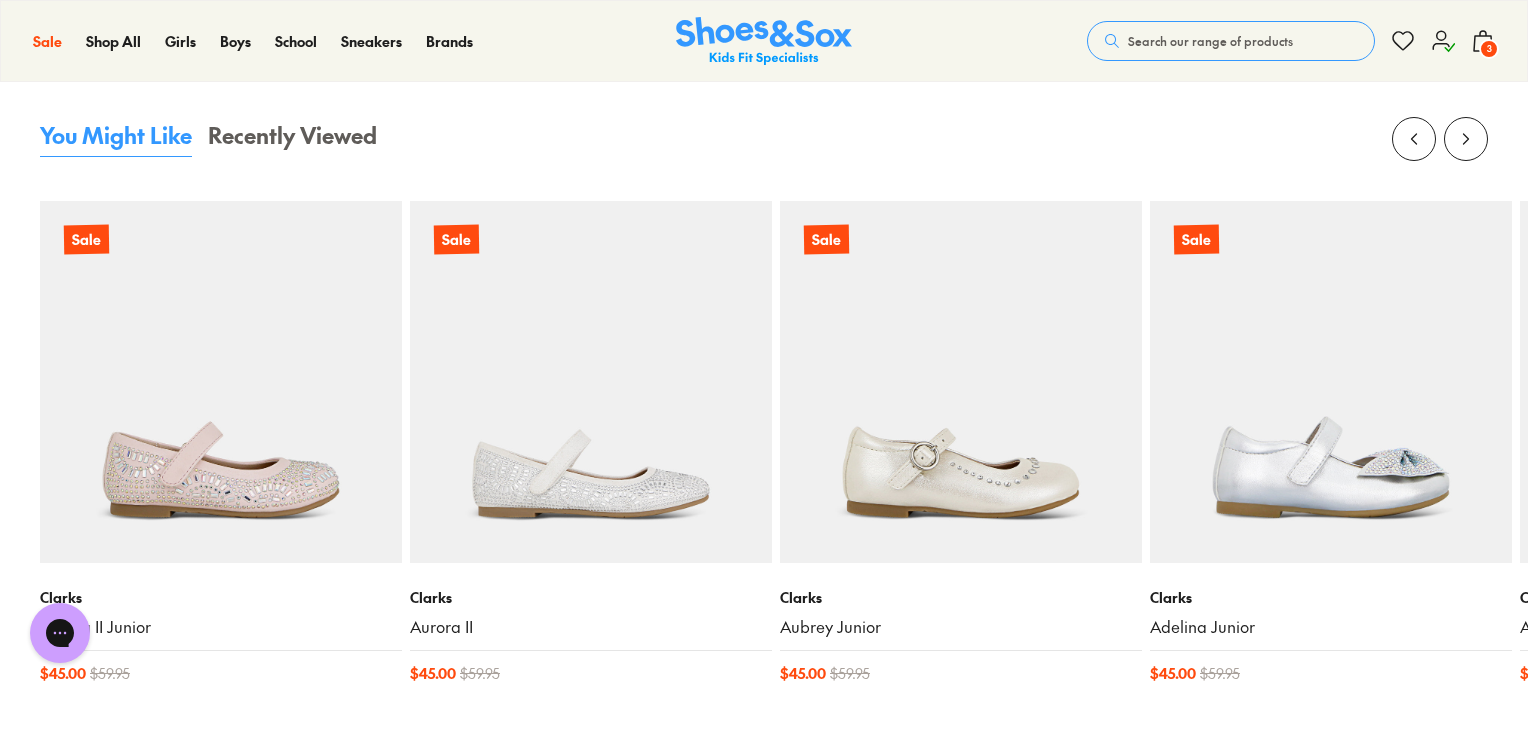 scroll, scrollTop: 2100, scrollLeft: 0, axis: vertical 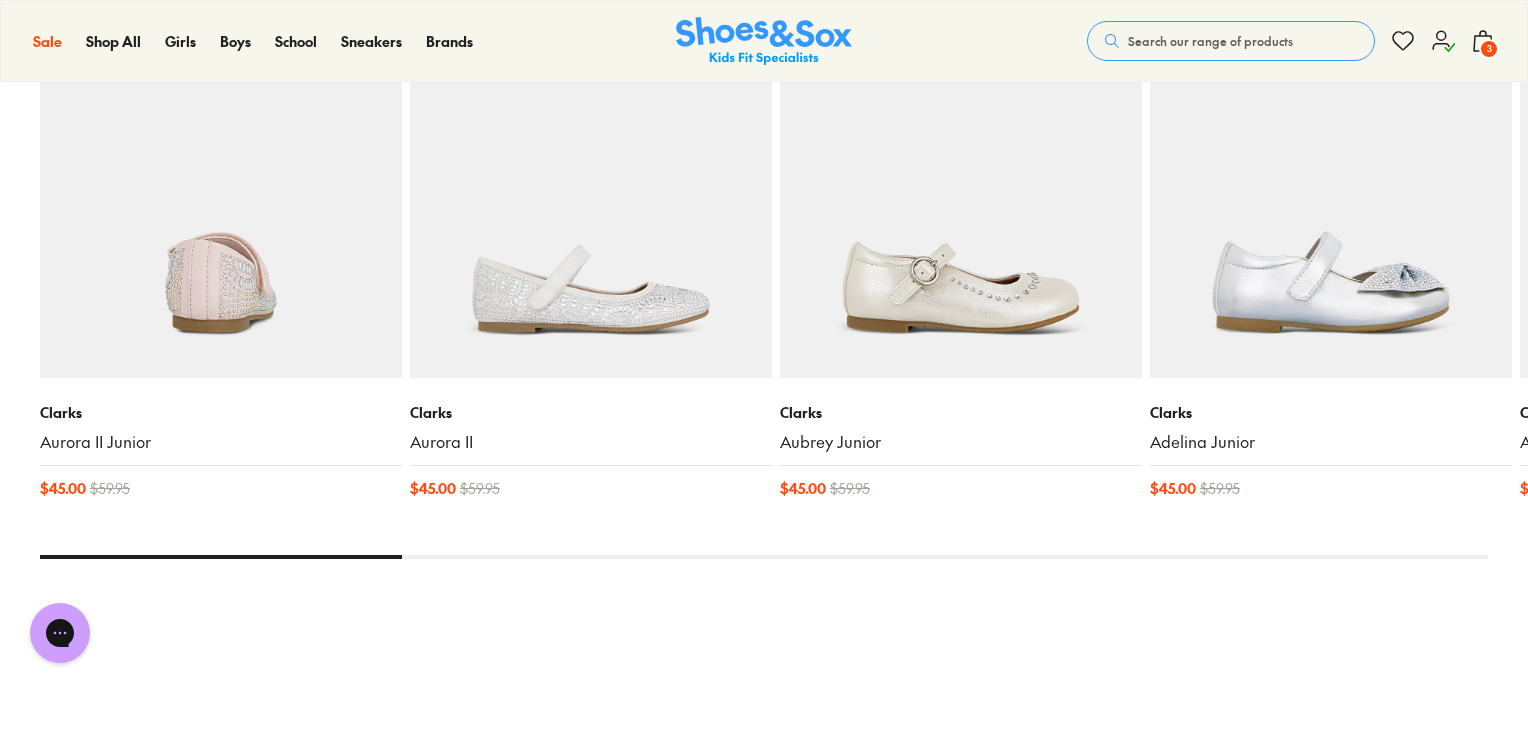 click at bounding box center [221, 197] 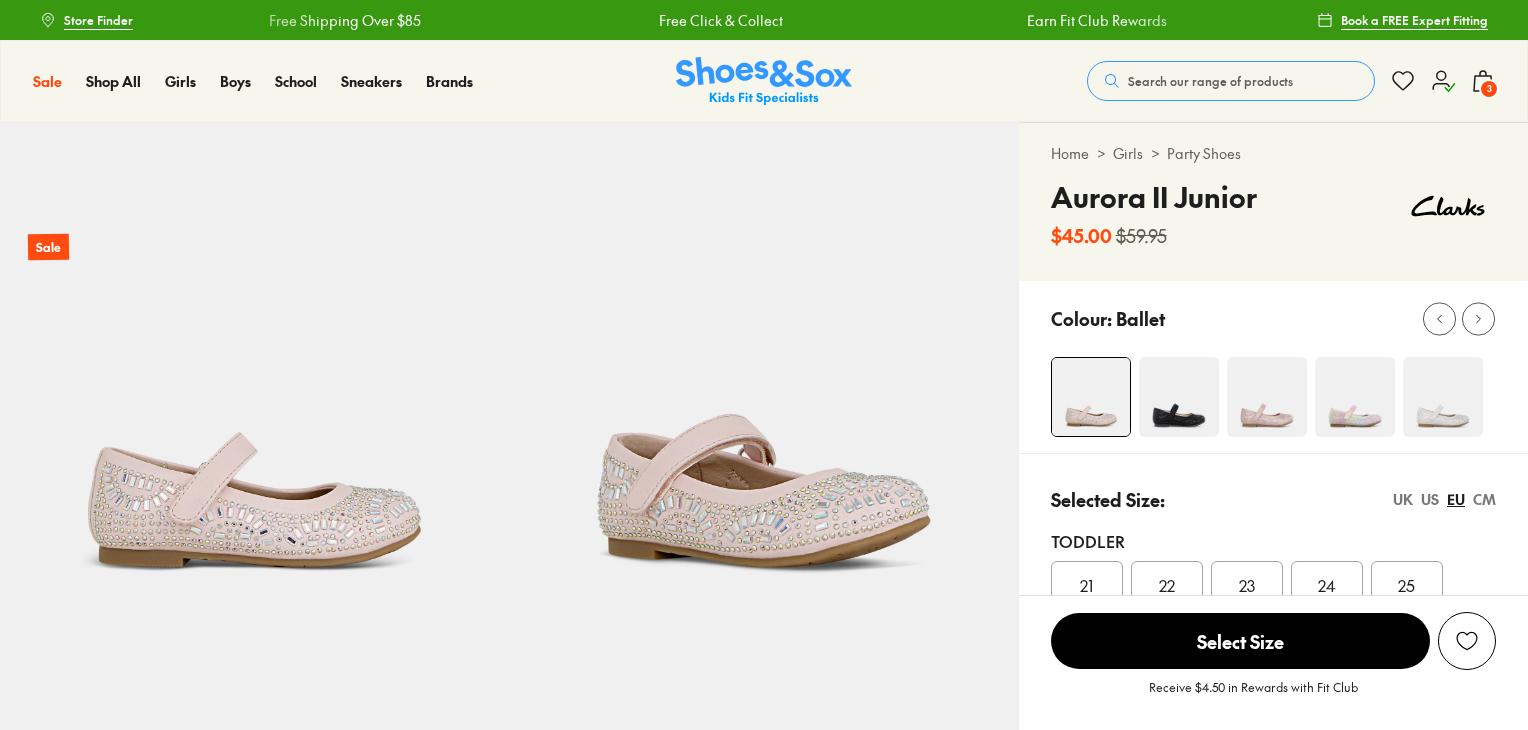 scroll, scrollTop: 0, scrollLeft: 0, axis: both 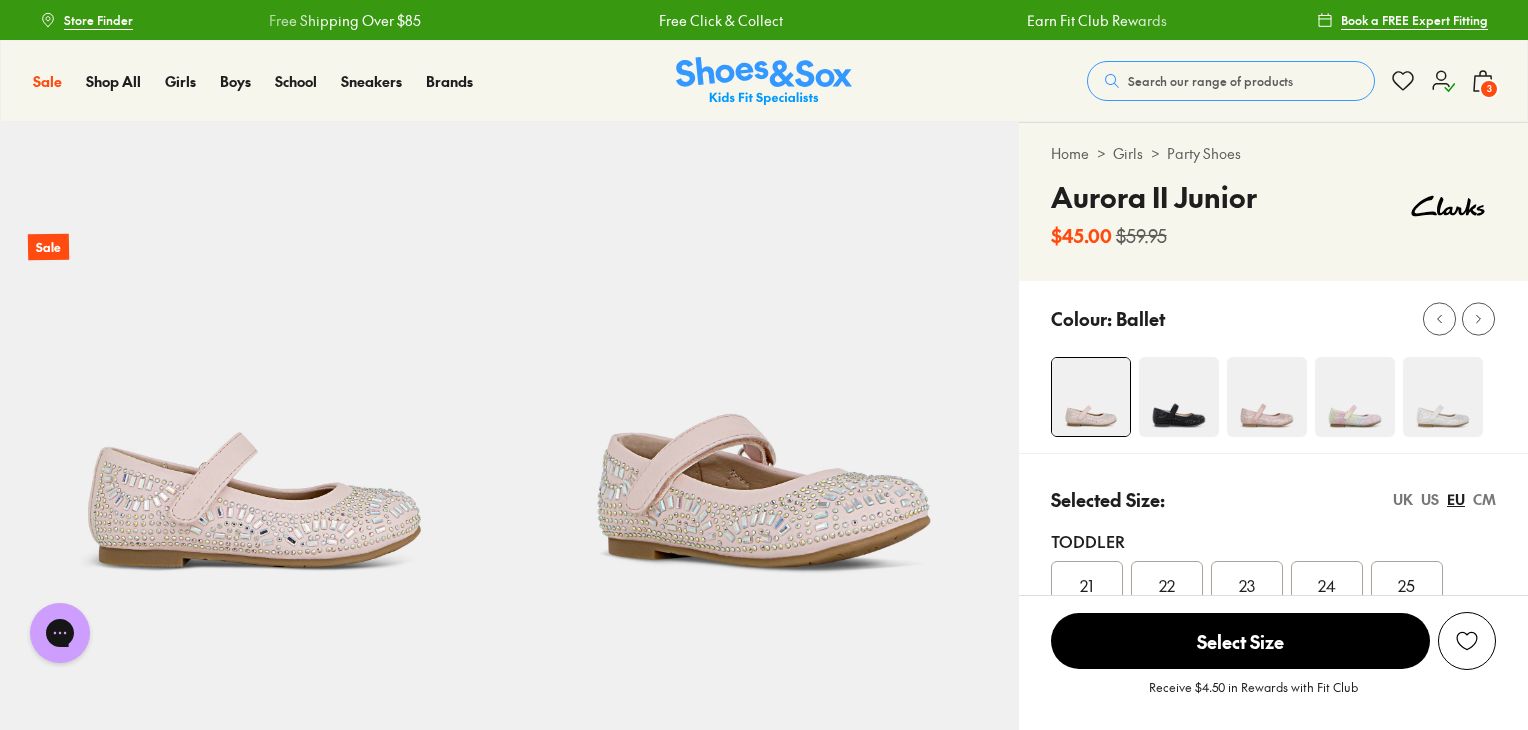click at bounding box center [1355, 397] 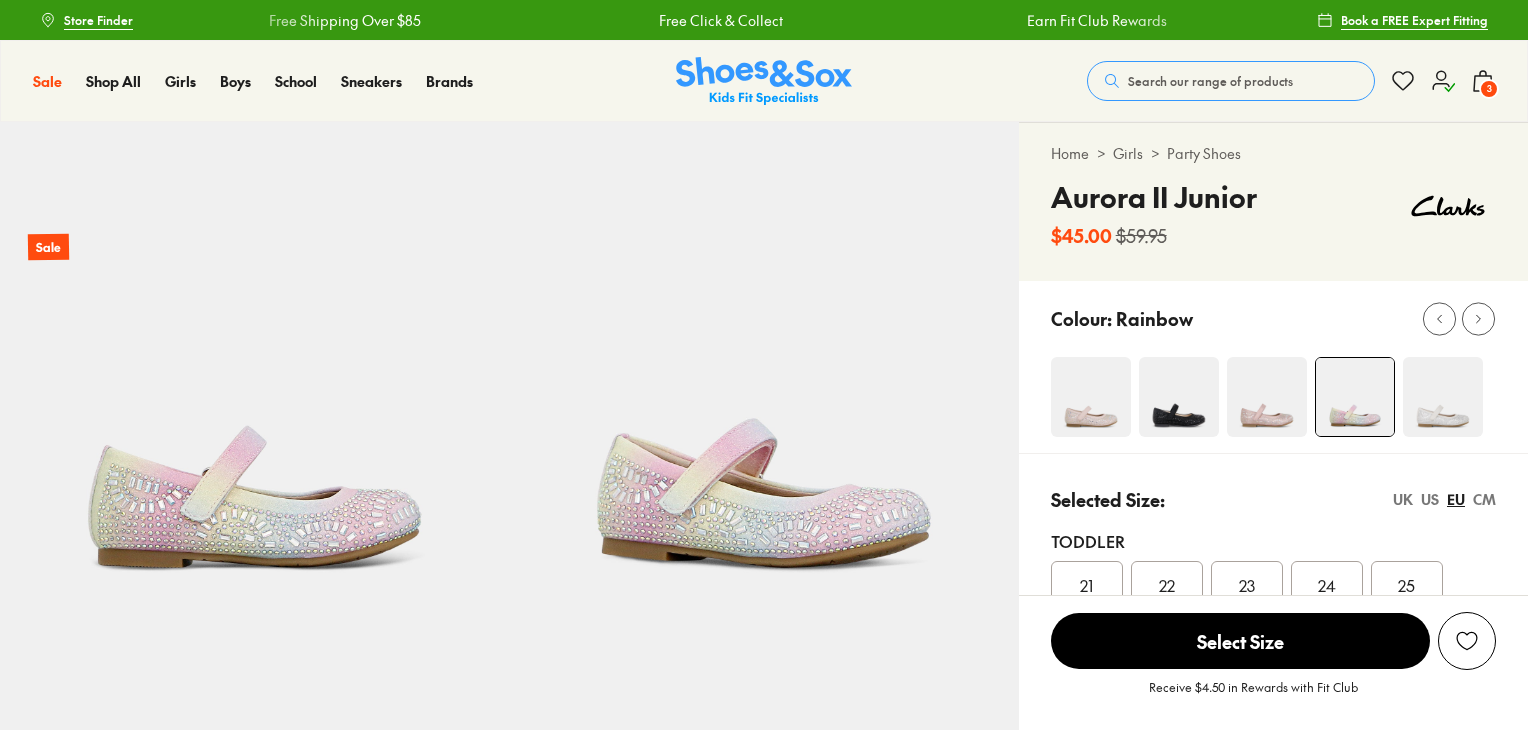 scroll, scrollTop: 0, scrollLeft: 0, axis: both 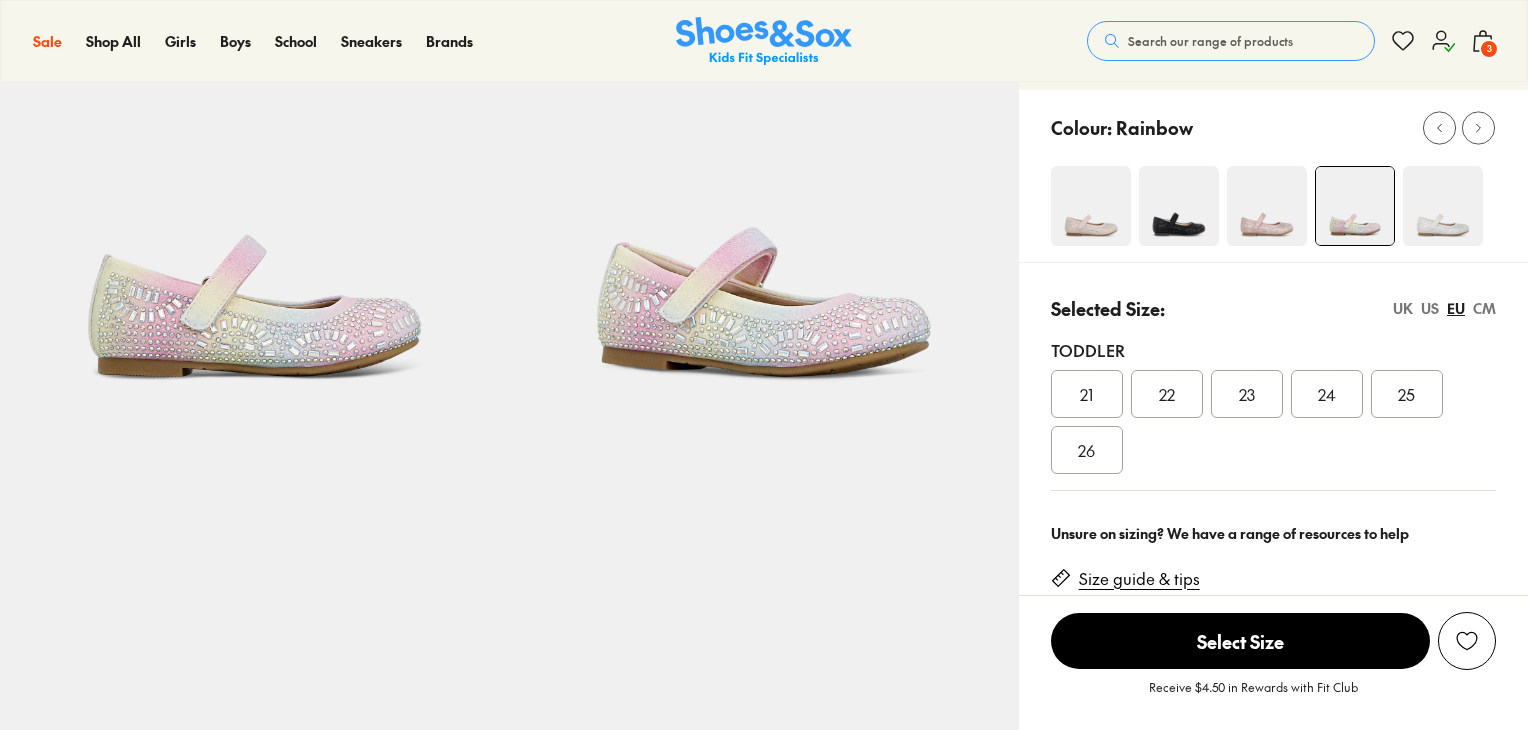 select on "*" 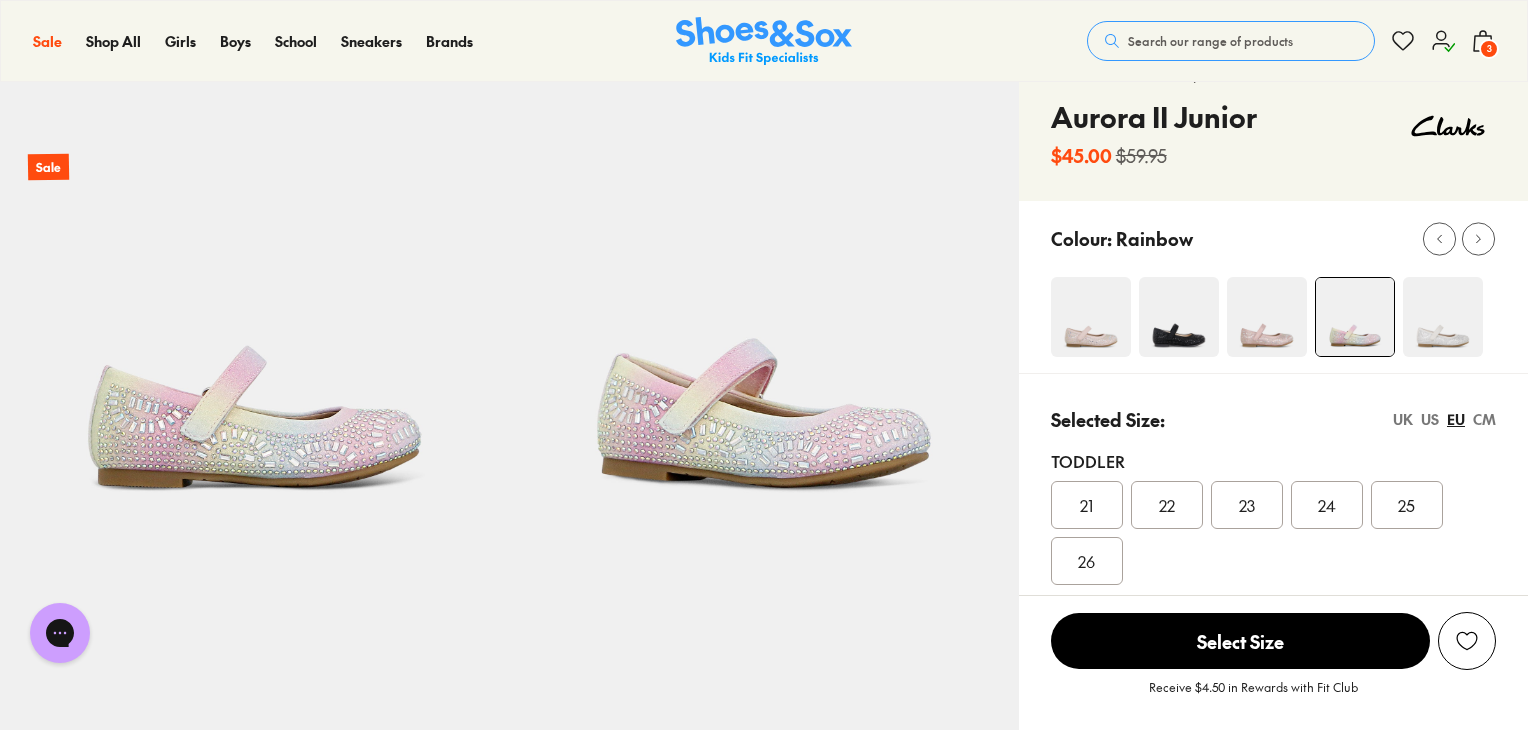 scroll, scrollTop: 0, scrollLeft: 0, axis: both 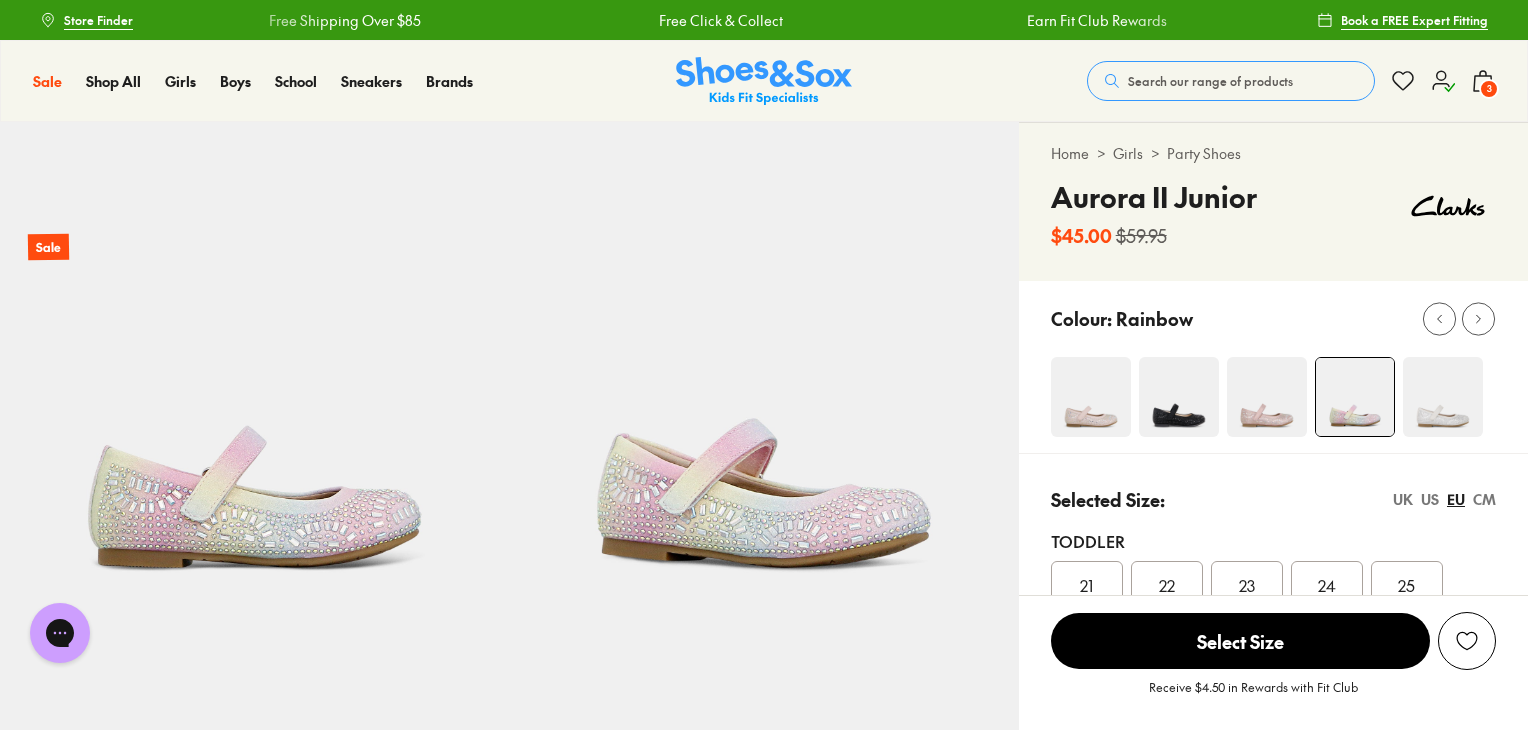 drag, startPoint x: 1481, startPoint y: 83, endPoint x: 1290, endPoint y: 193, distance: 220.41098 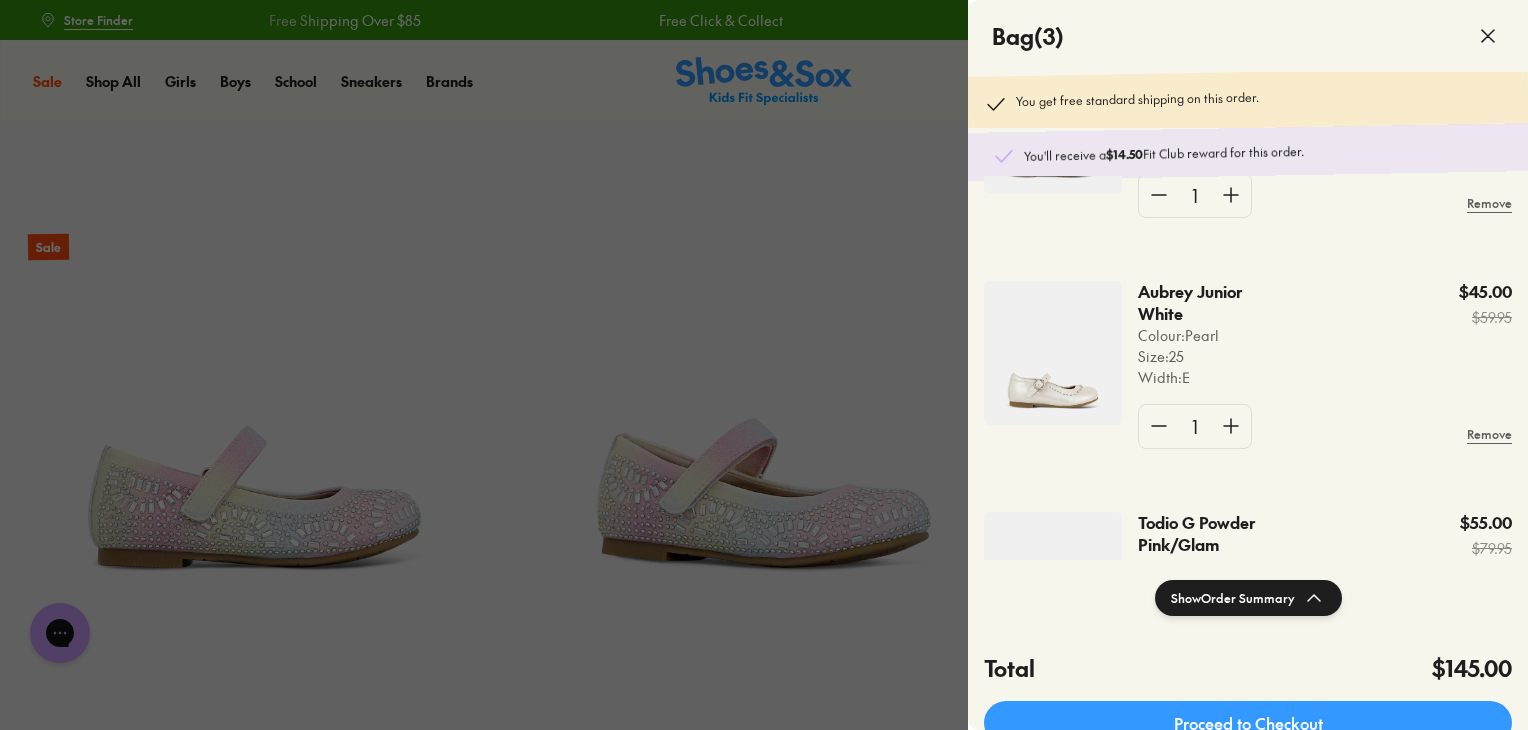 scroll, scrollTop: 200, scrollLeft: 0, axis: vertical 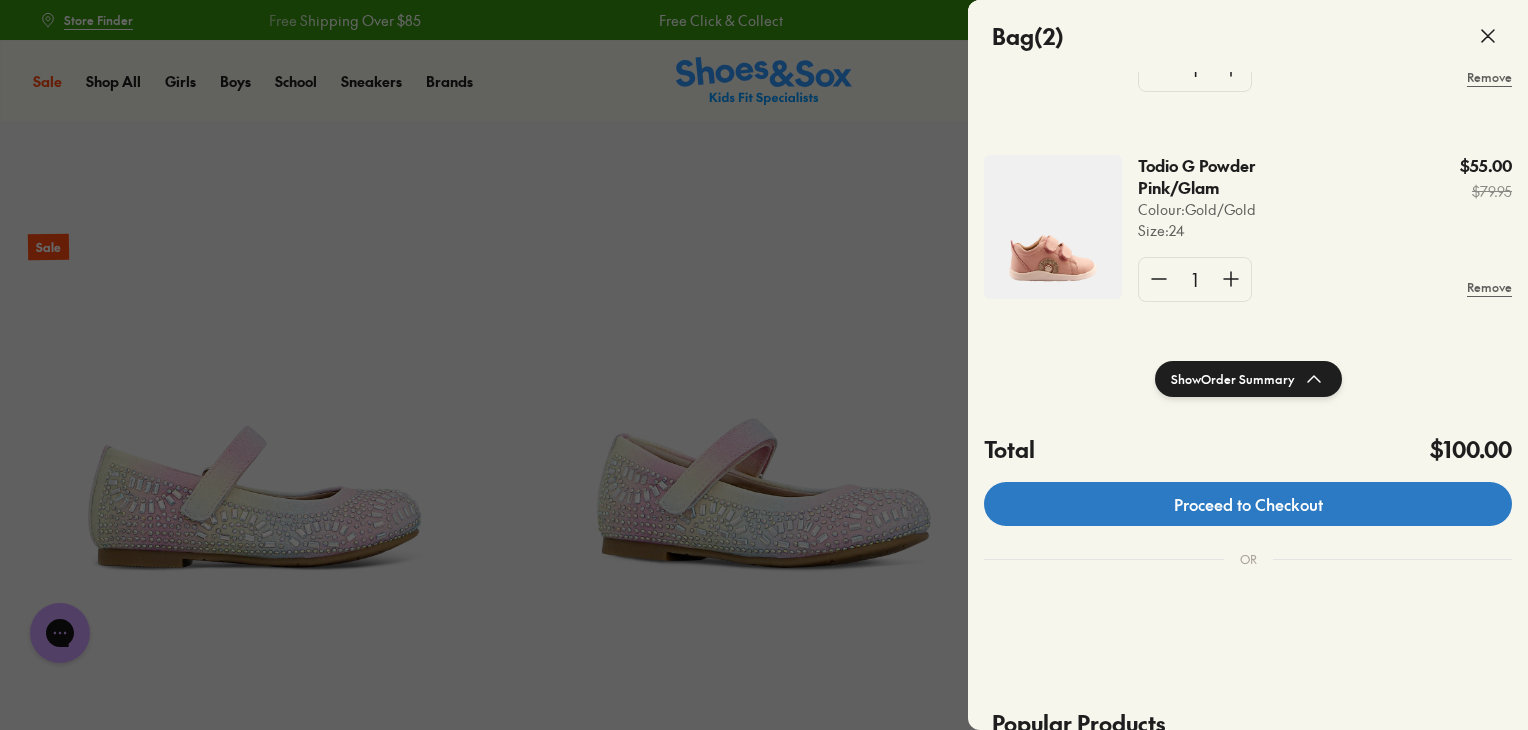 click on "Proceed to Checkout" 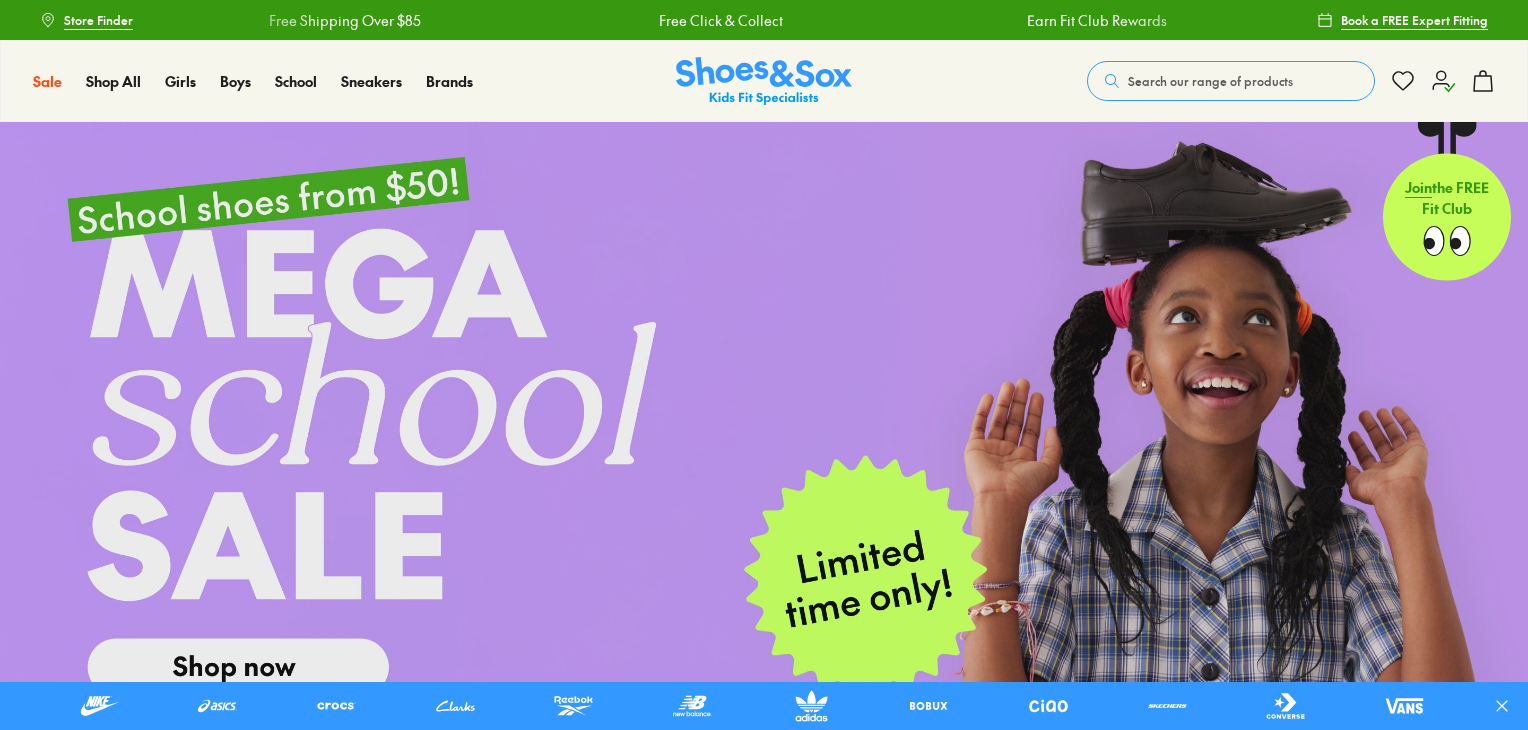 scroll, scrollTop: 0, scrollLeft: 0, axis: both 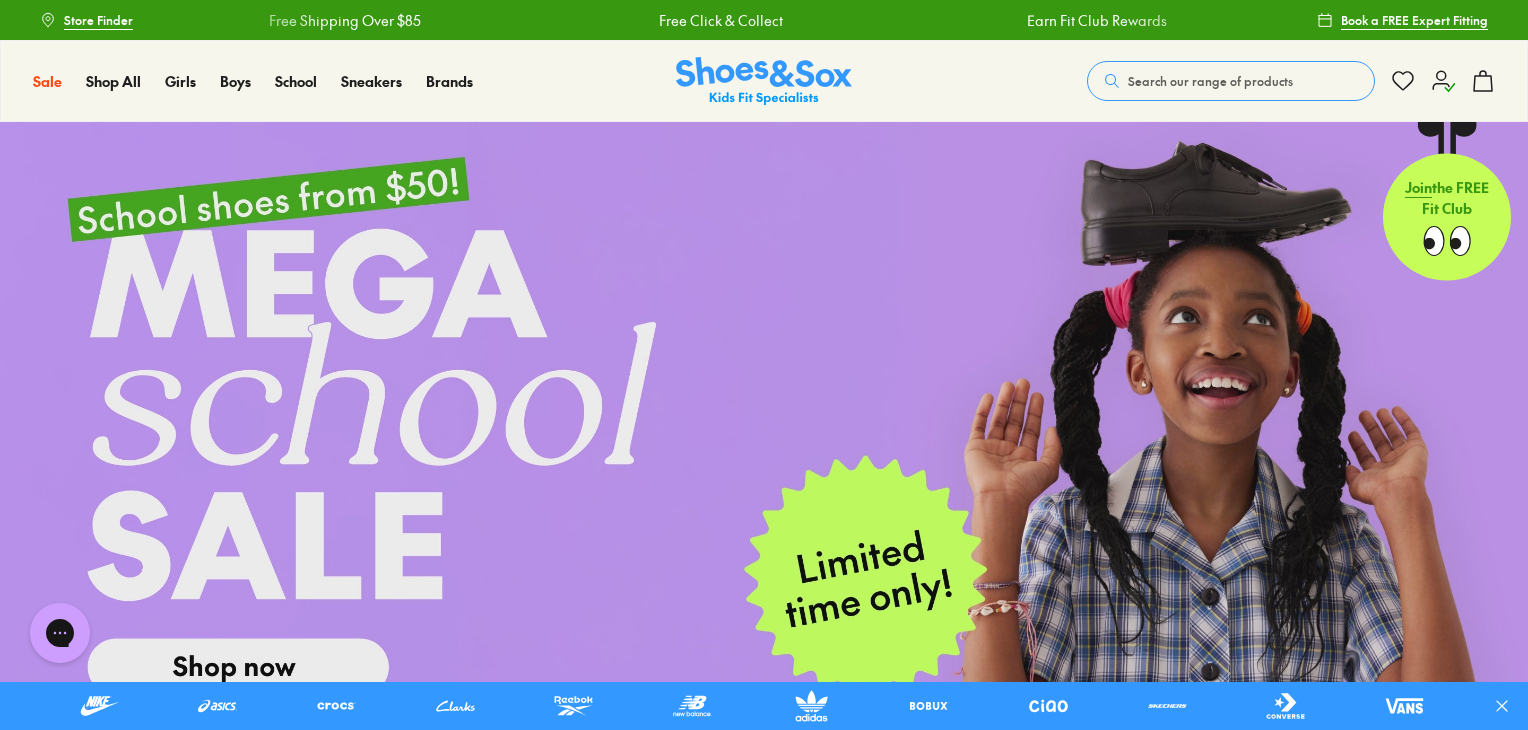 click 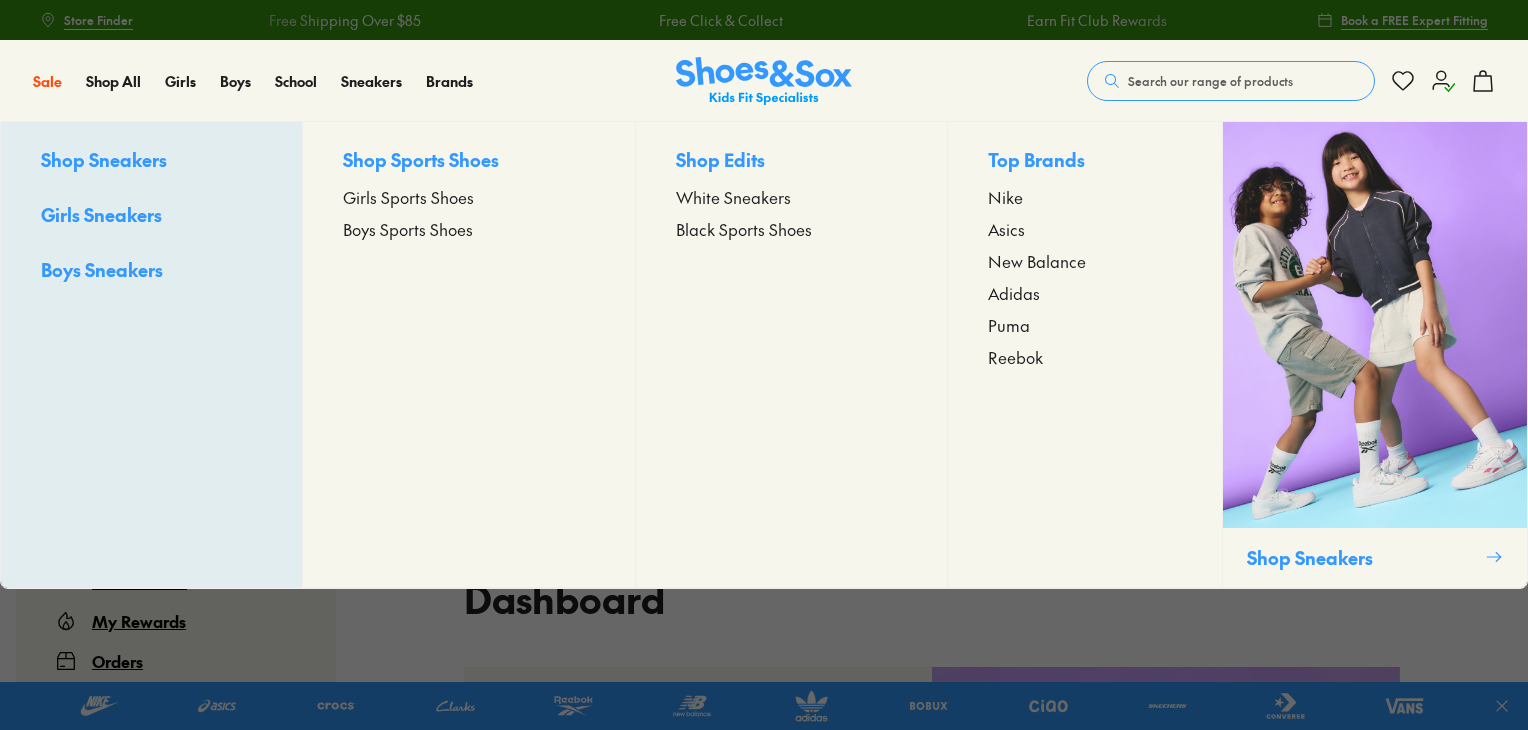 scroll, scrollTop: 0, scrollLeft: 0, axis: both 